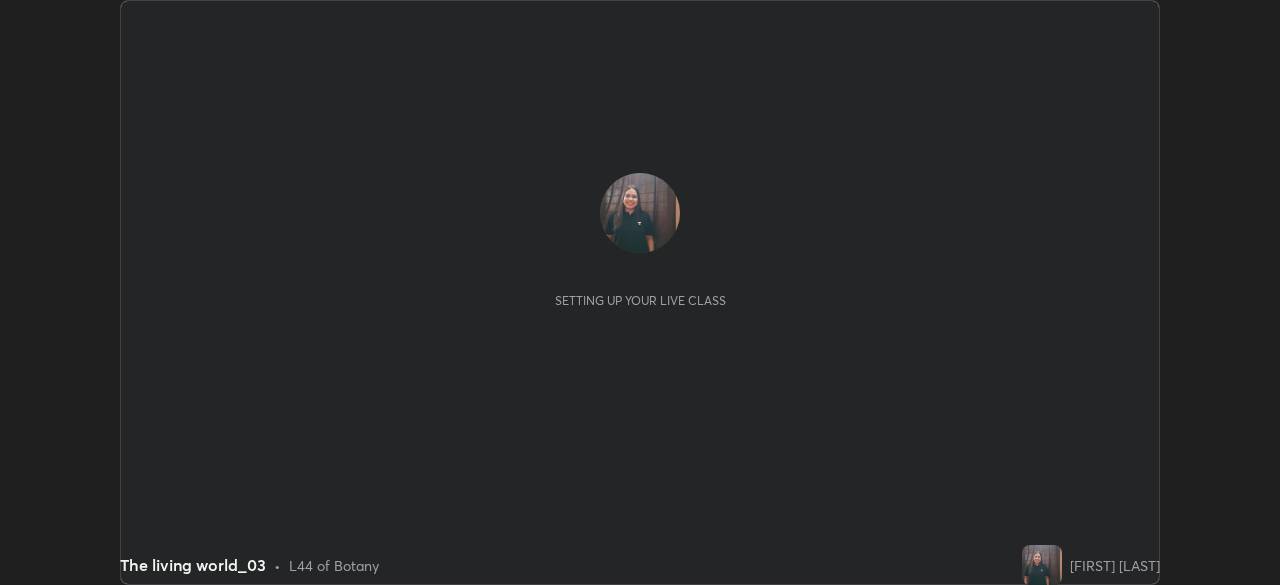 scroll, scrollTop: 0, scrollLeft: 0, axis: both 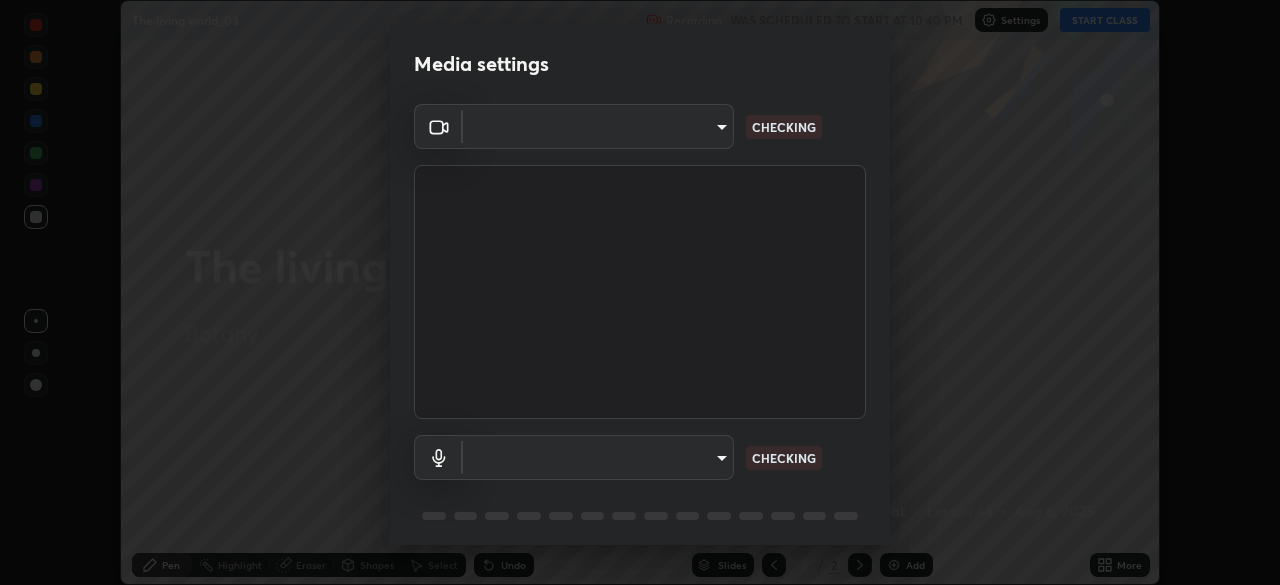 type on "d64d47ec9df49bf16df3be139c80778ada659e70263b5e9972ae33db9fa5459d" 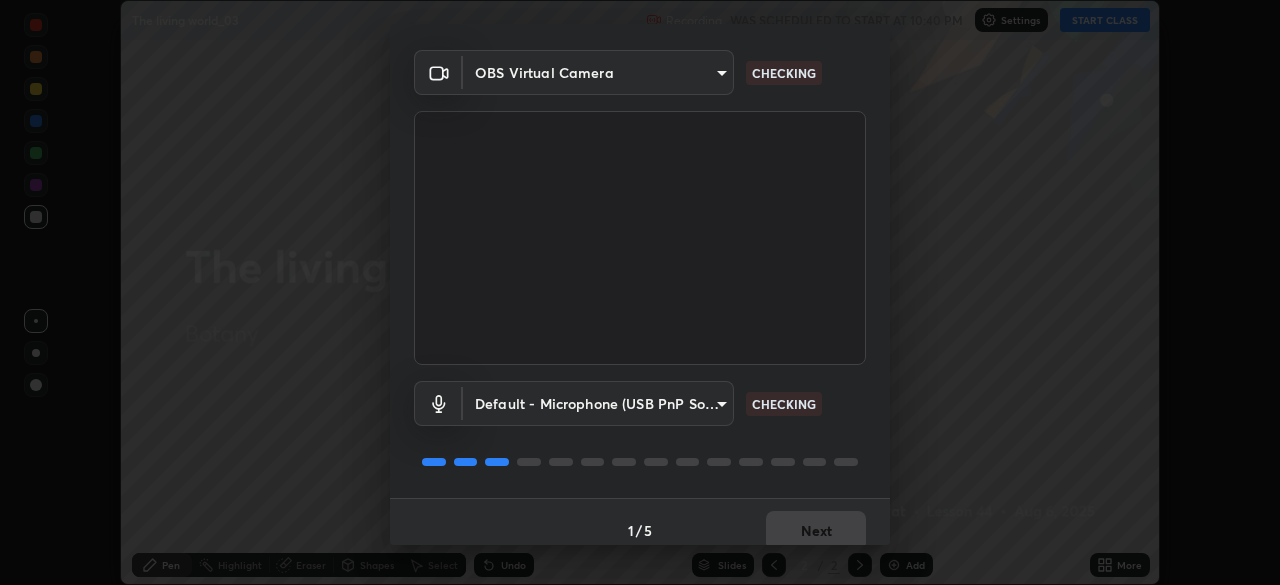 scroll, scrollTop: 71, scrollLeft: 0, axis: vertical 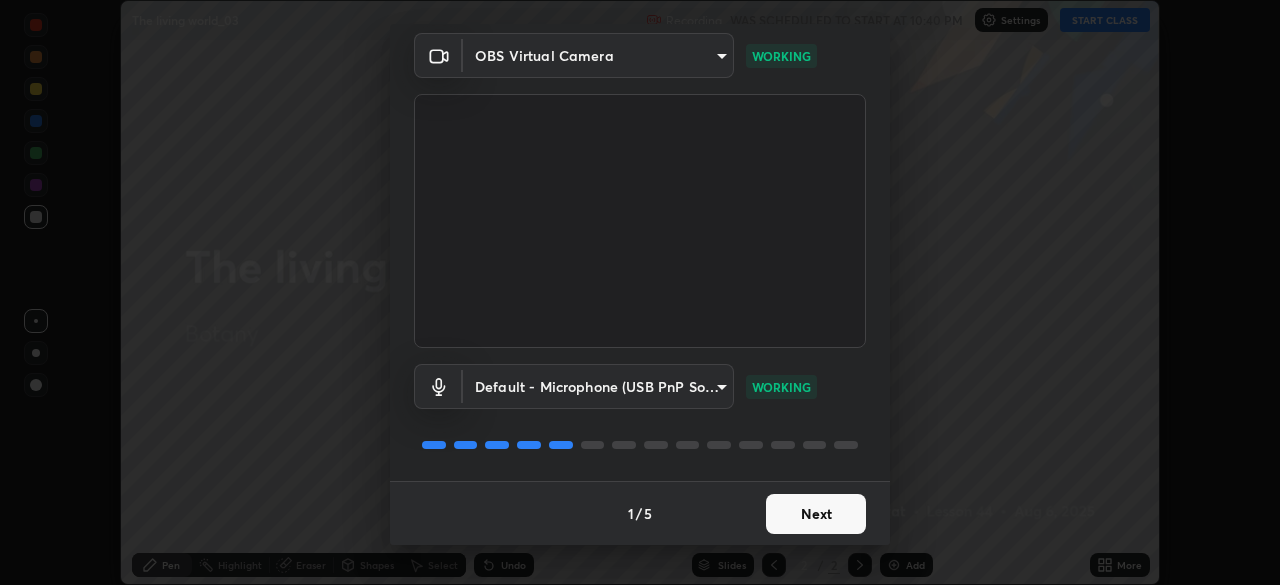 click on "Next" at bounding box center (816, 514) 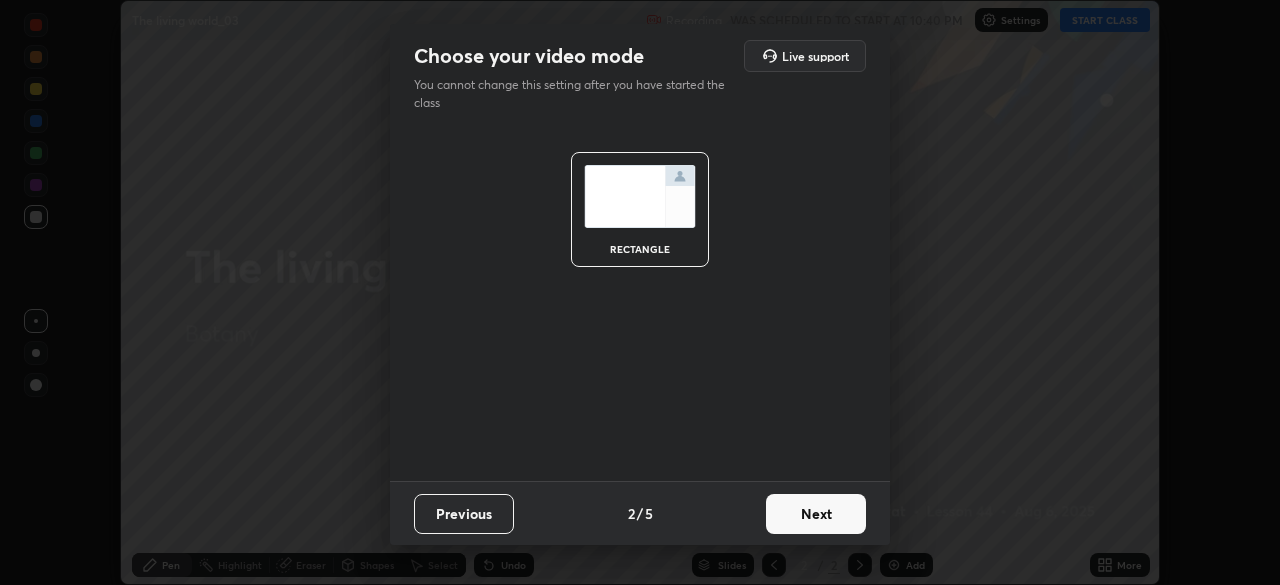 scroll, scrollTop: 0, scrollLeft: 0, axis: both 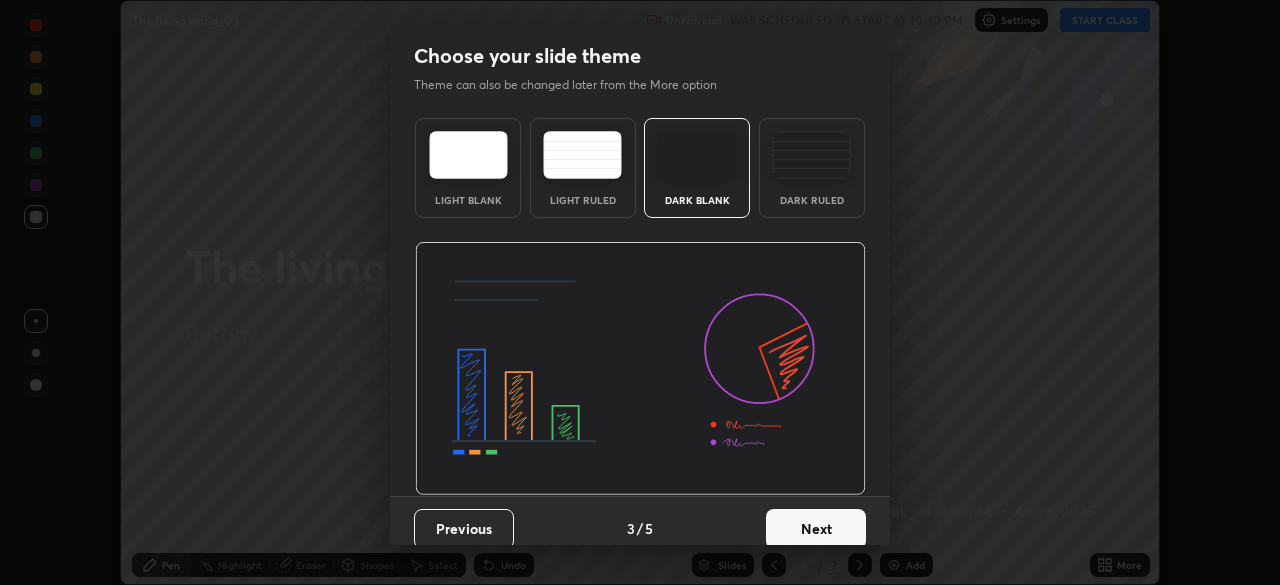 click on "Next" at bounding box center [816, 529] 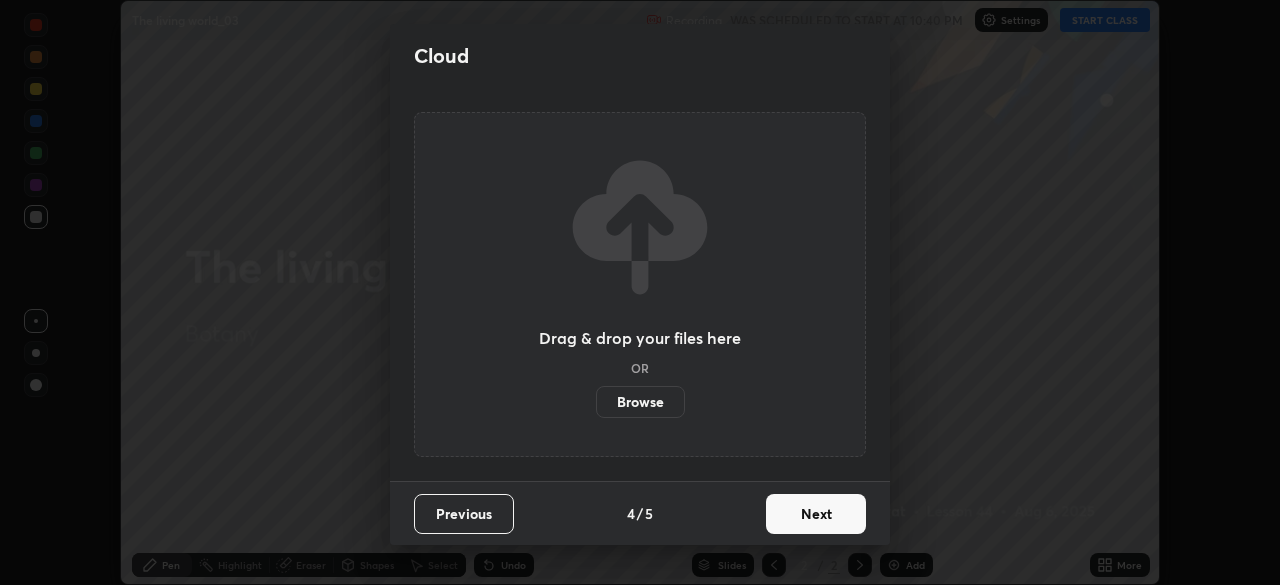 click on "Next" at bounding box center [816, 514] 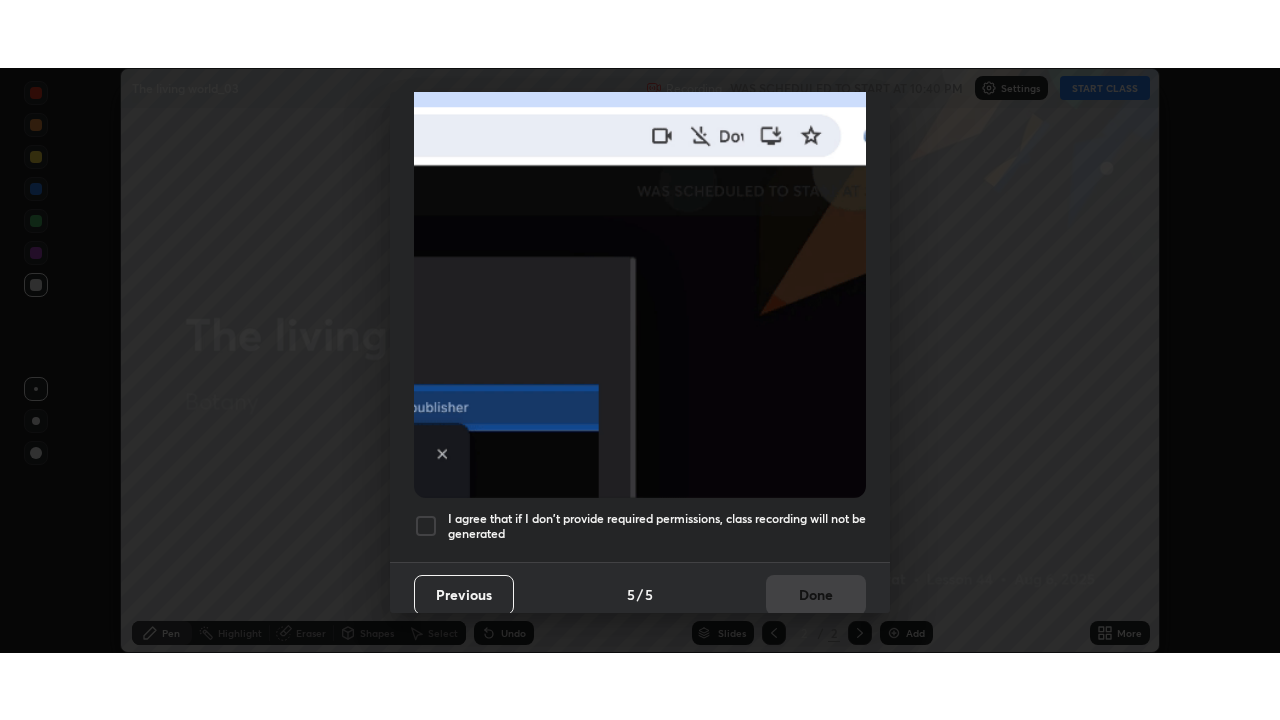 scroll, scrollTop: 479, scrollLeft: 0, axis: vertical 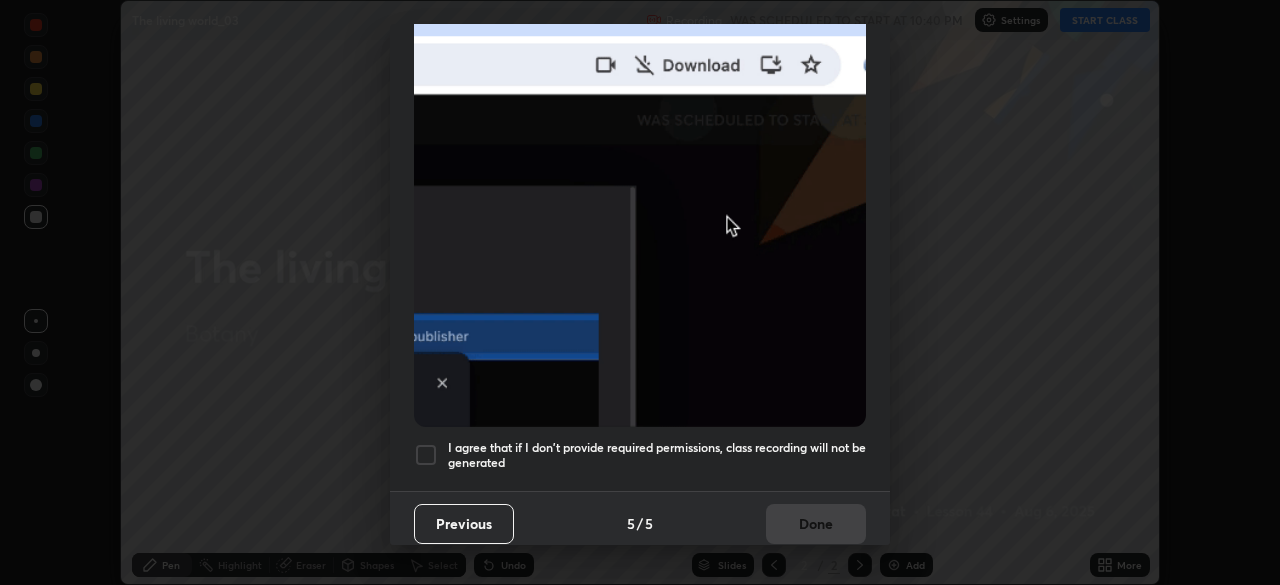 click at bounding box center [426, 455] 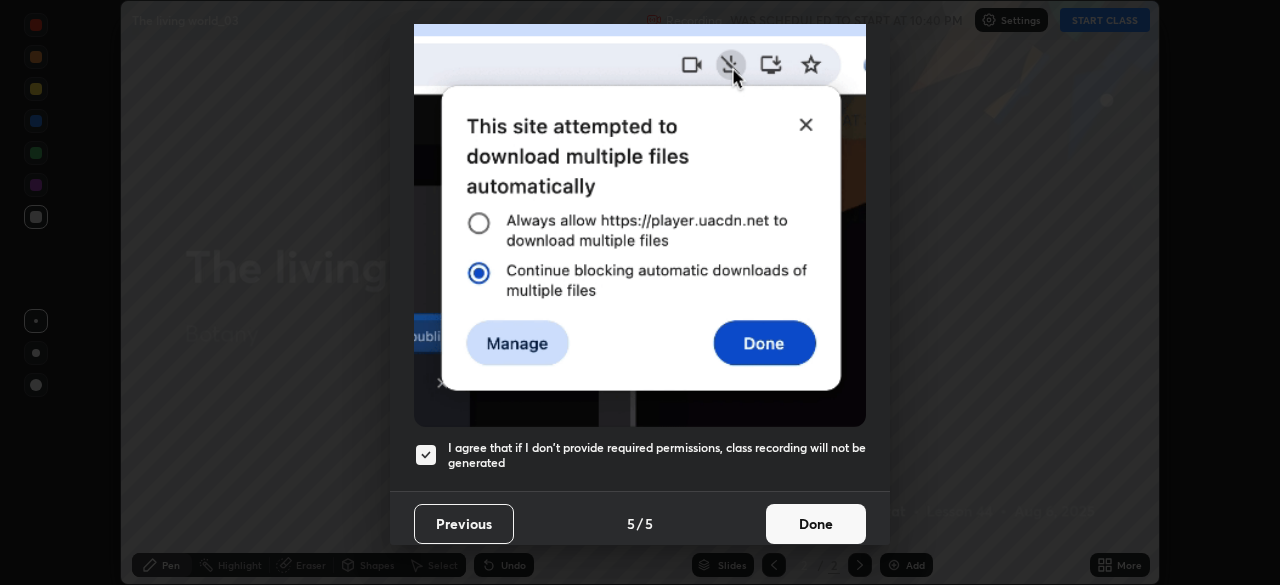 click on "Done" at bounding box center [816, 524] 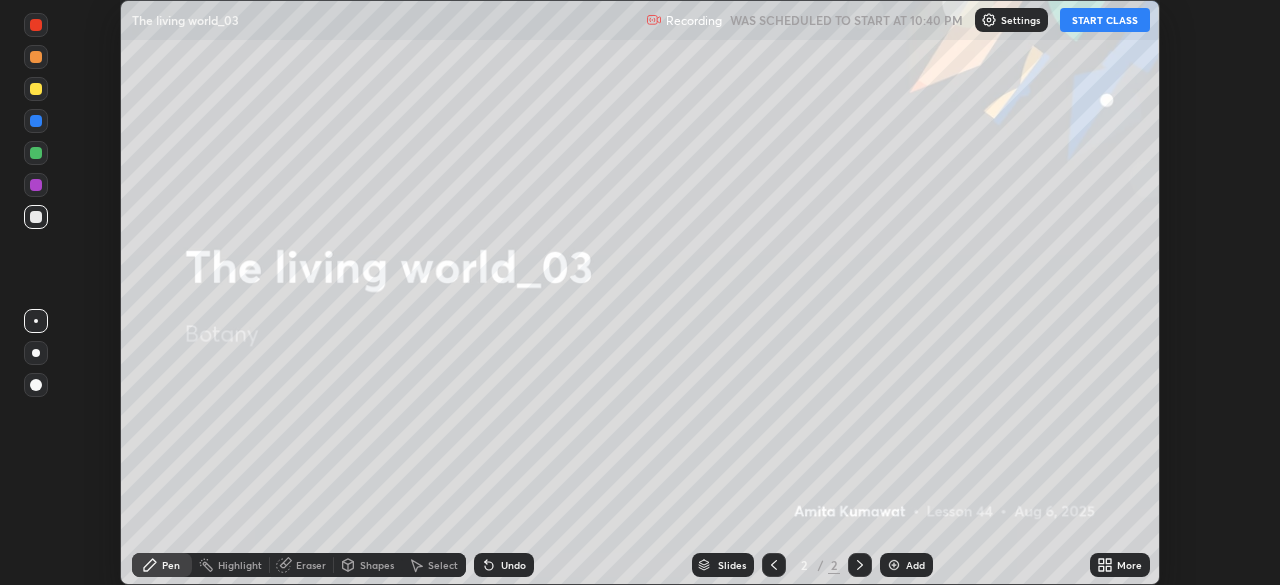 click on "START CLASS" at bounding box center (1105, 20) 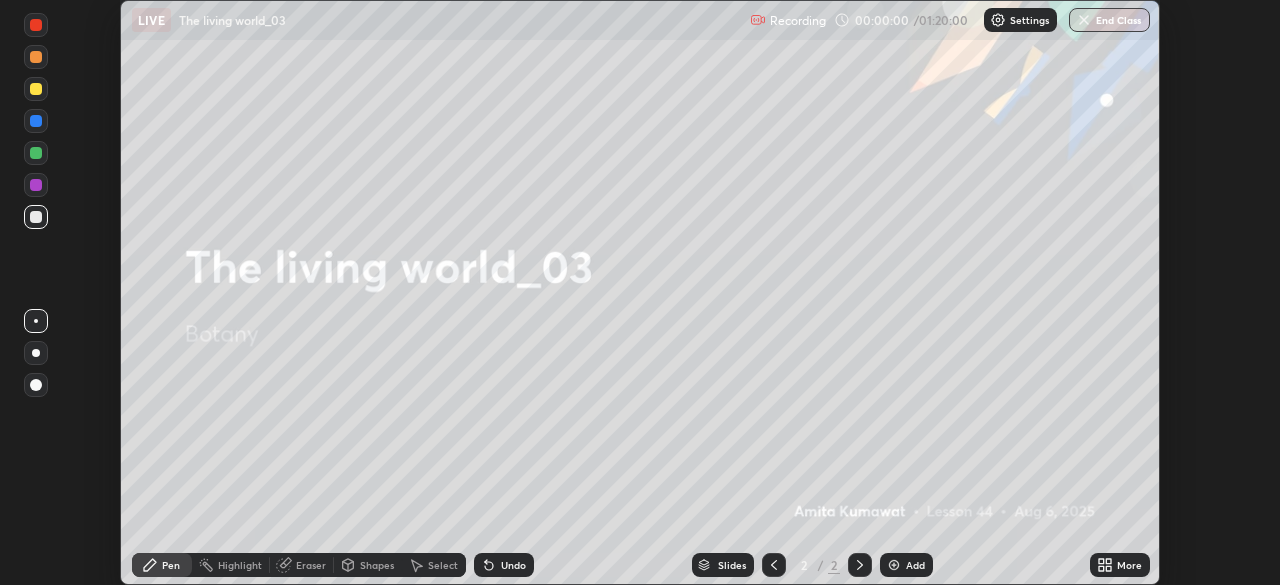 click 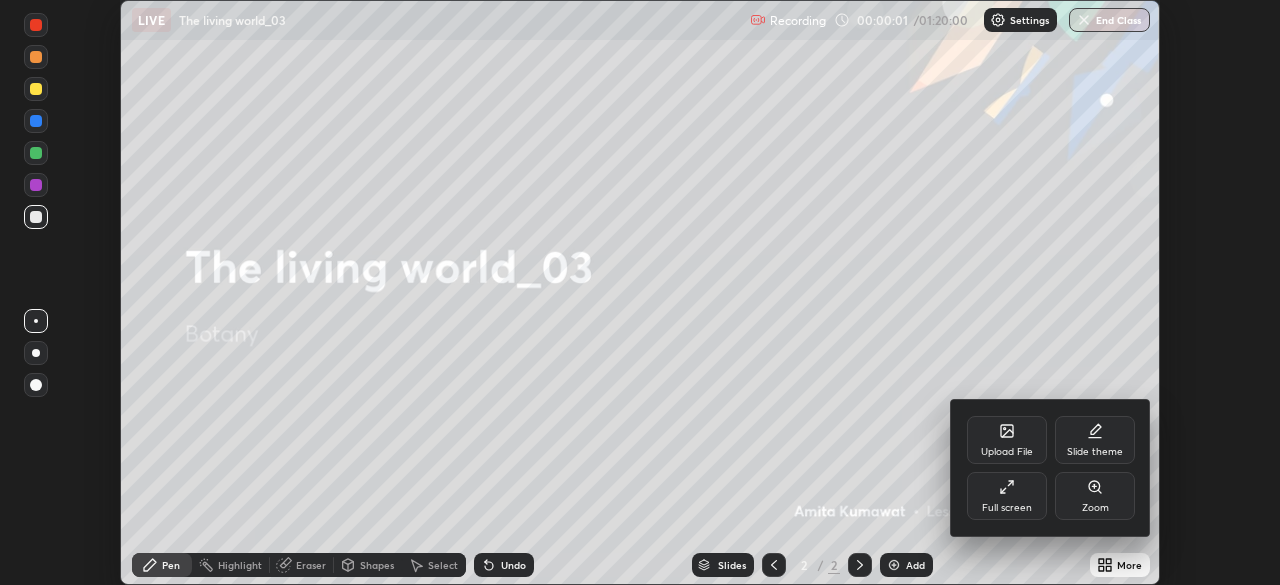 click on "Full screen" at bounding box center (1007, 496) 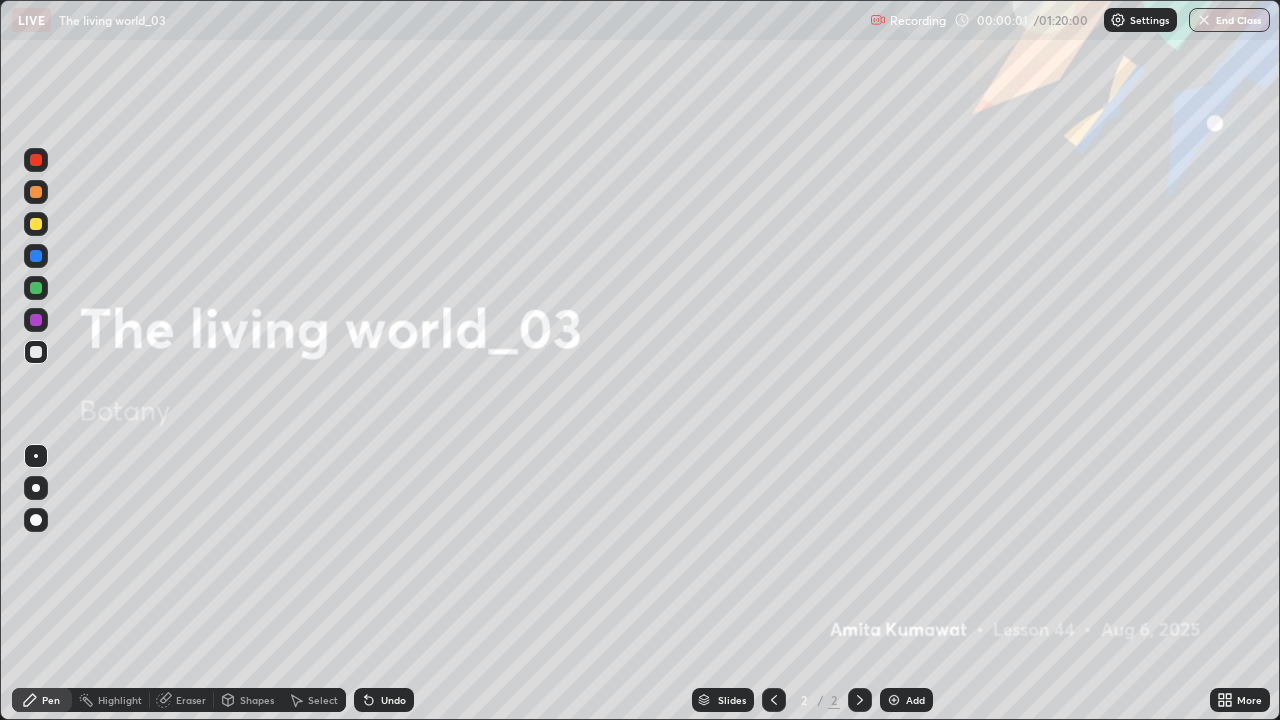 scroll, scrollTop: 99280, scrollLeft: 98720, axis: both 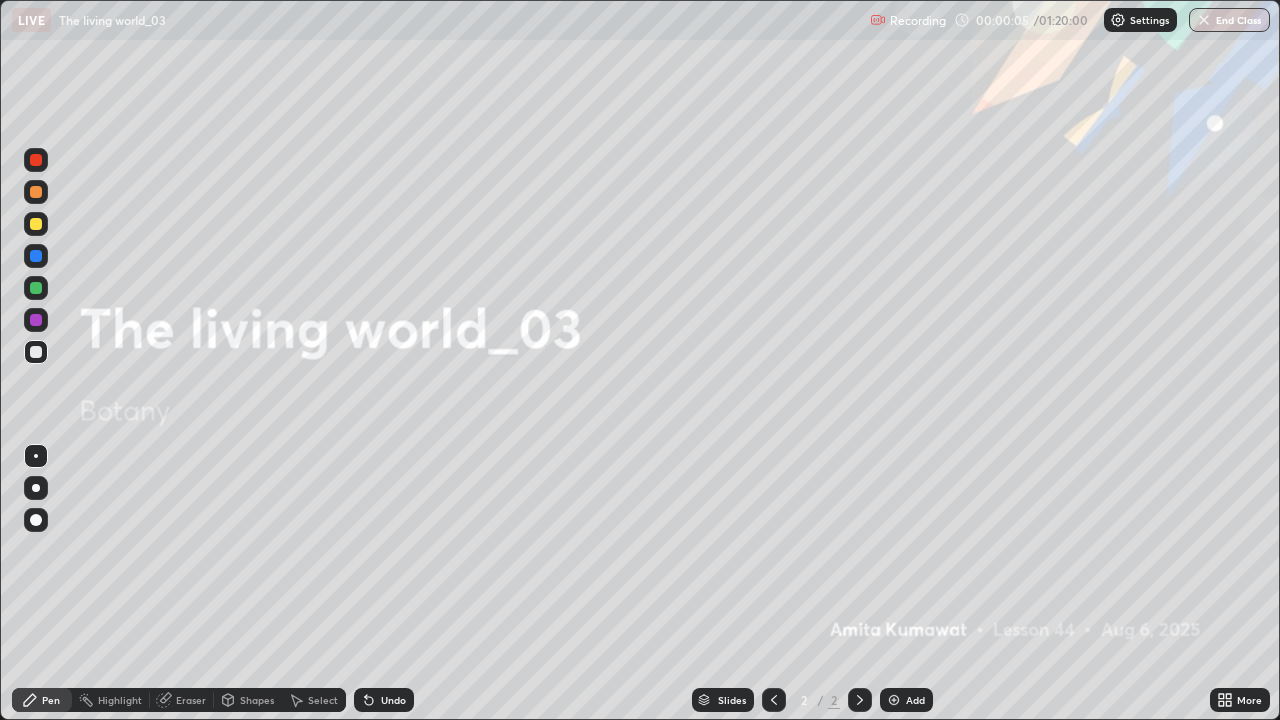 click on "Add" at bounding box center [906, 700] 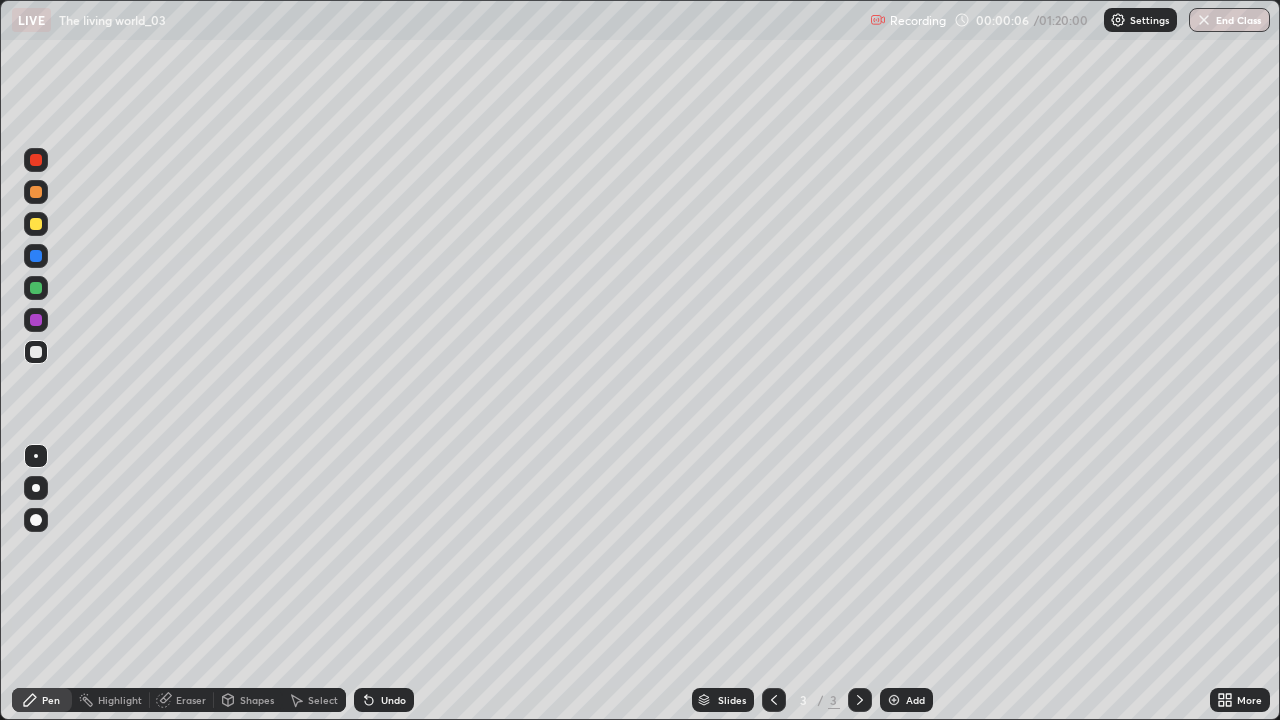 click at bounding box center (36, 488) 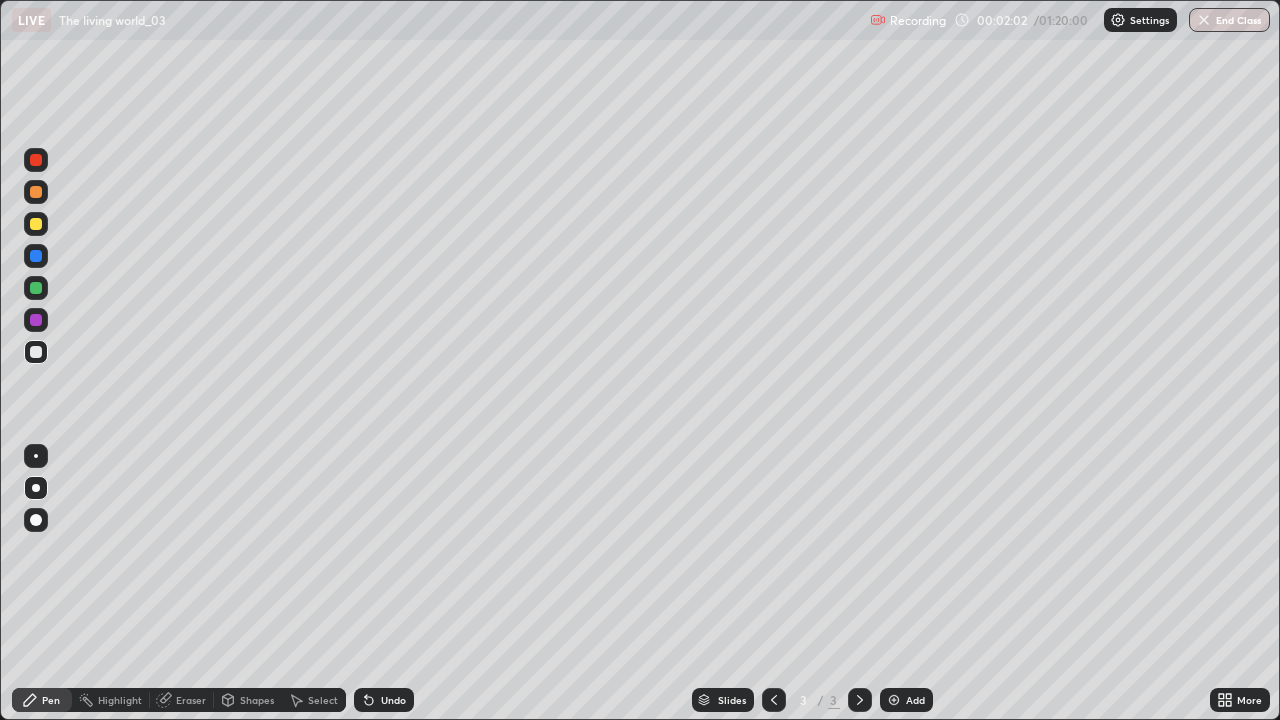 click at bounding box center [36, 352] 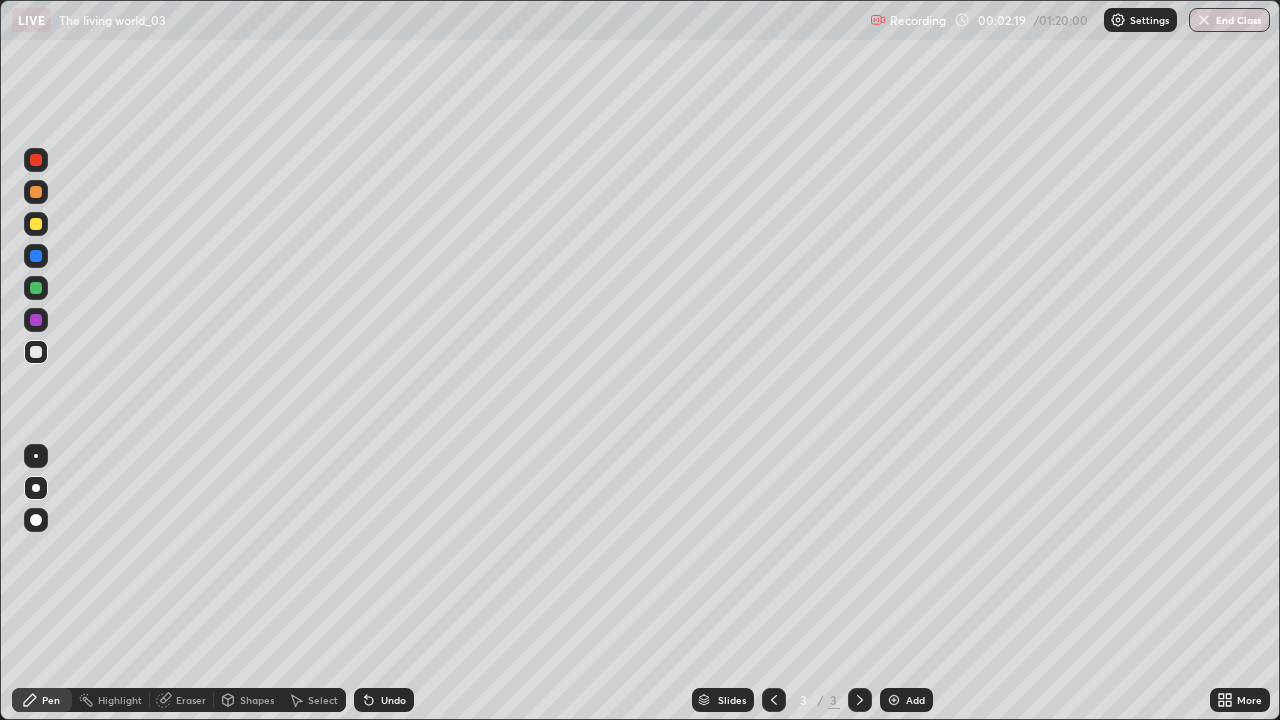 click at bounding box center [36, 288] 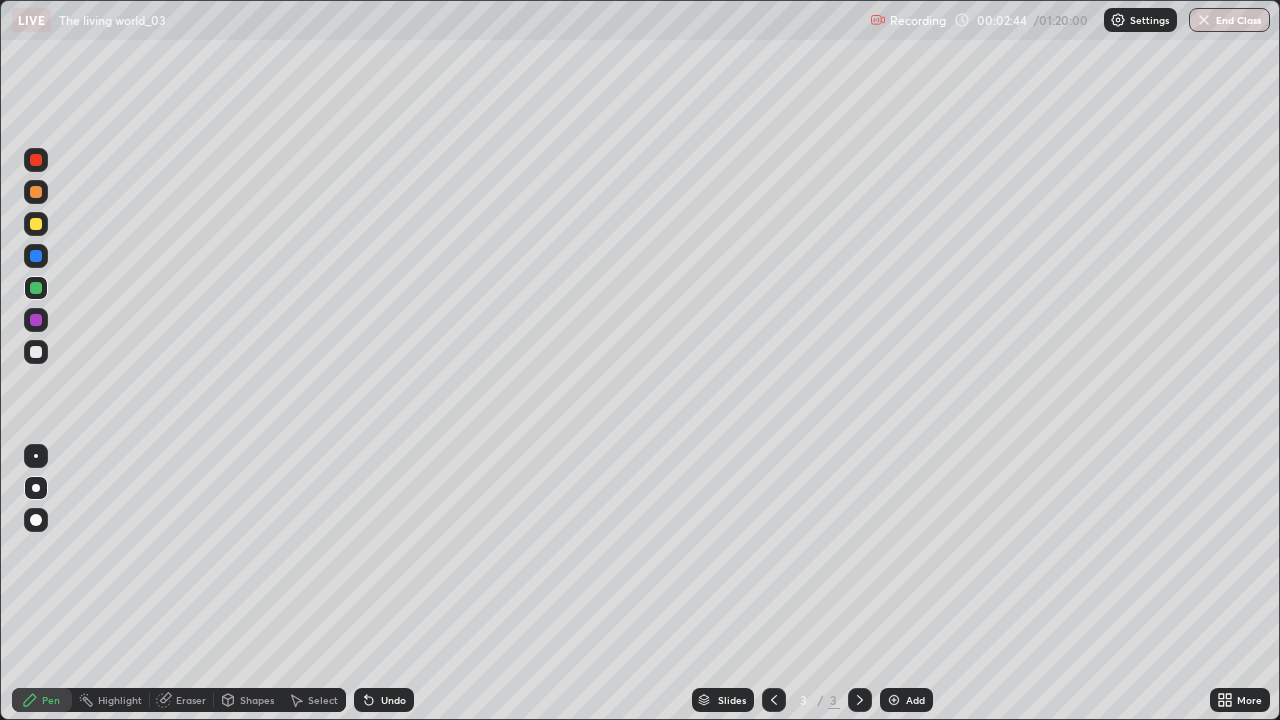 click at bounding box center [36, 352] 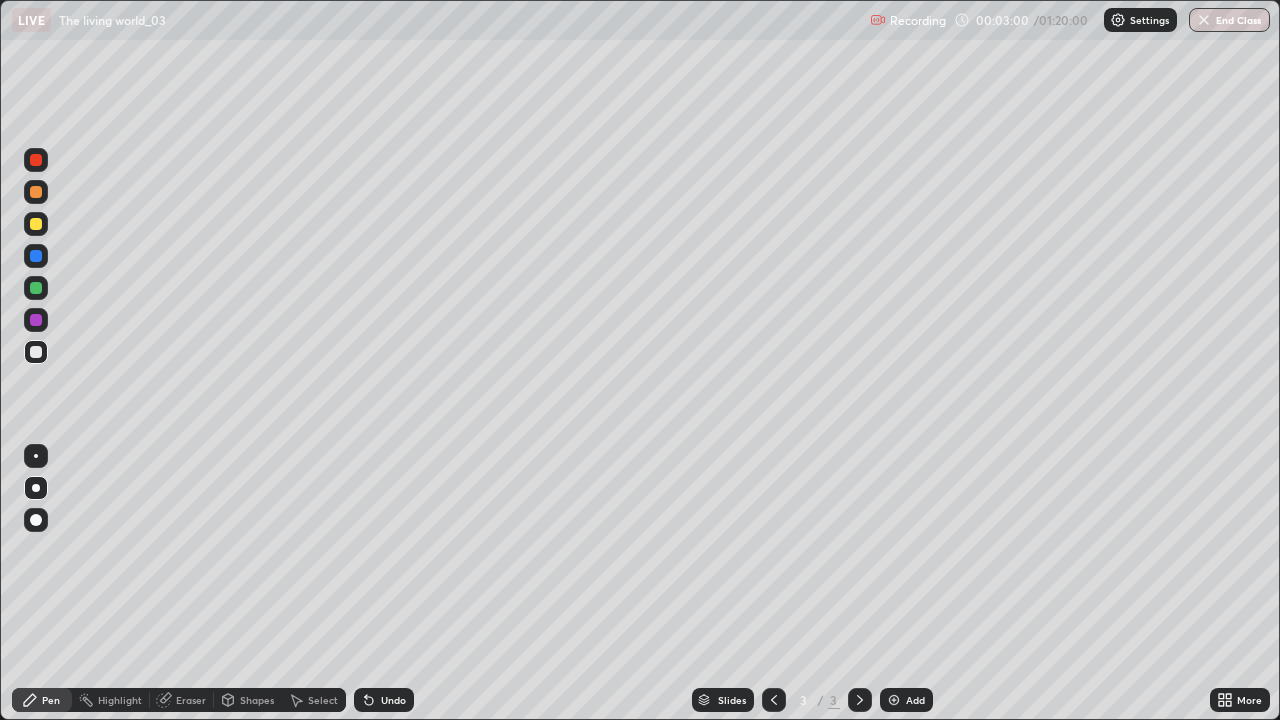 click on "Undo" at bounding box center (384, 700) 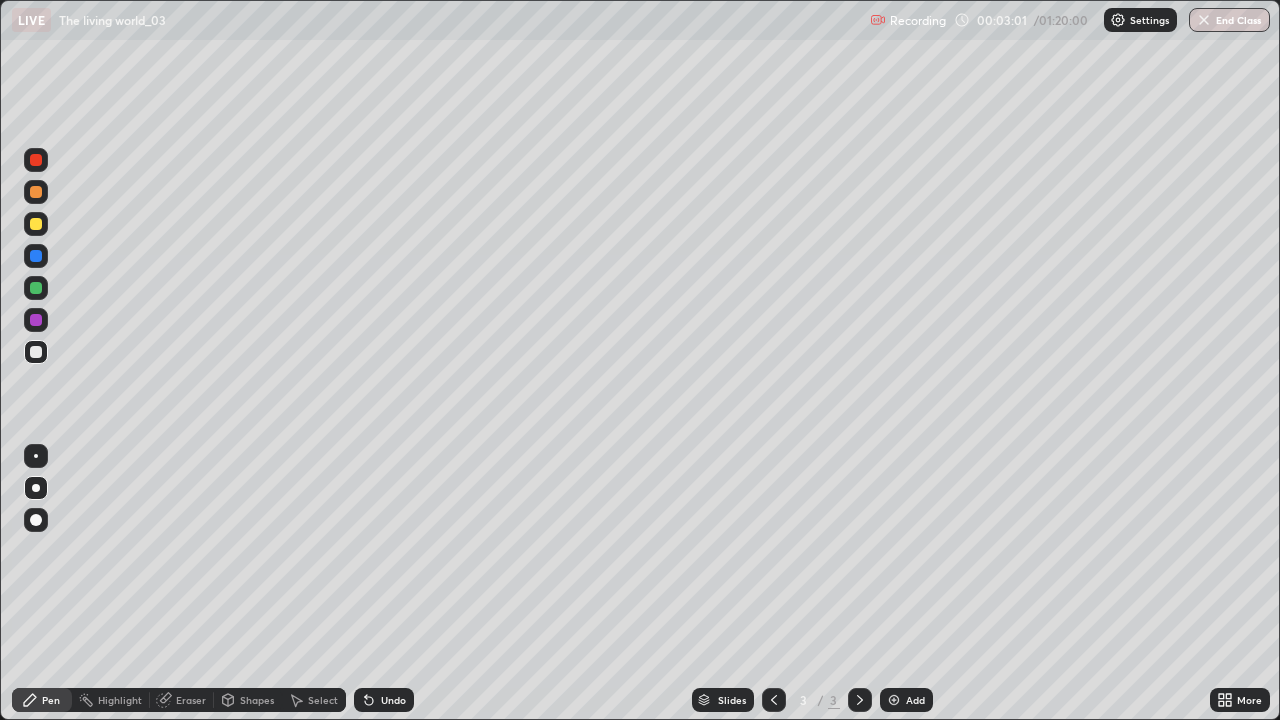 click on "Undo" at bounding box center [384, 700] 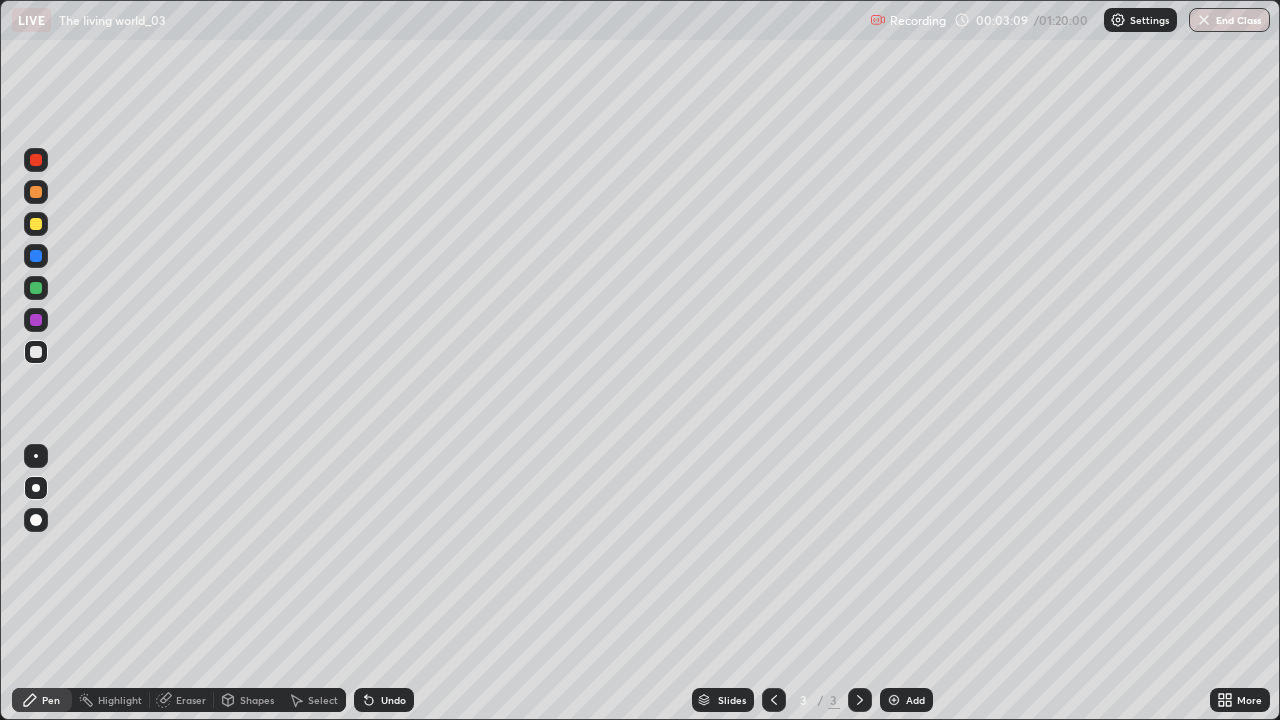 click at bounding box center [36, 288] 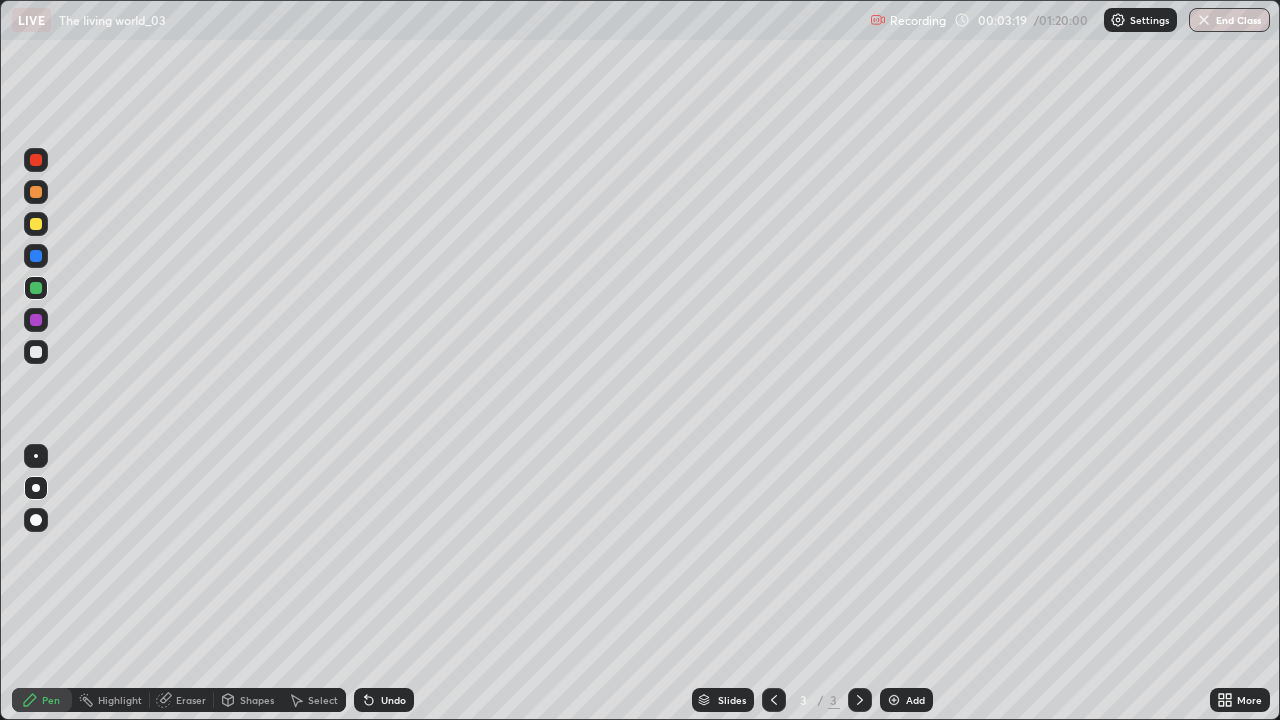 click at bounding box center (36, 224) 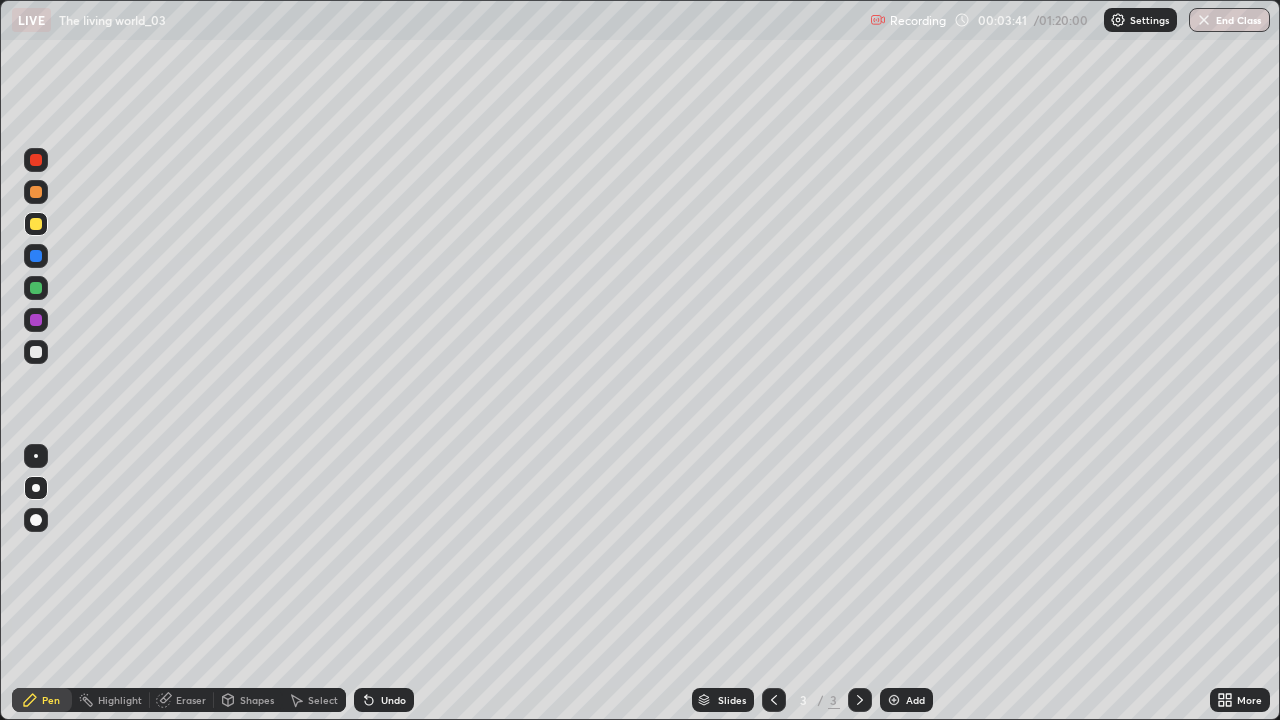 click at bounding box center (36, 288) 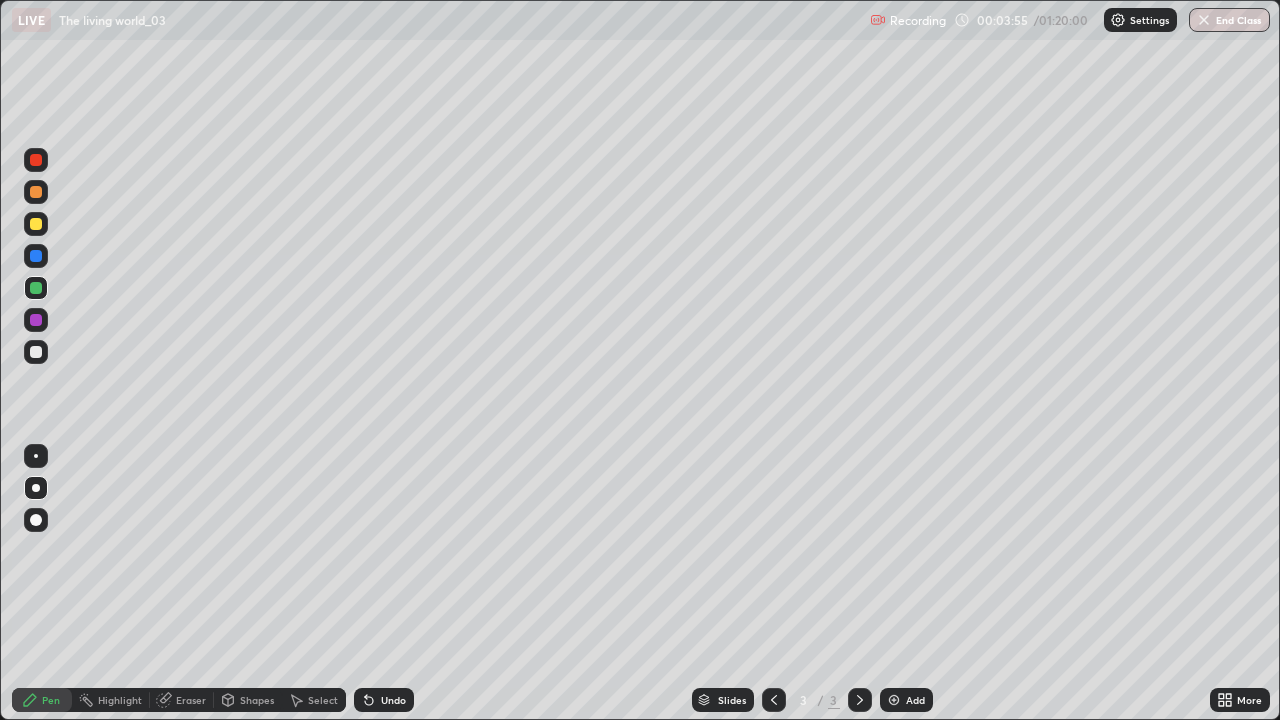 click on "Undo" at bounding box center (384, 700) 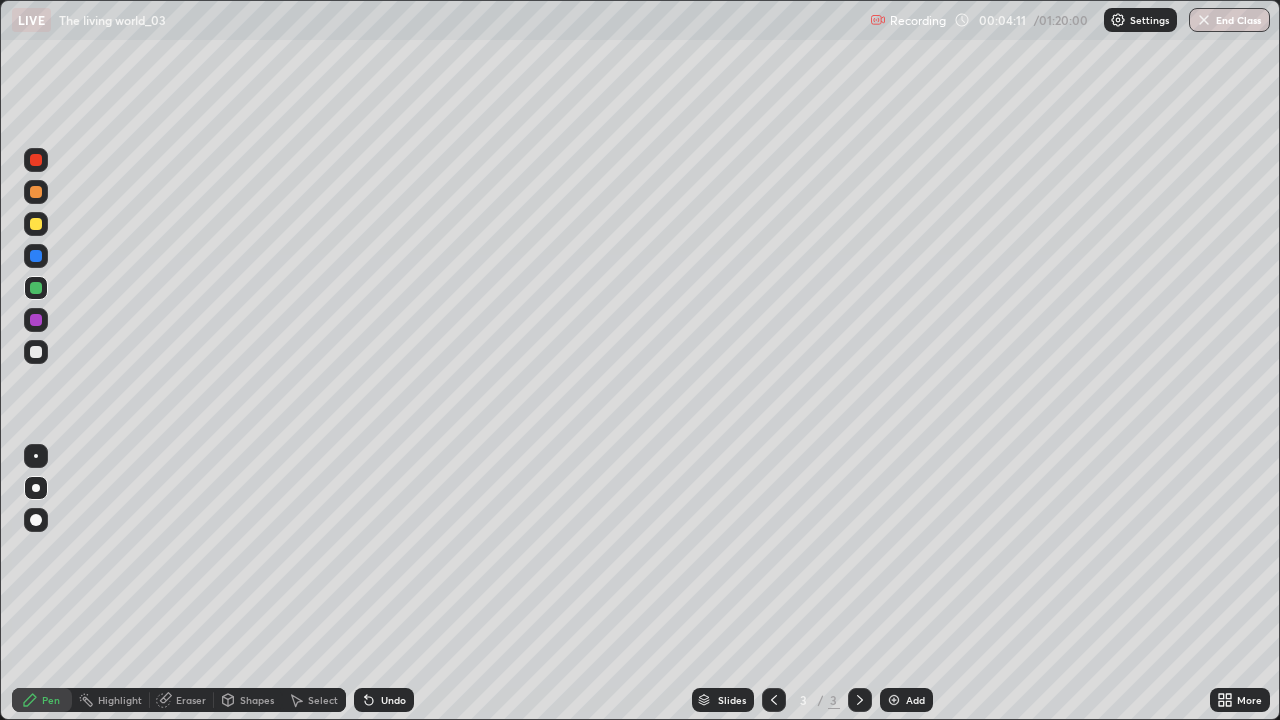 click at bounding box center [36, 192] 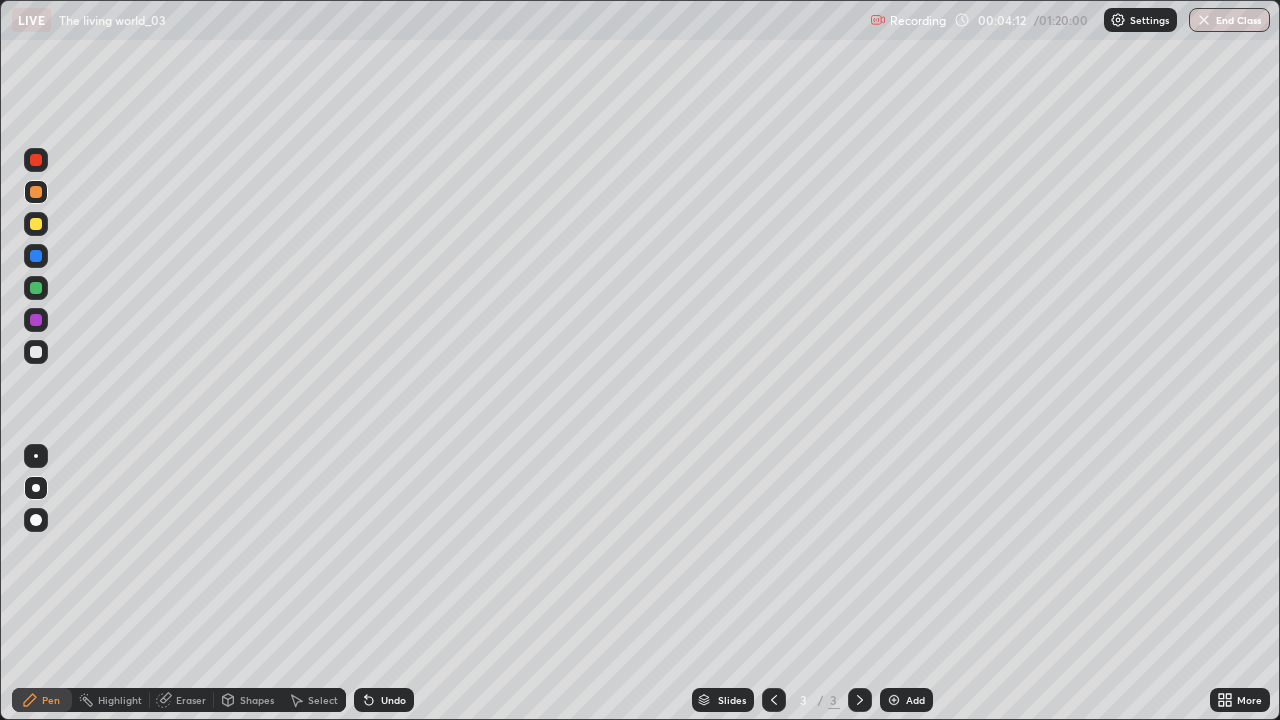 click at bounding box center [36, 224] 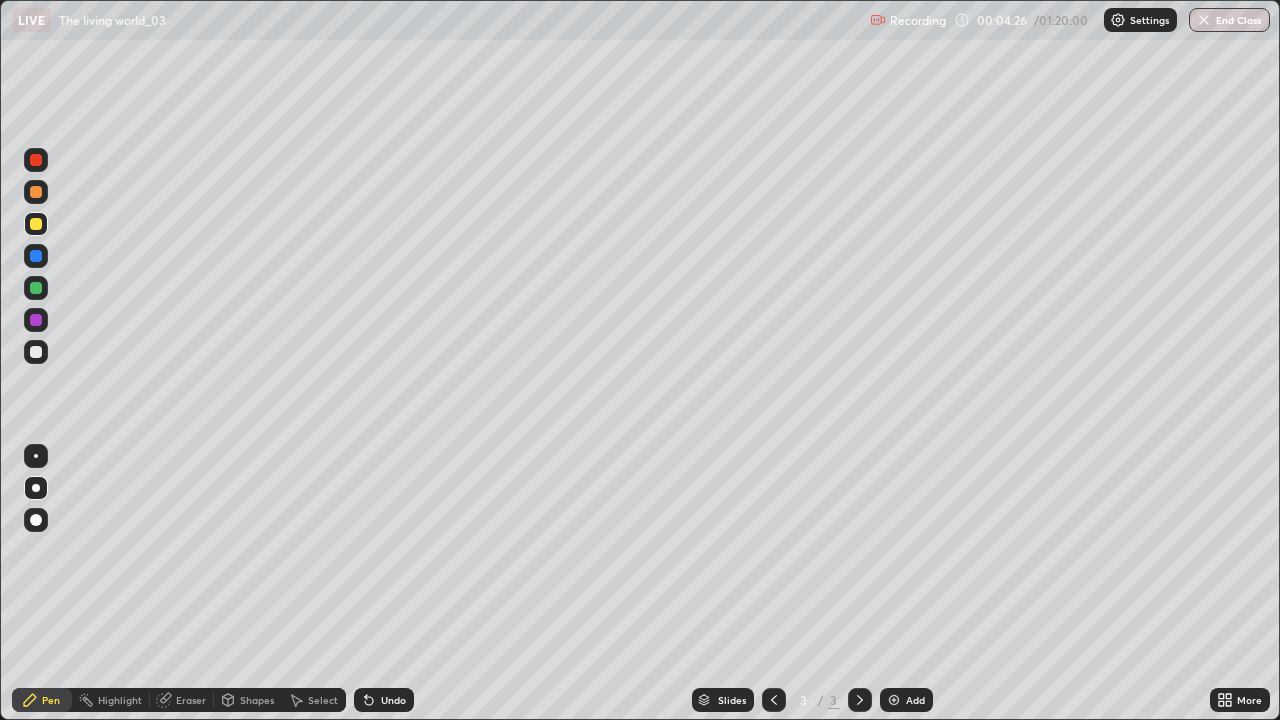click at bounding box center [36, 288] 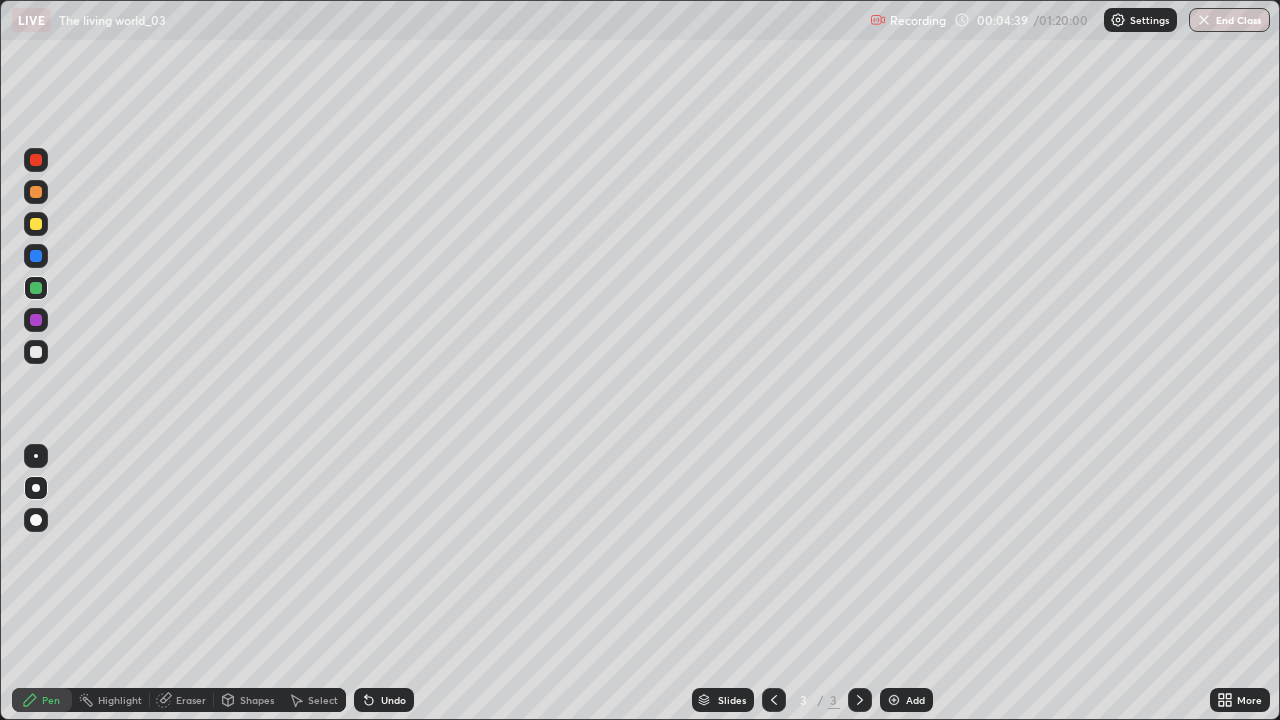 click on "Undo" at bounding box center (384, 700) 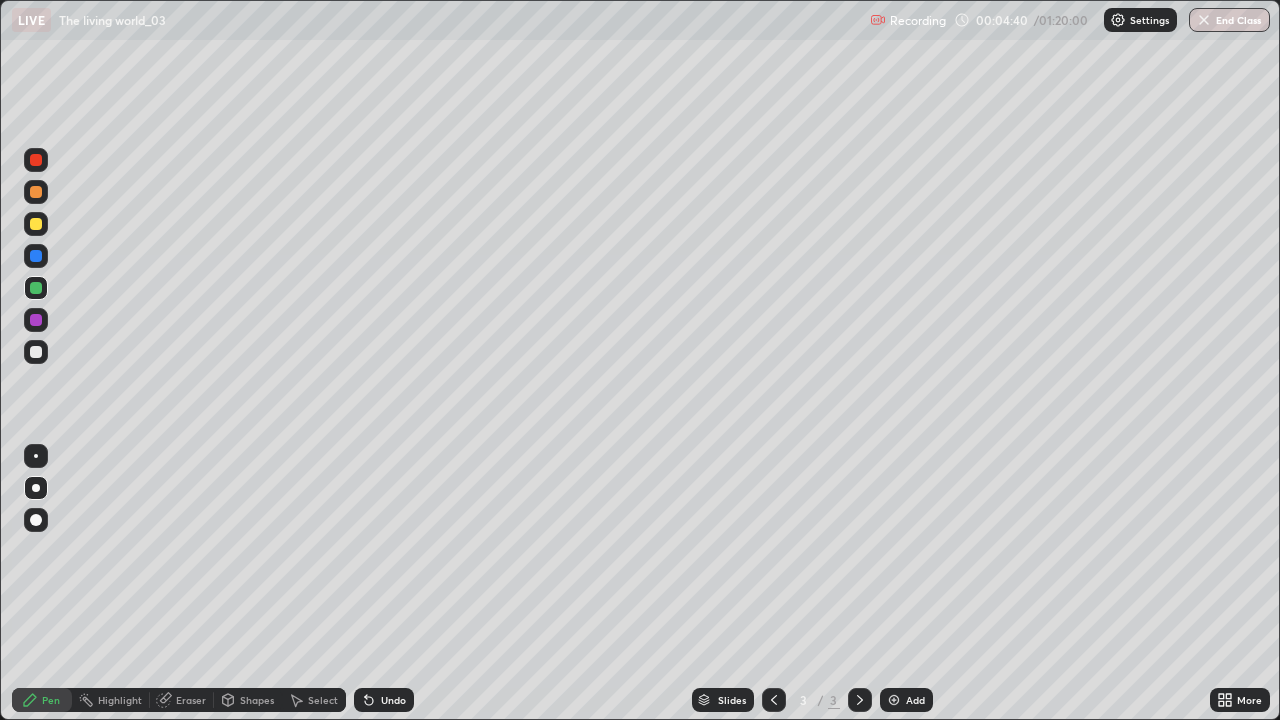click on "Undo" at bounding box center (393, 700) 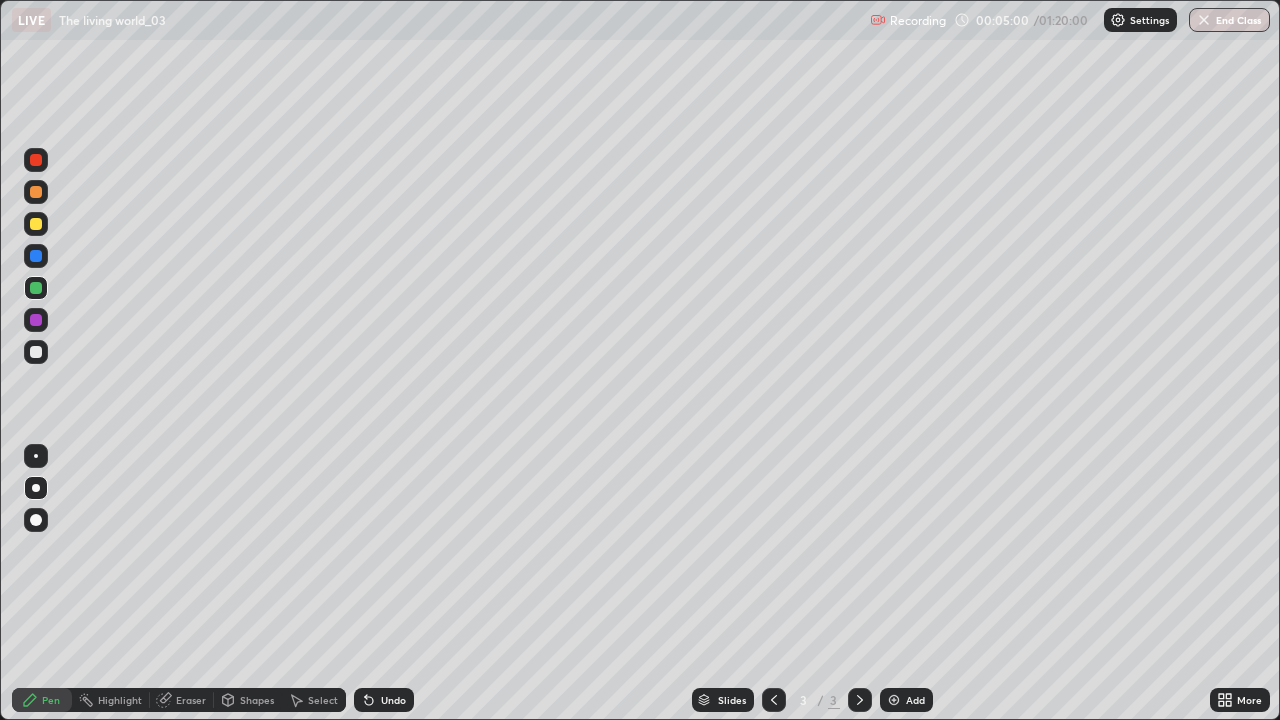 click at bounding box center [36, 320] 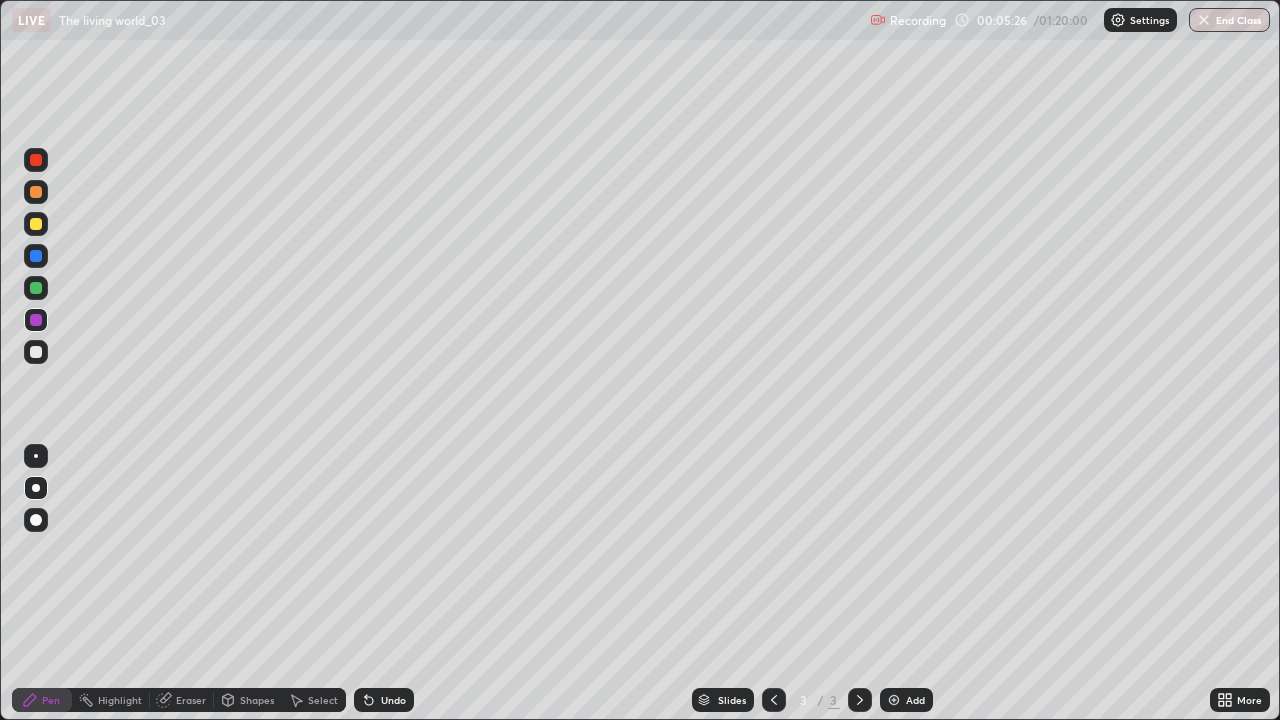 click at bounding box center [894, 700] 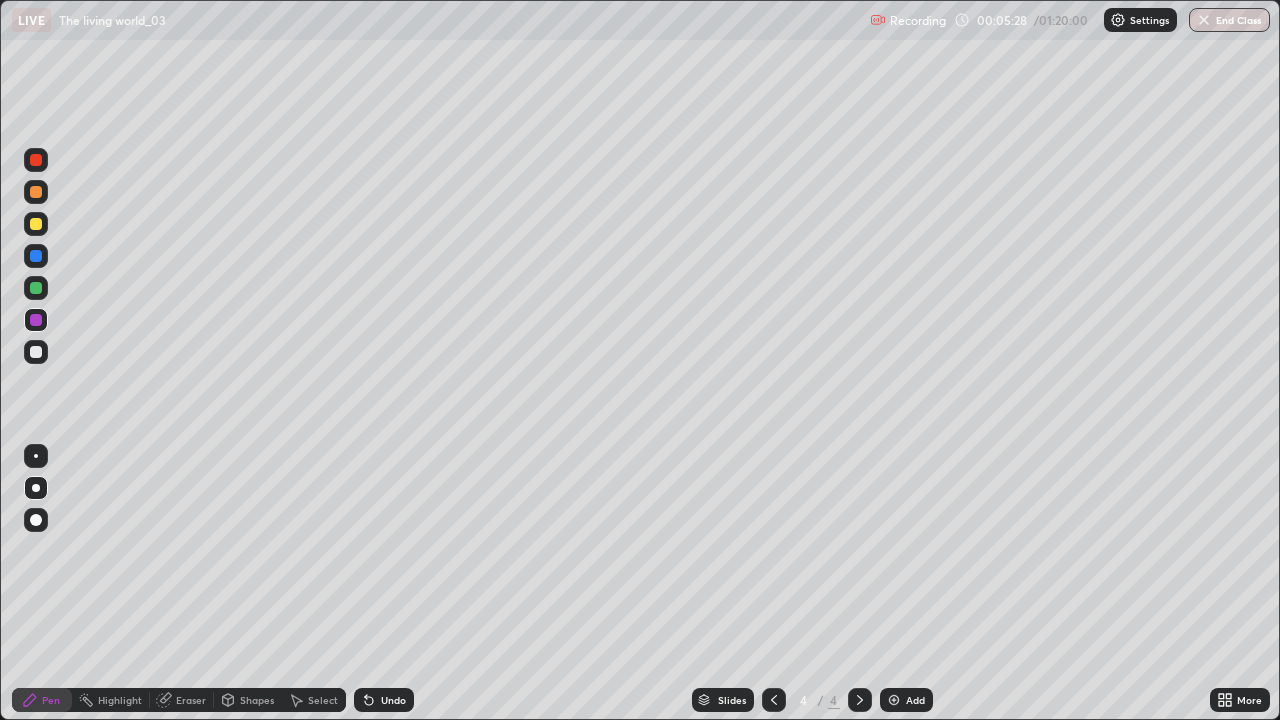 click at bounding box center (36, 224) 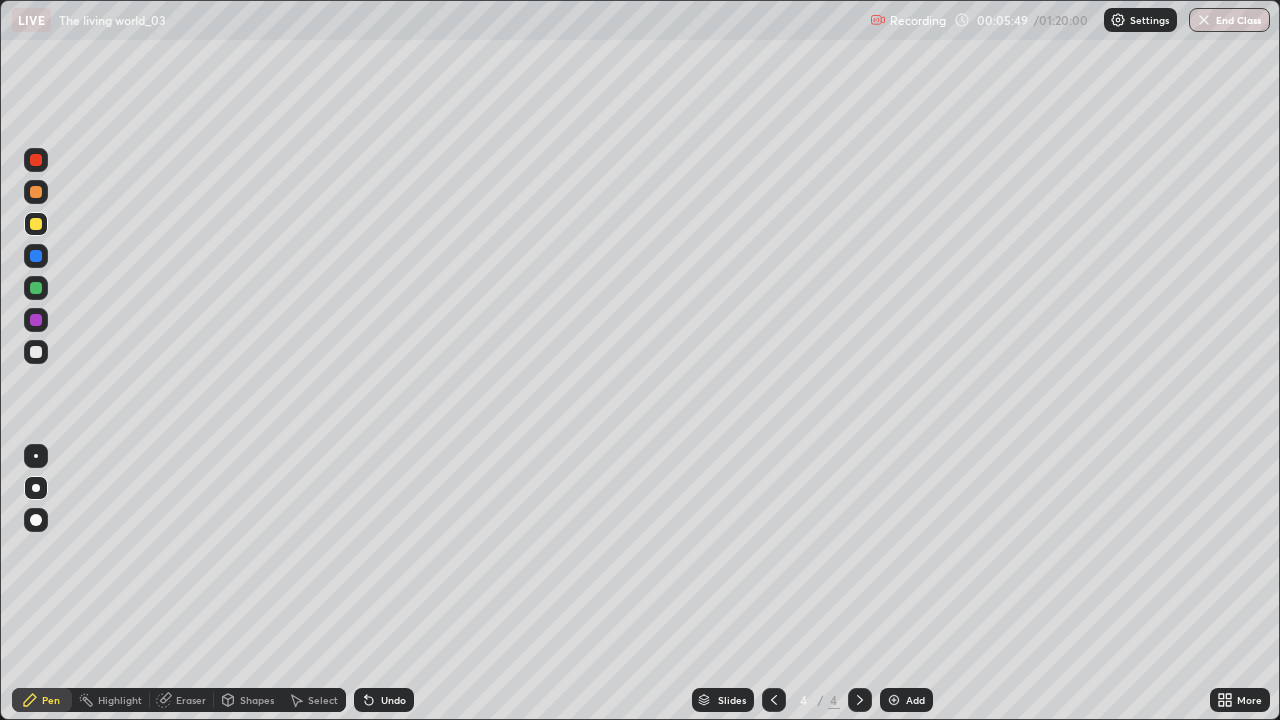 click at bounding box center [36, 320] 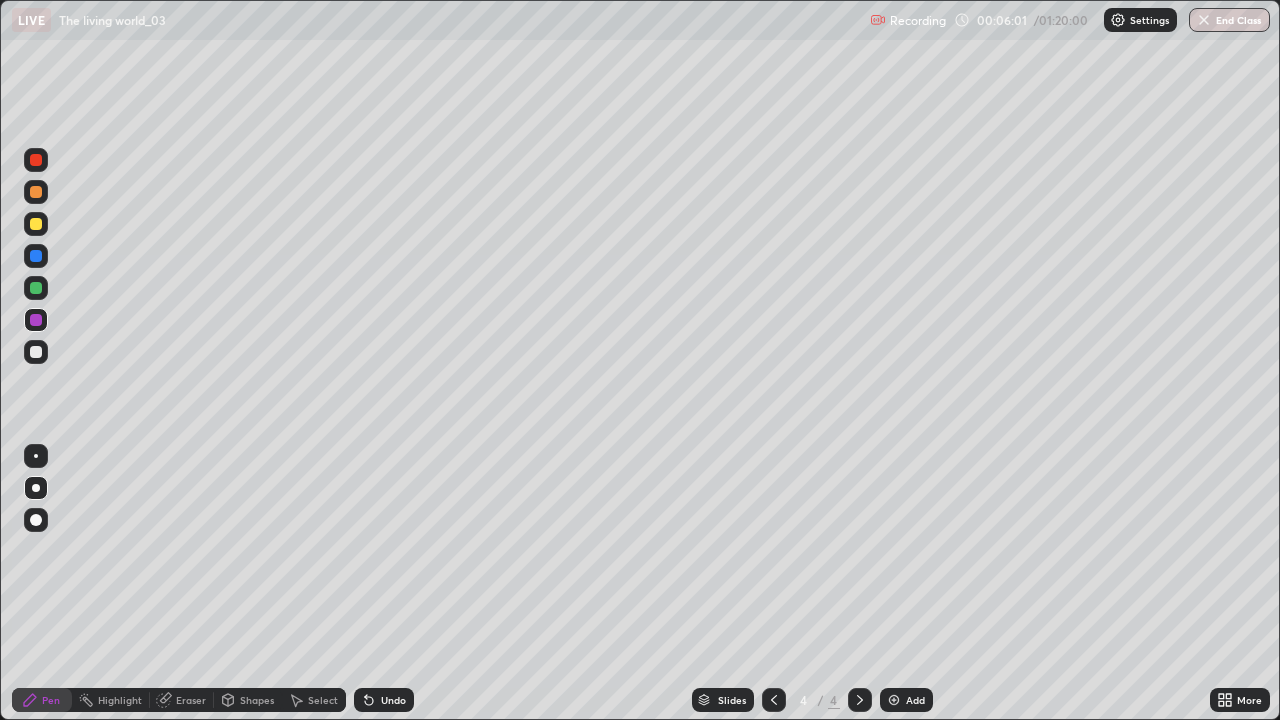 click at bounding box center [36, 192] 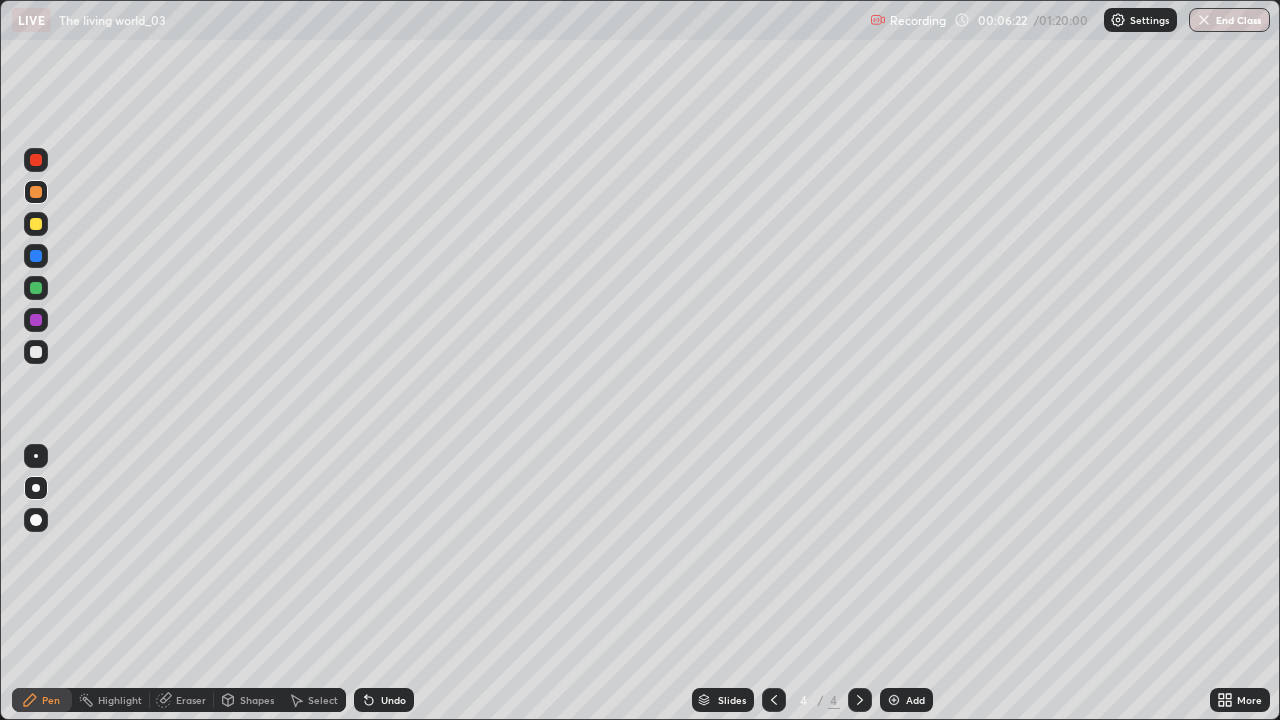 click at bounding box center (36, 224) 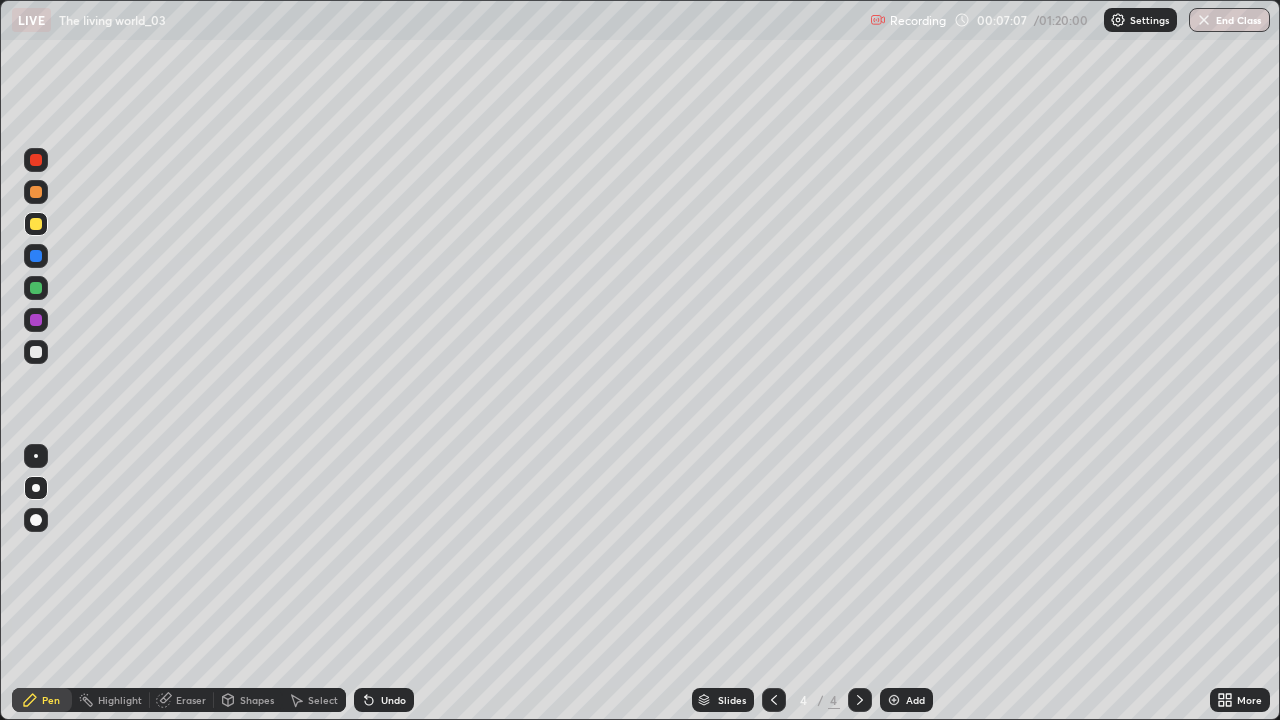 click at bounding box center [36, 320] 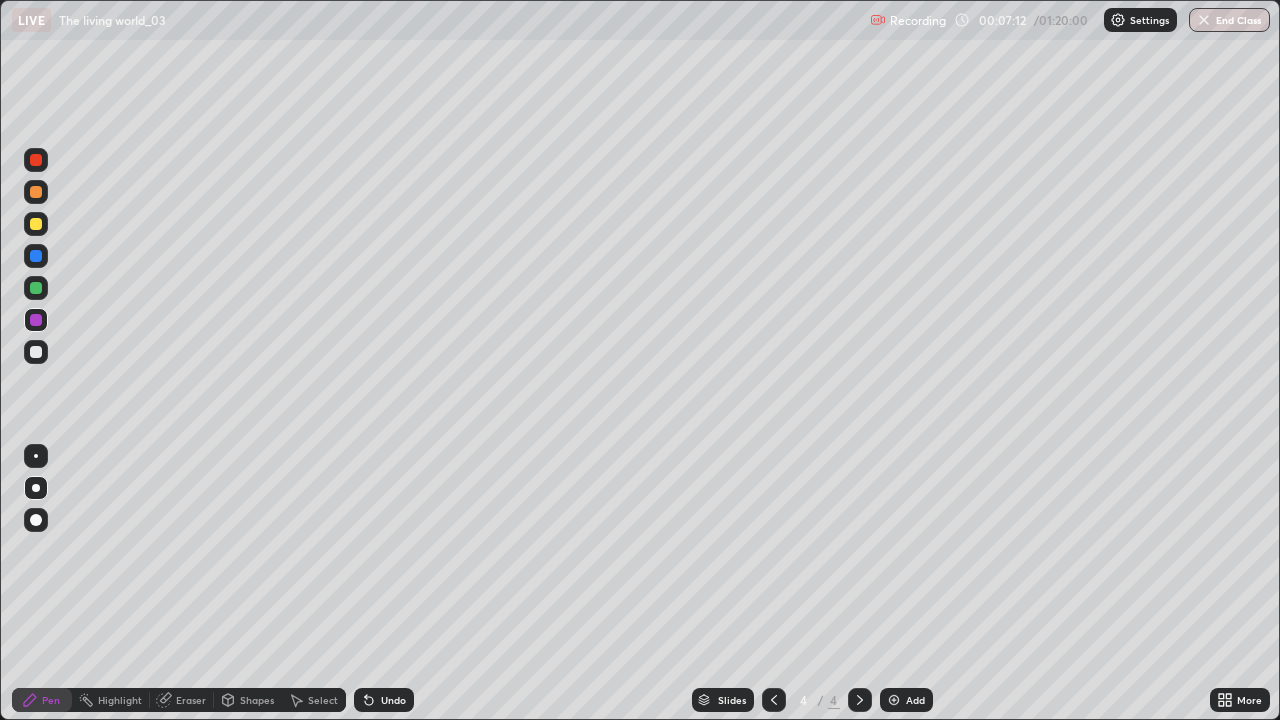 click on "Undo" at bounding box center (393, 700) 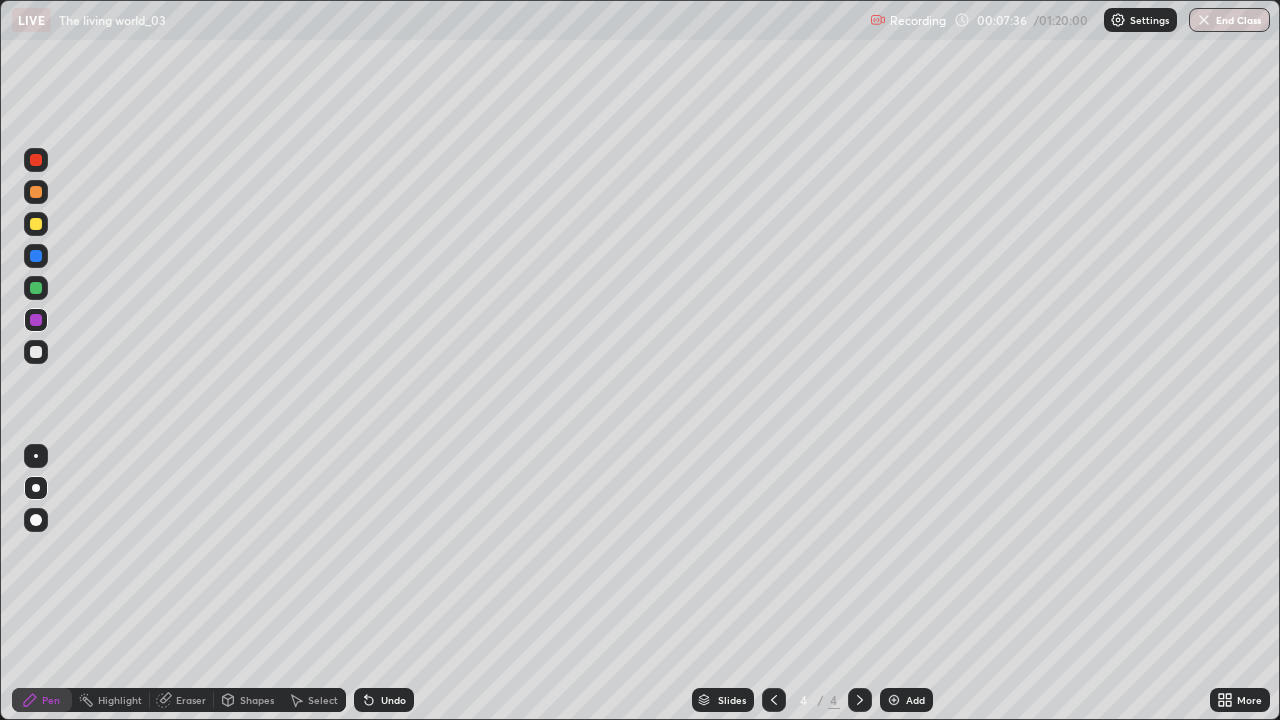 click at bounding box center [774, 700] 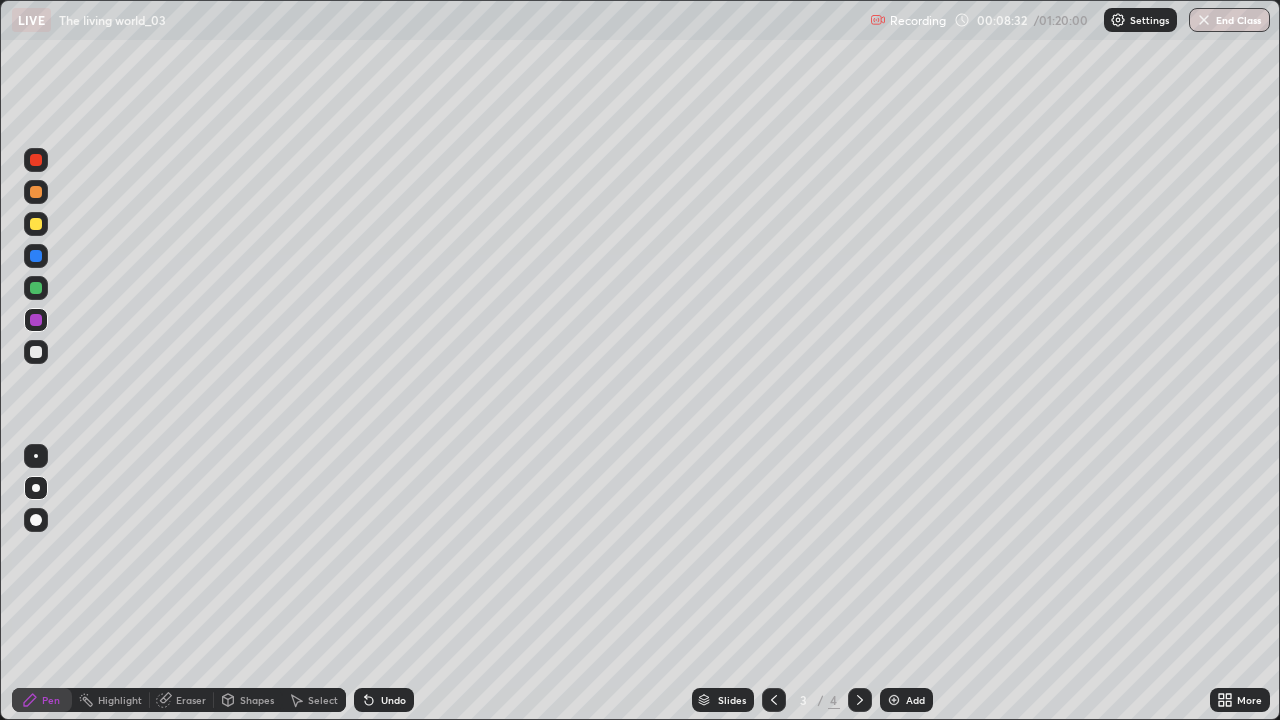click 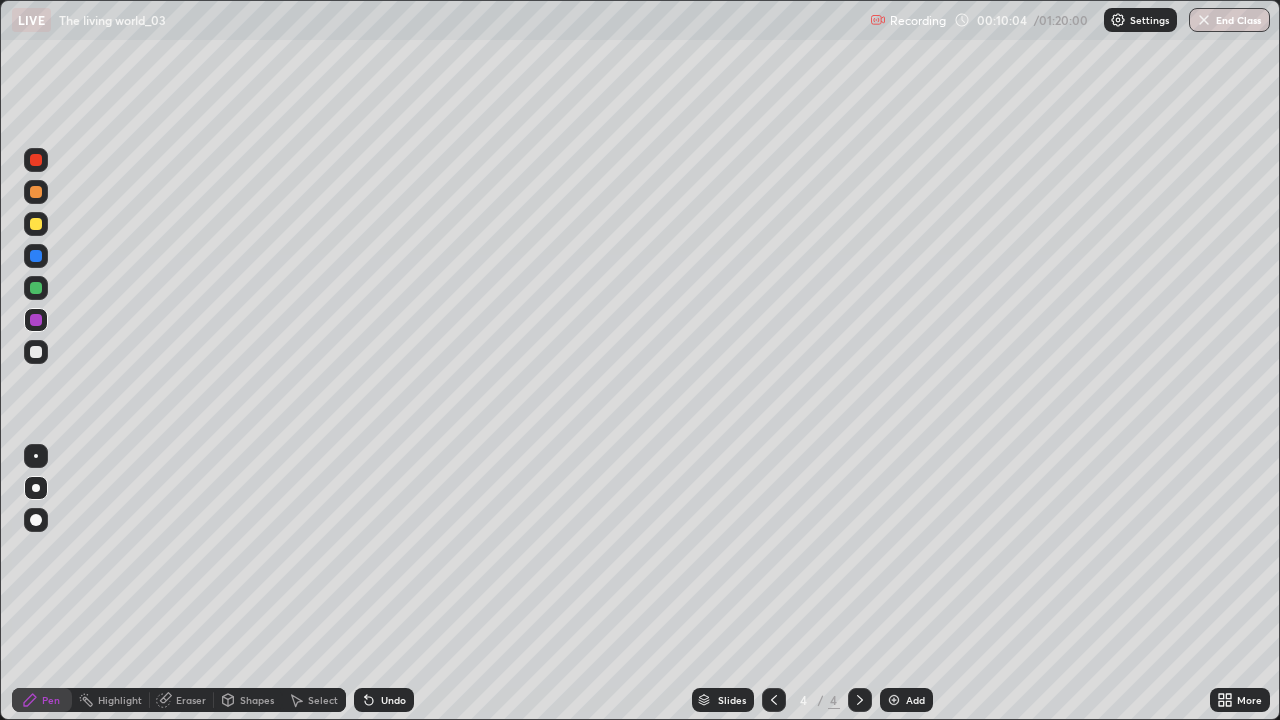 click at bounding box center [36, 352] 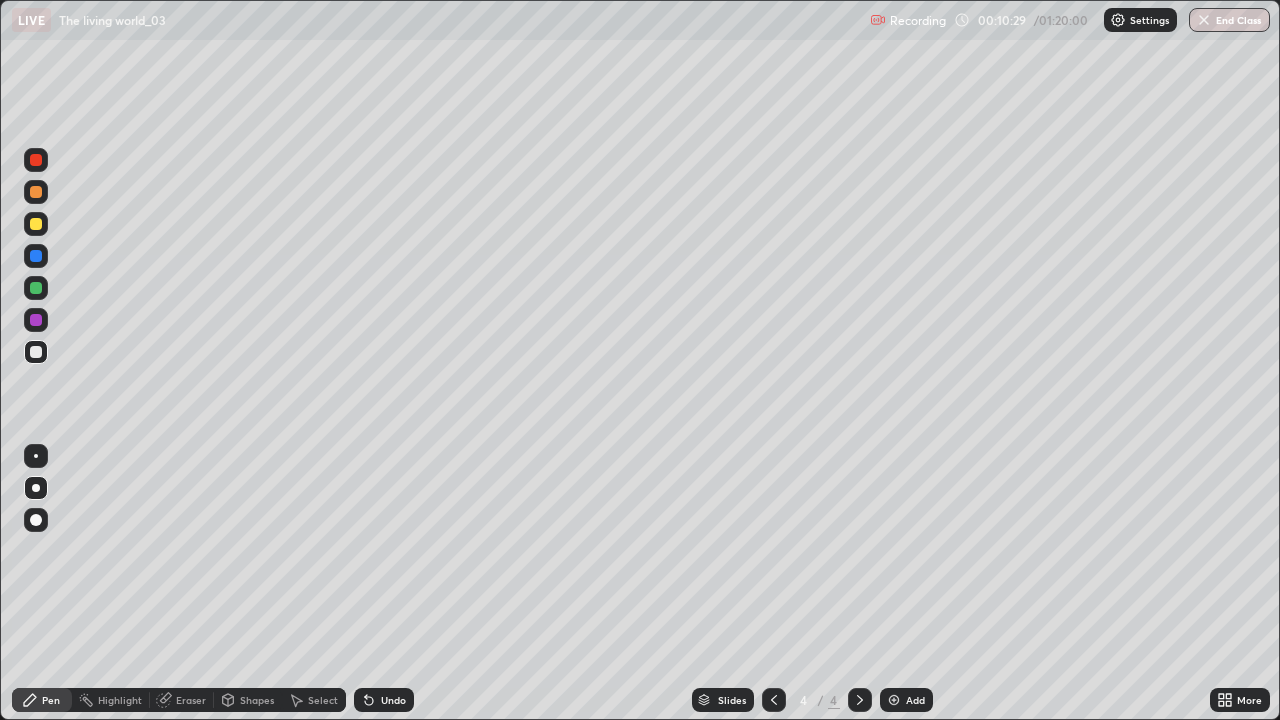click at bounding box center (36, 224) 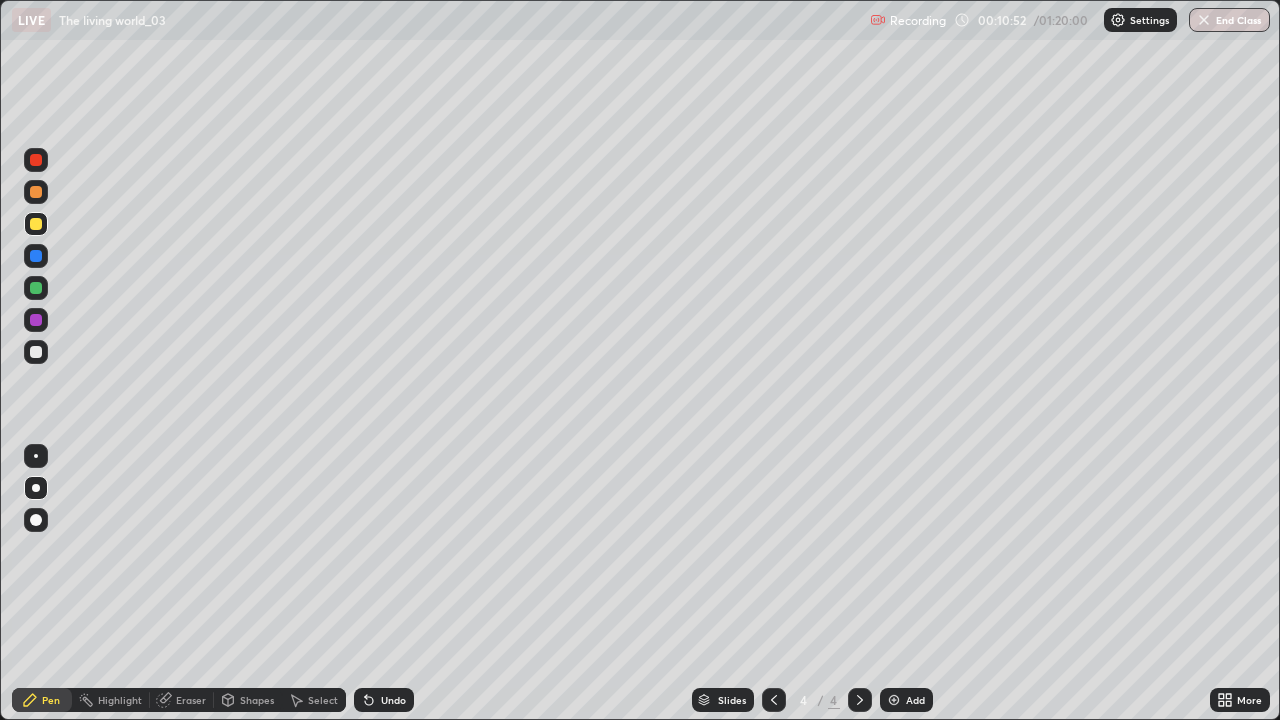 click at bounding box center [36, 320] 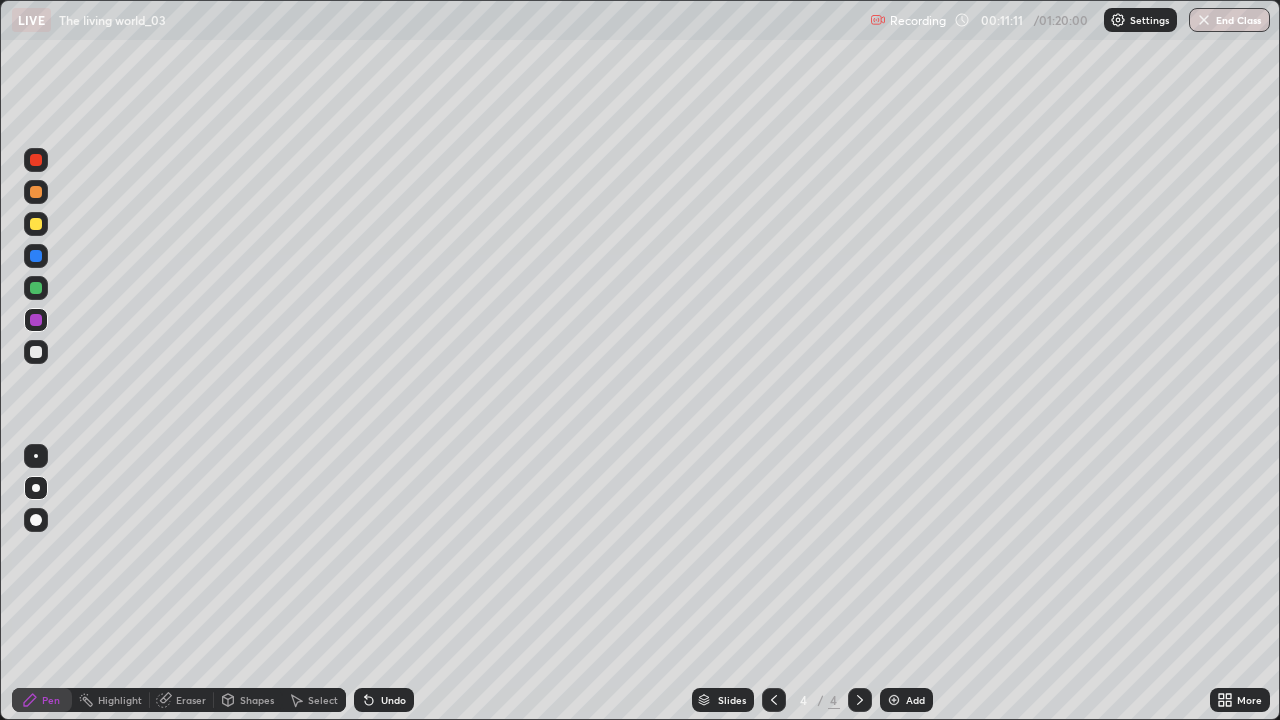 click at bounding box center [894, 700] 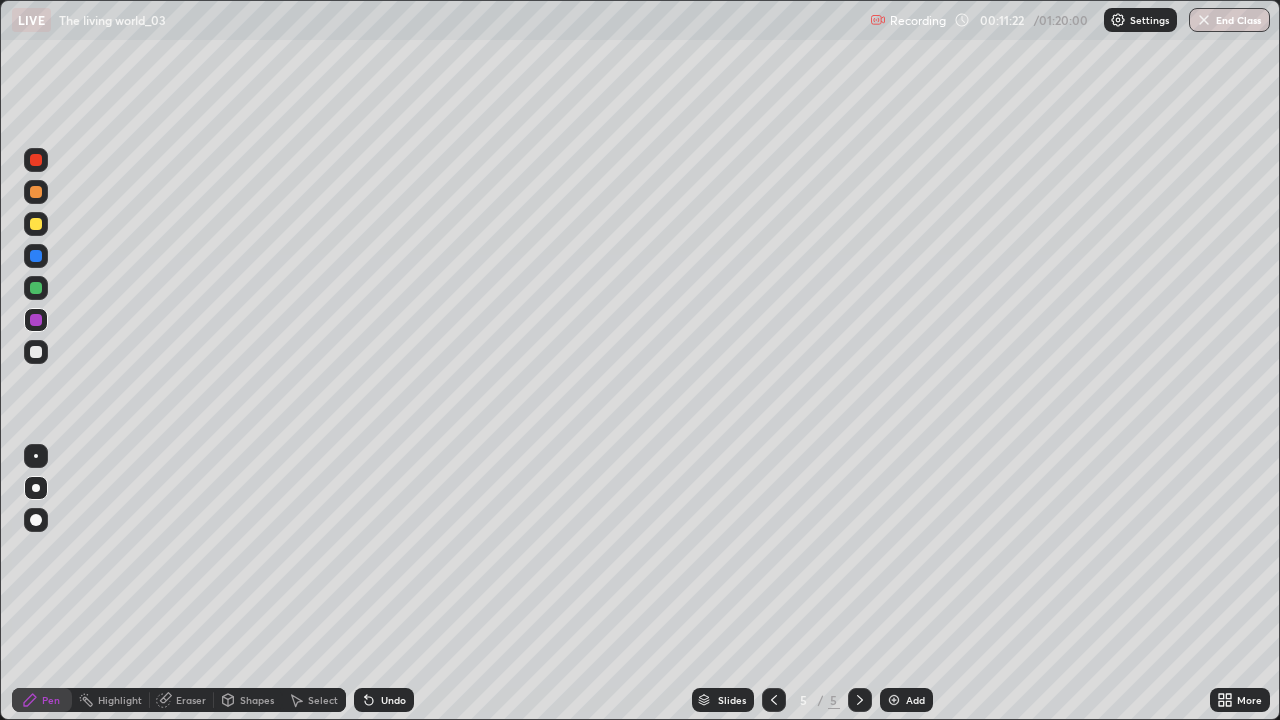 click on "Undo" at bounding box center (393, 700) 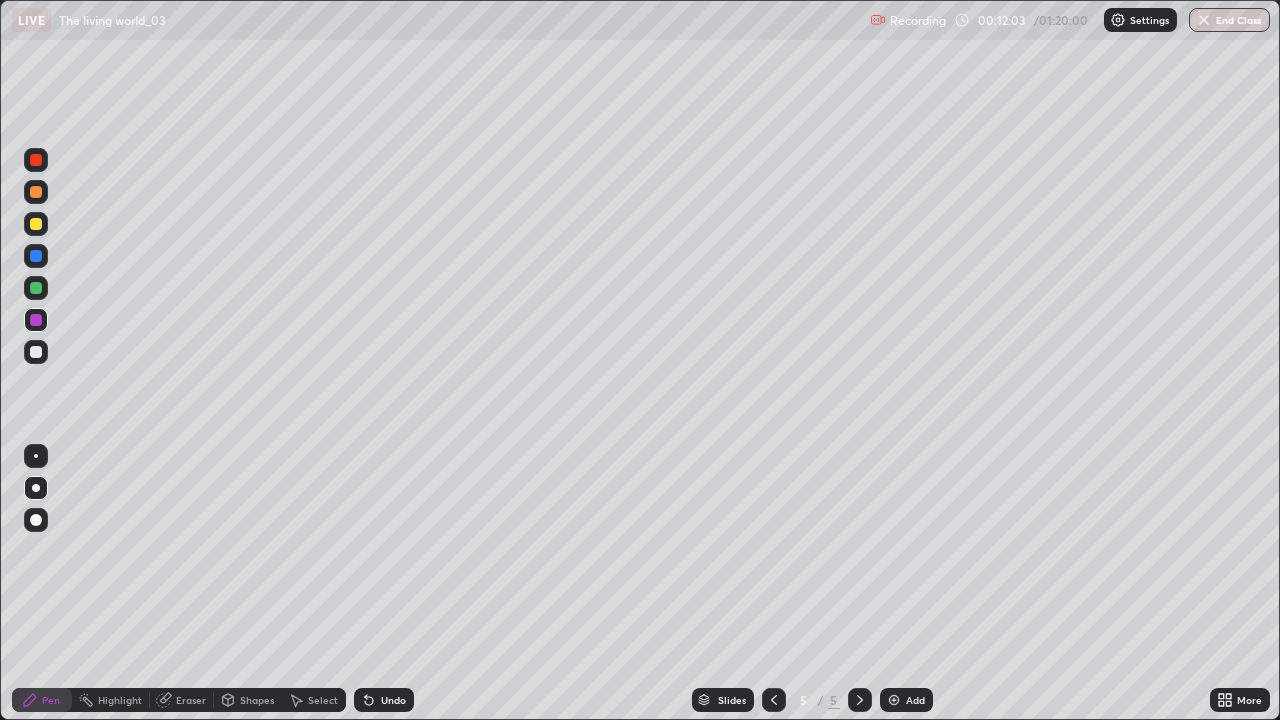 click at bounding box center (36, 352) 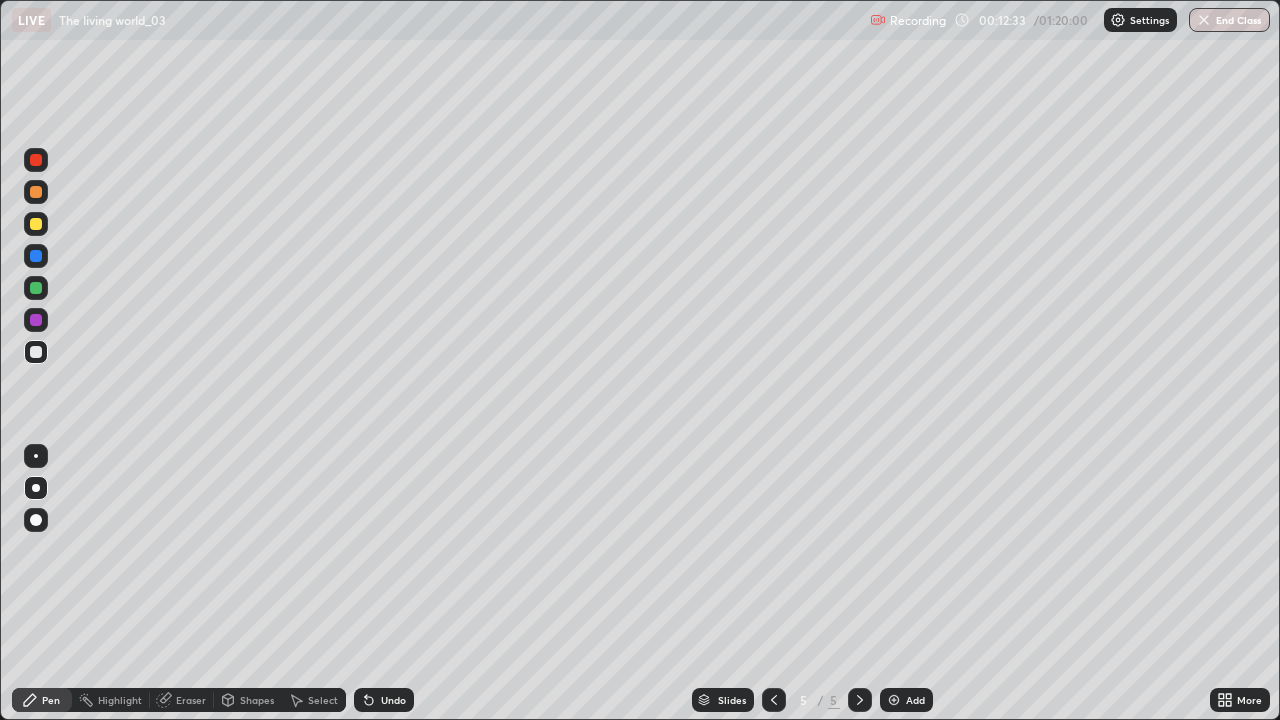 click at bounding box center [36, 288] 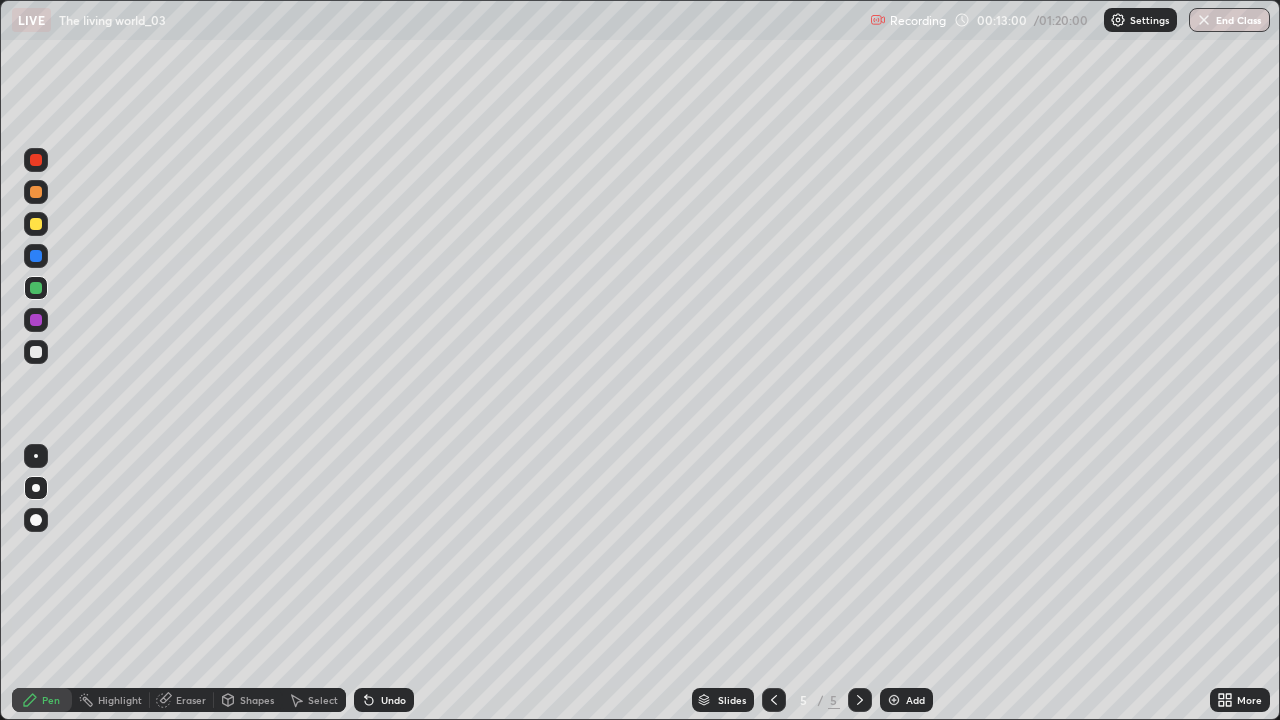 click at bounding box center [36, 320] 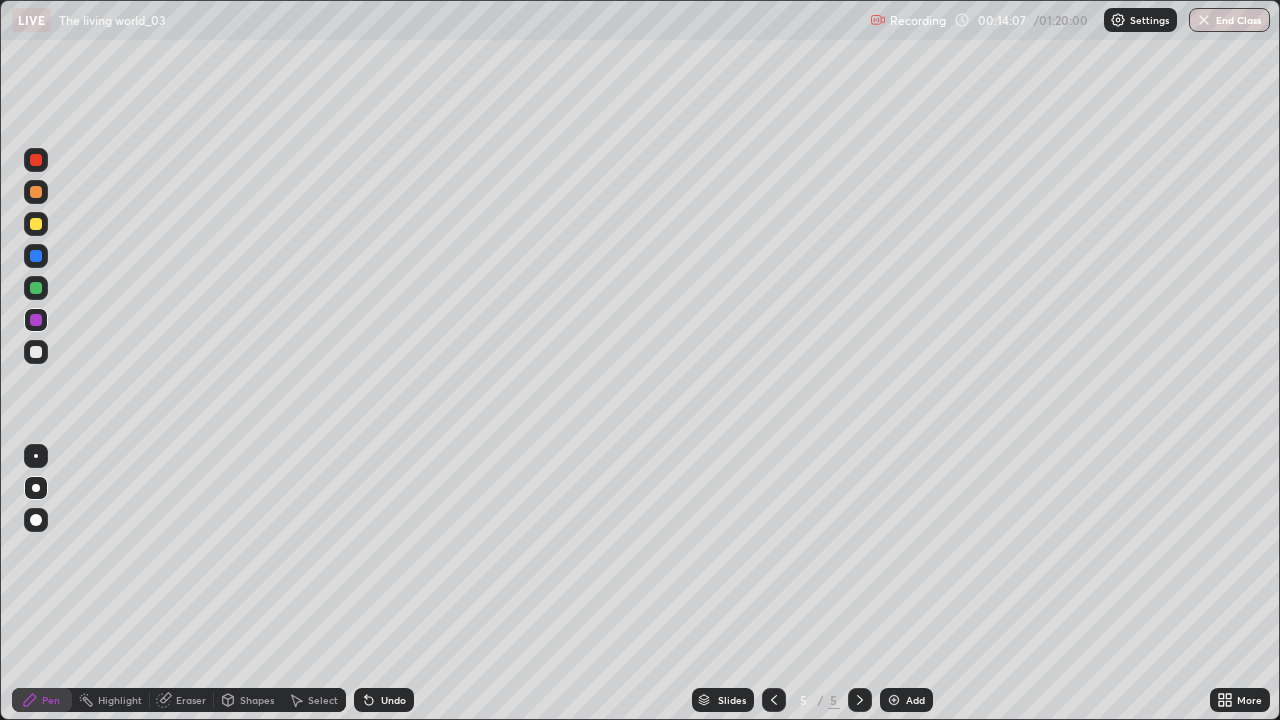 click at bounding box center (894, 700) 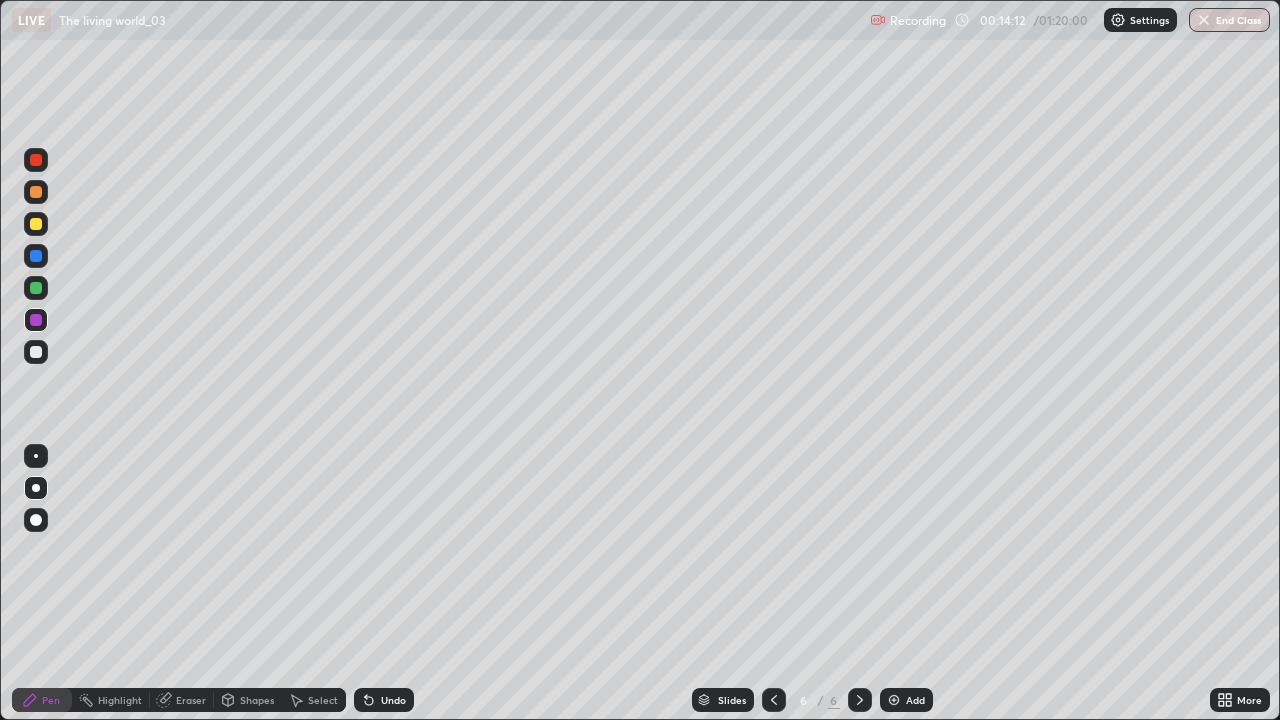 click at bounding box center (36, 352) 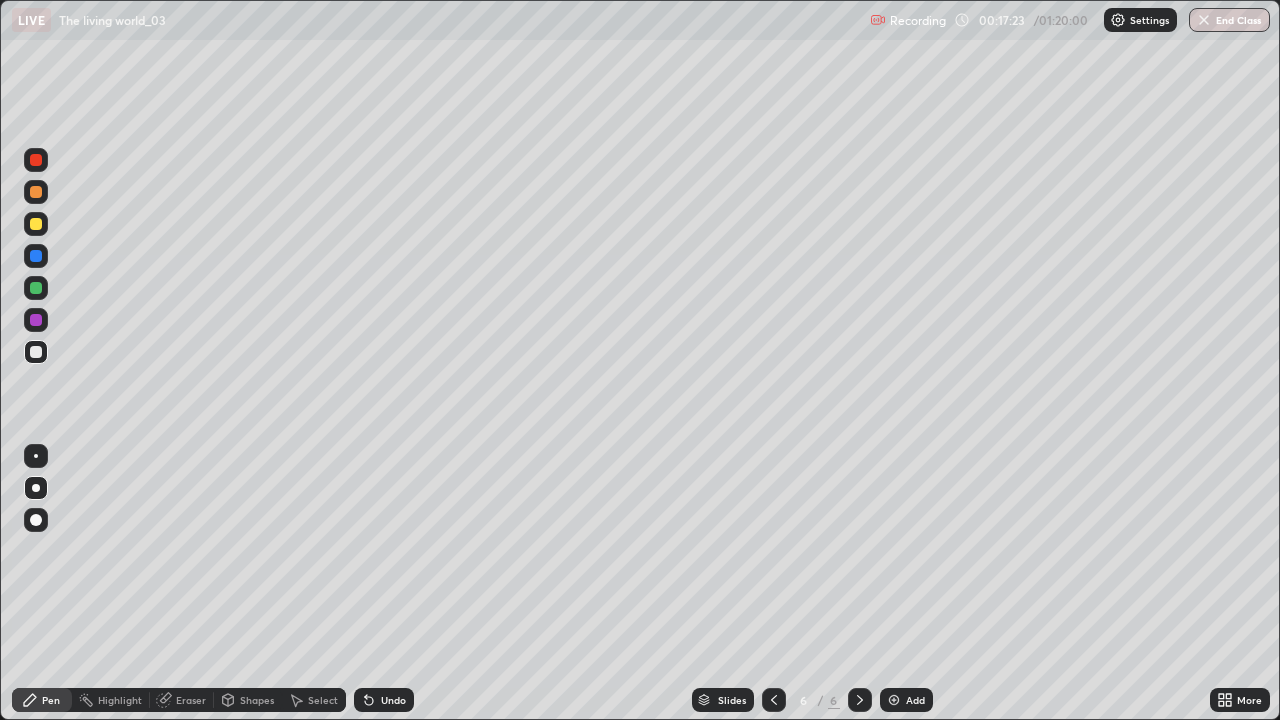 click at bounding box center [36, 160] 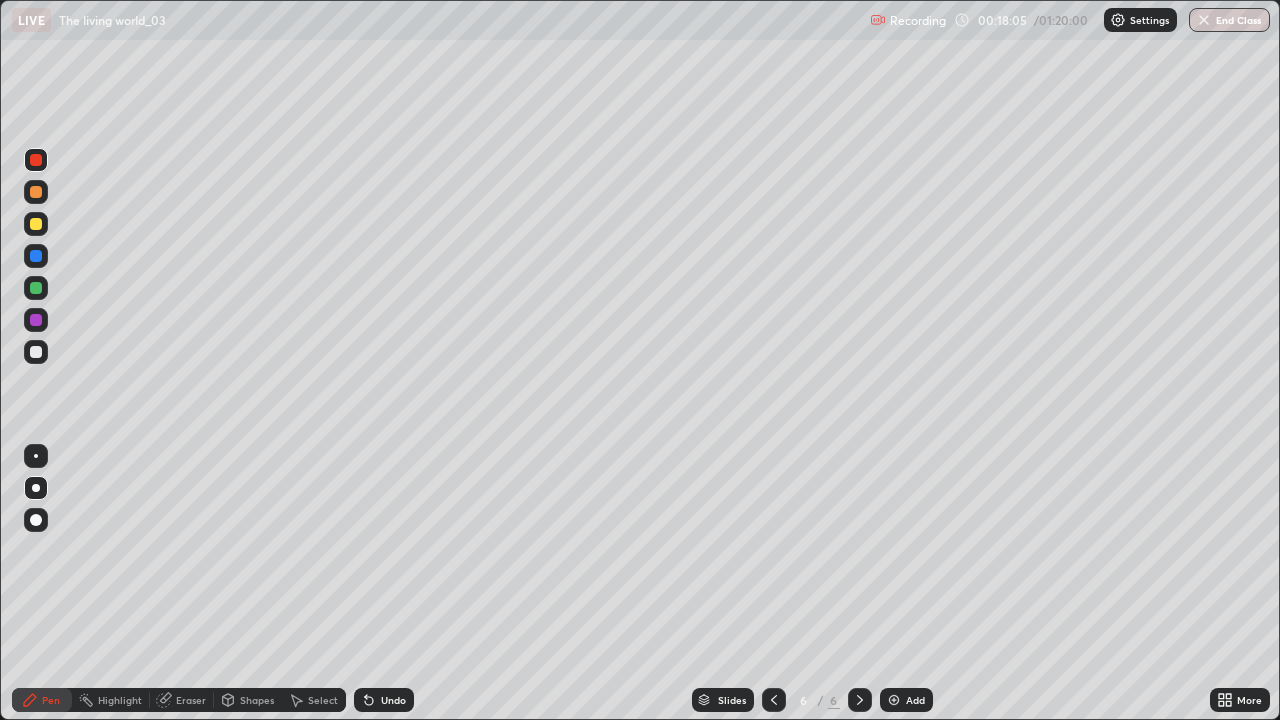 click at bounding box center [36, 192] 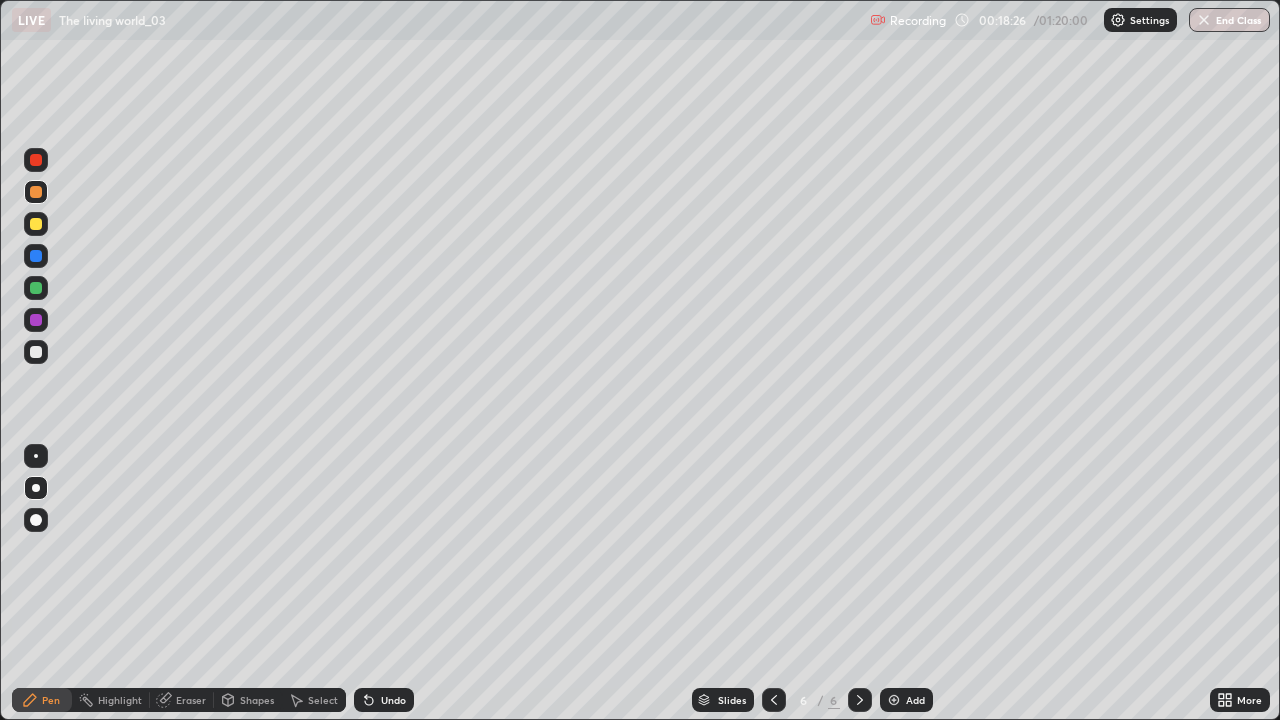 click at bounding box center (36, 256) 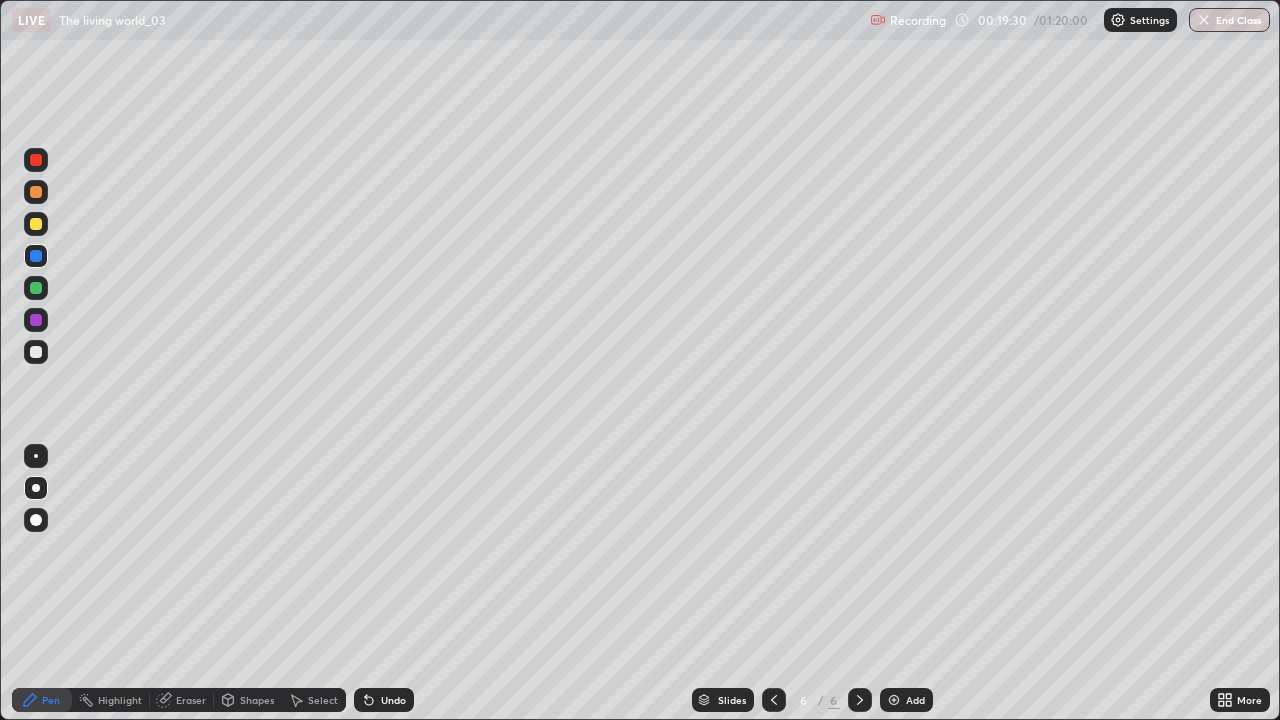 click at bounding box center (36, 320) 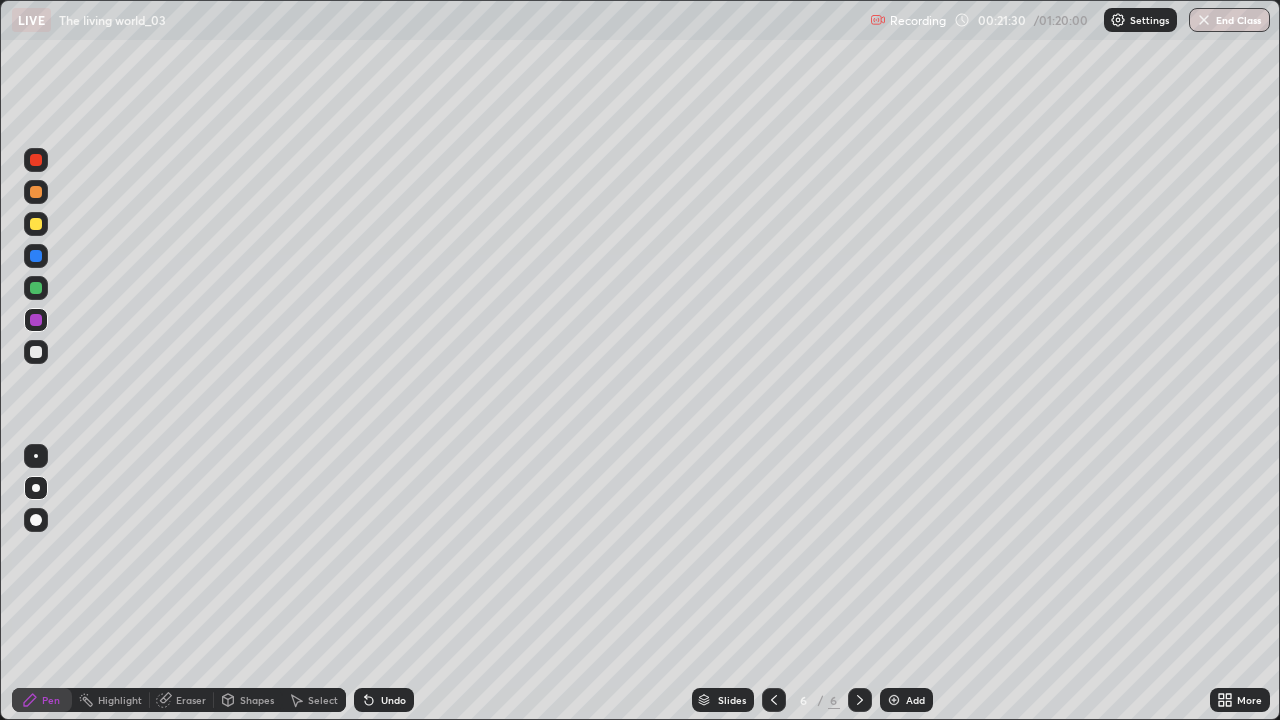 click at bounding box center [36, 288] 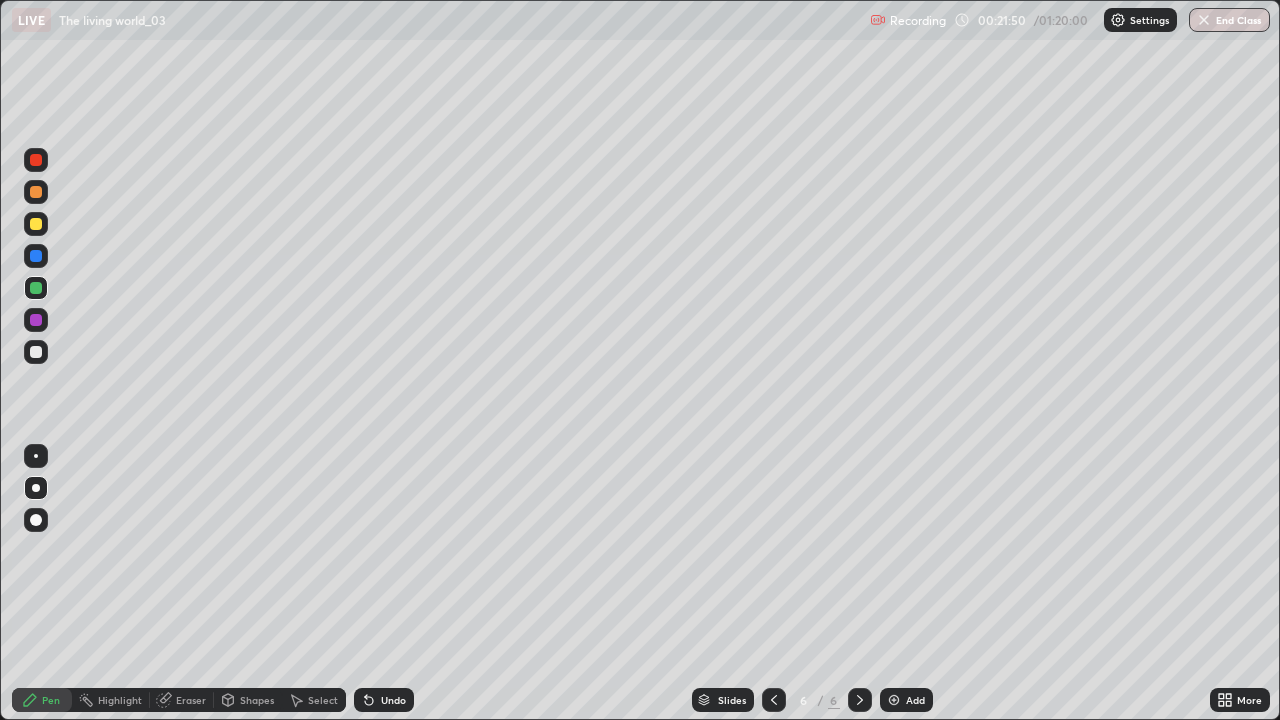 click on "Undo" at bounding box center (393, 700) 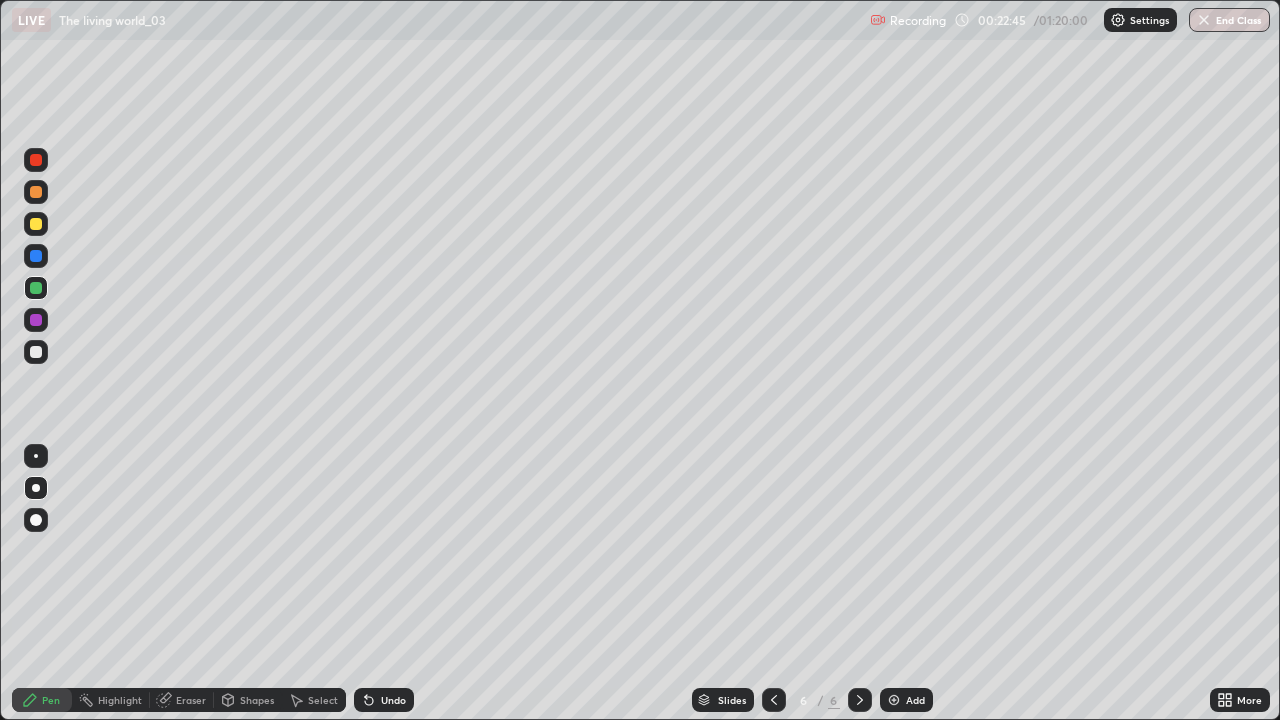 click at bounding box center (36, 320) 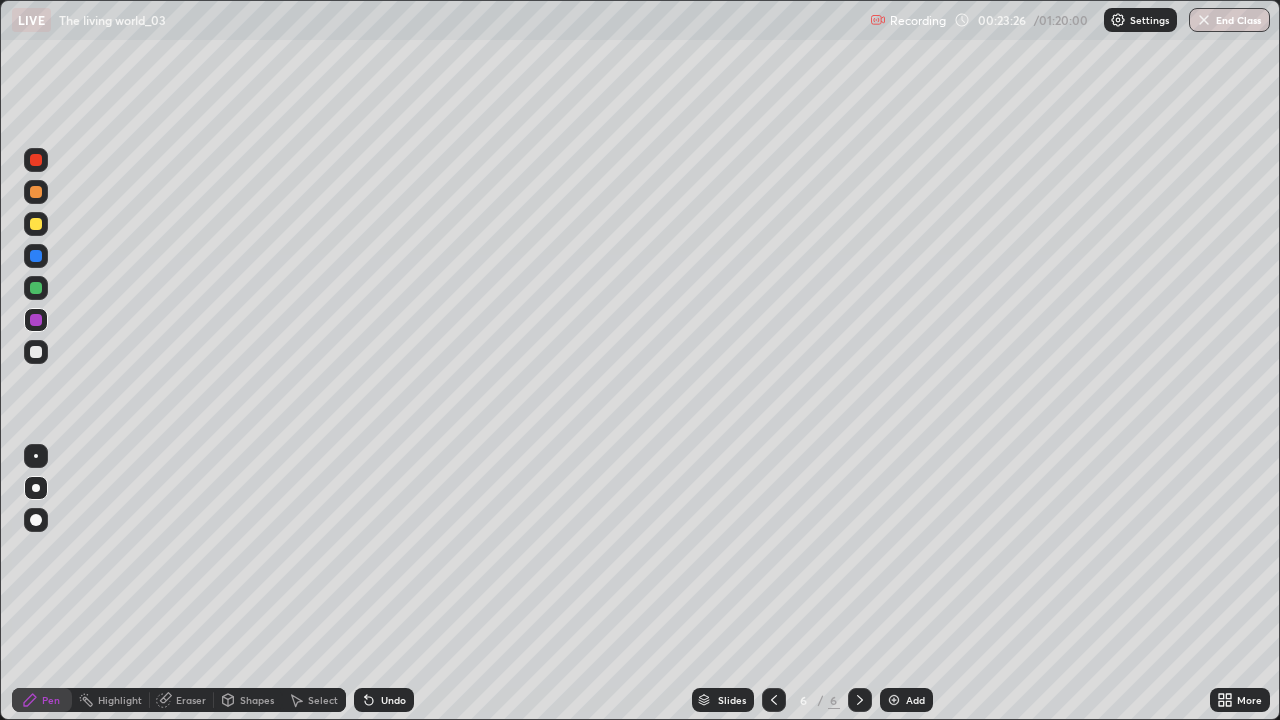 click at bounding box center [36, 352] 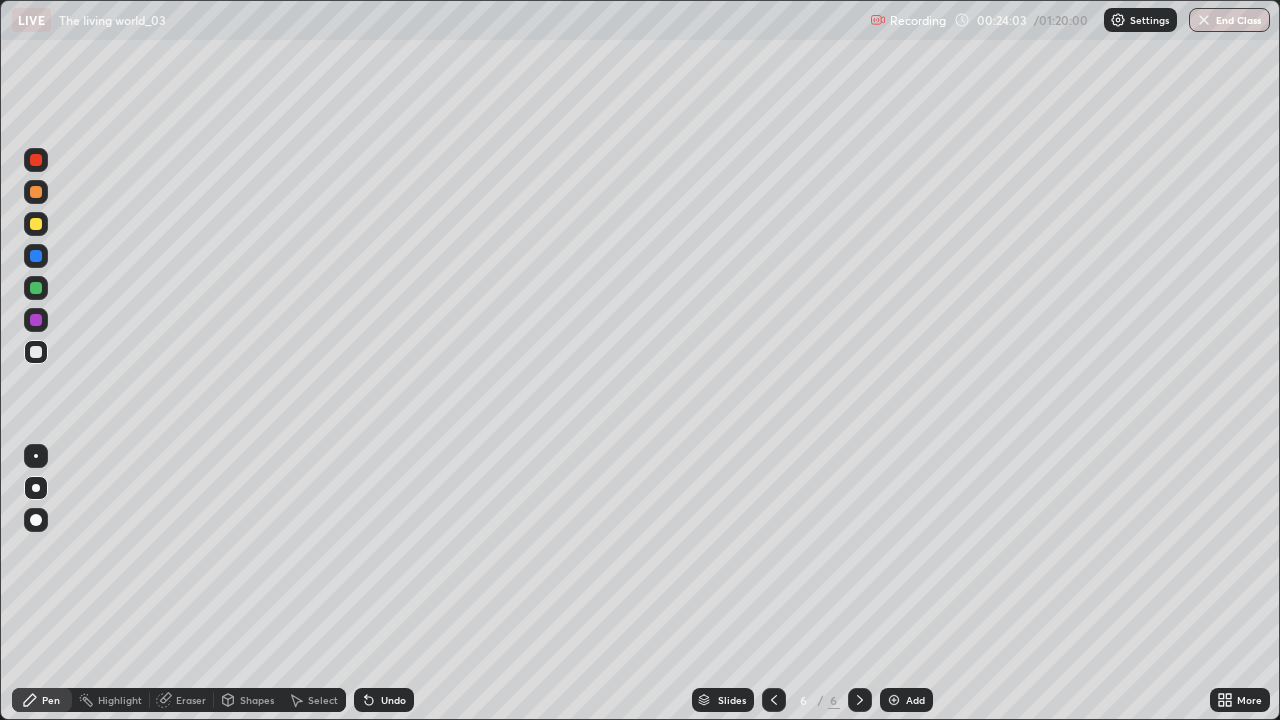 click at bounding box center [894, 700] 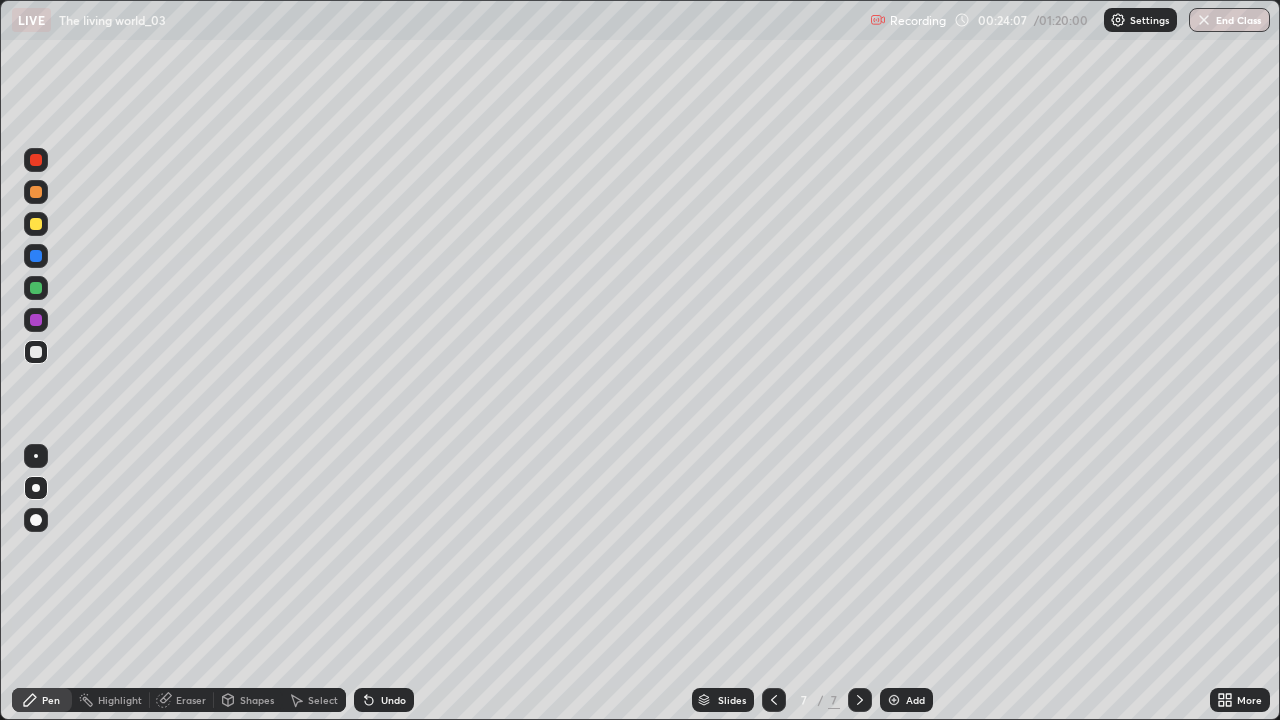 click at bounding box center [36, 320] 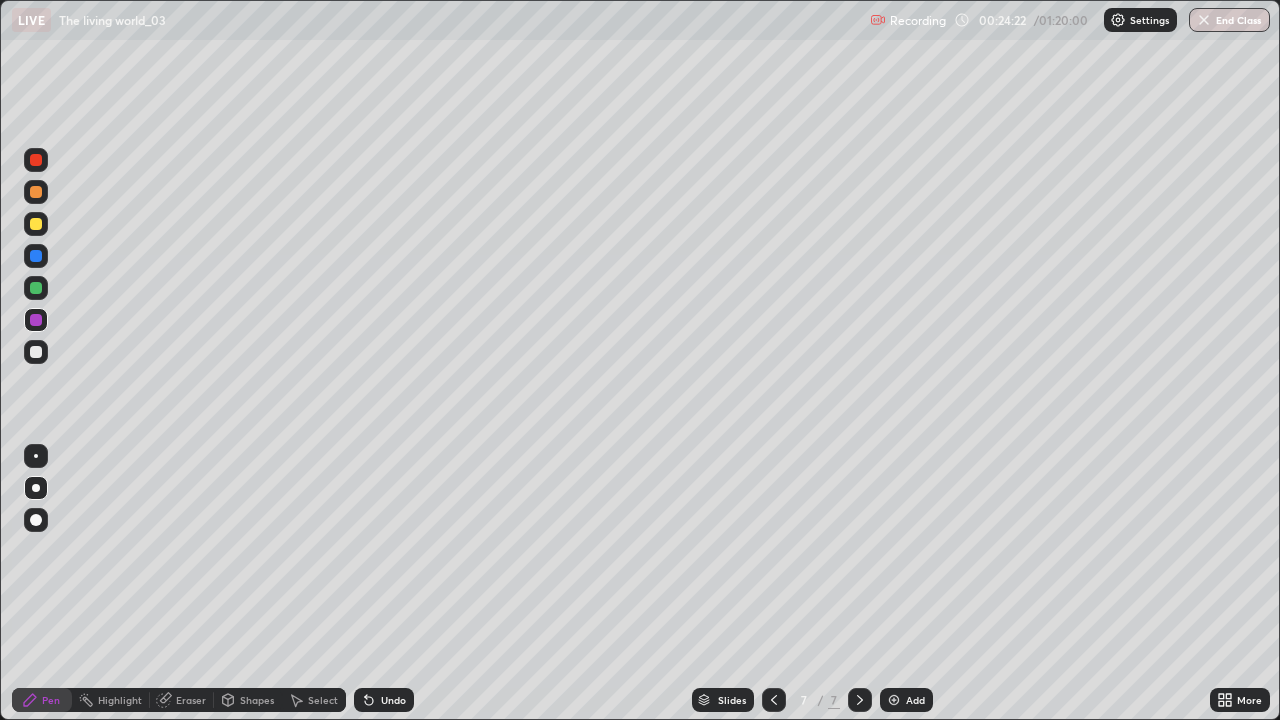 click at bounding box center [36, 288] 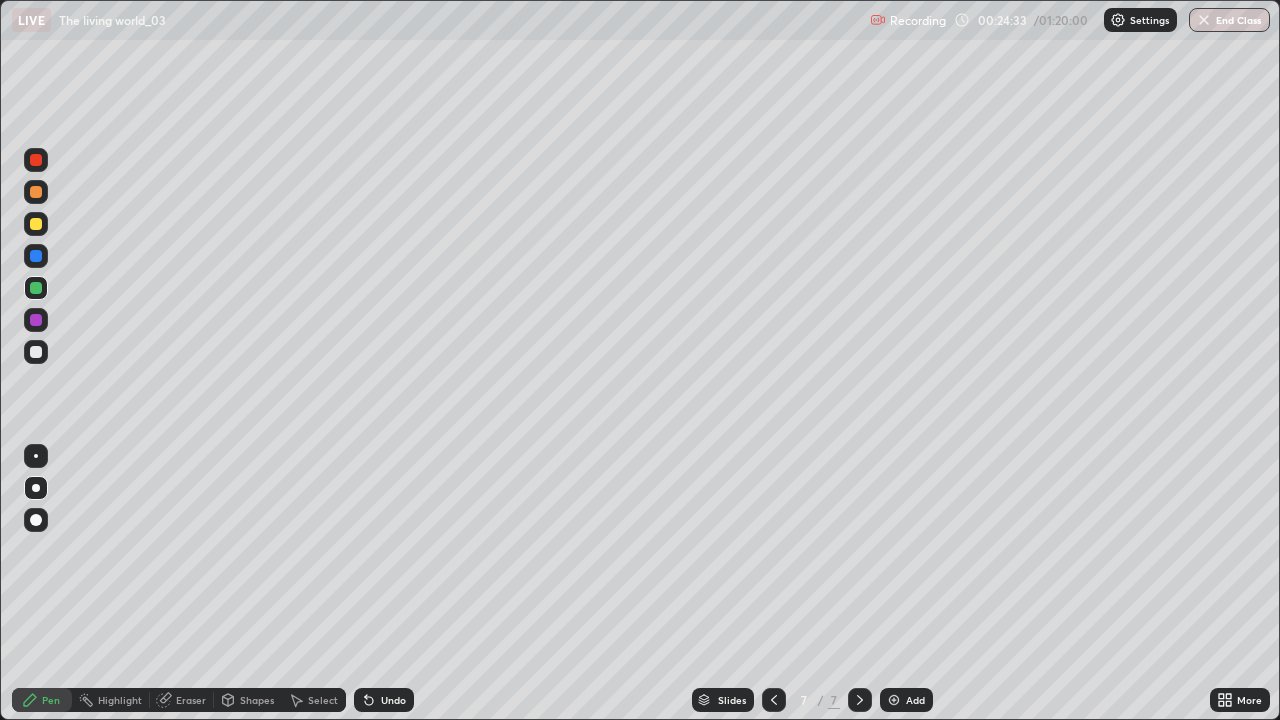 click on "Undo" at bounding box center [393, 700] 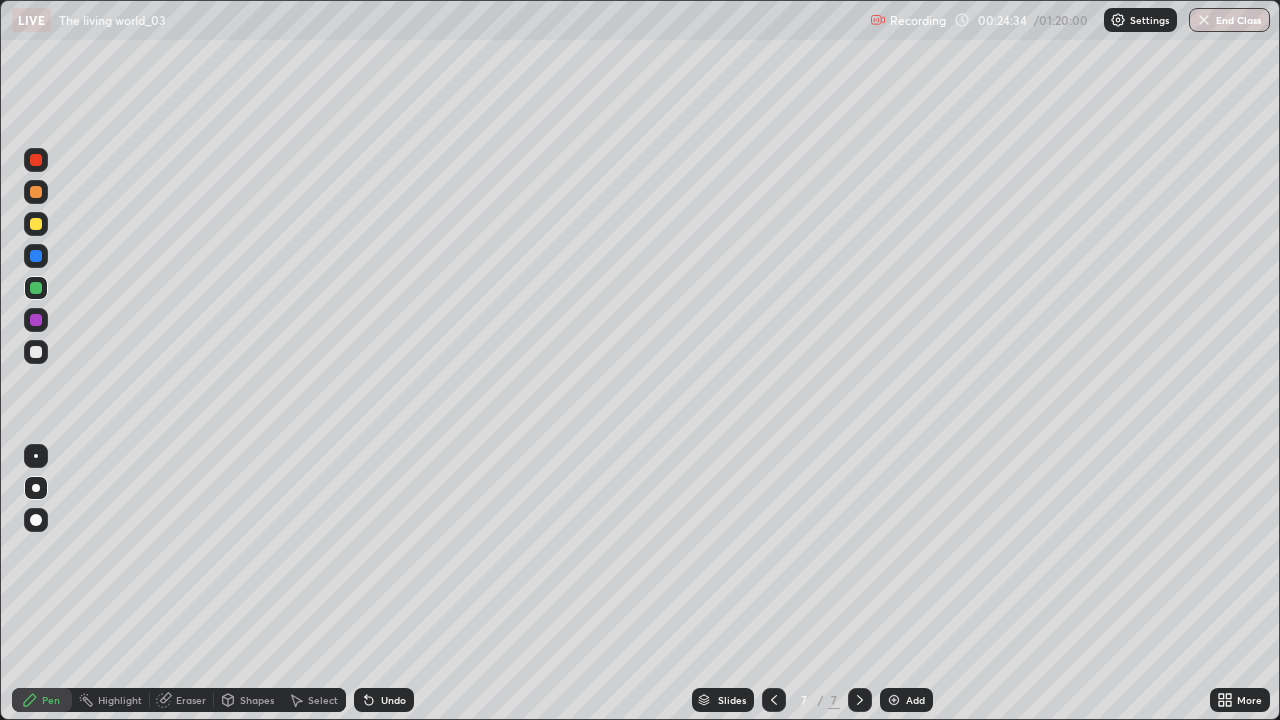 click on "Undo" at bounding box center [393, 700] 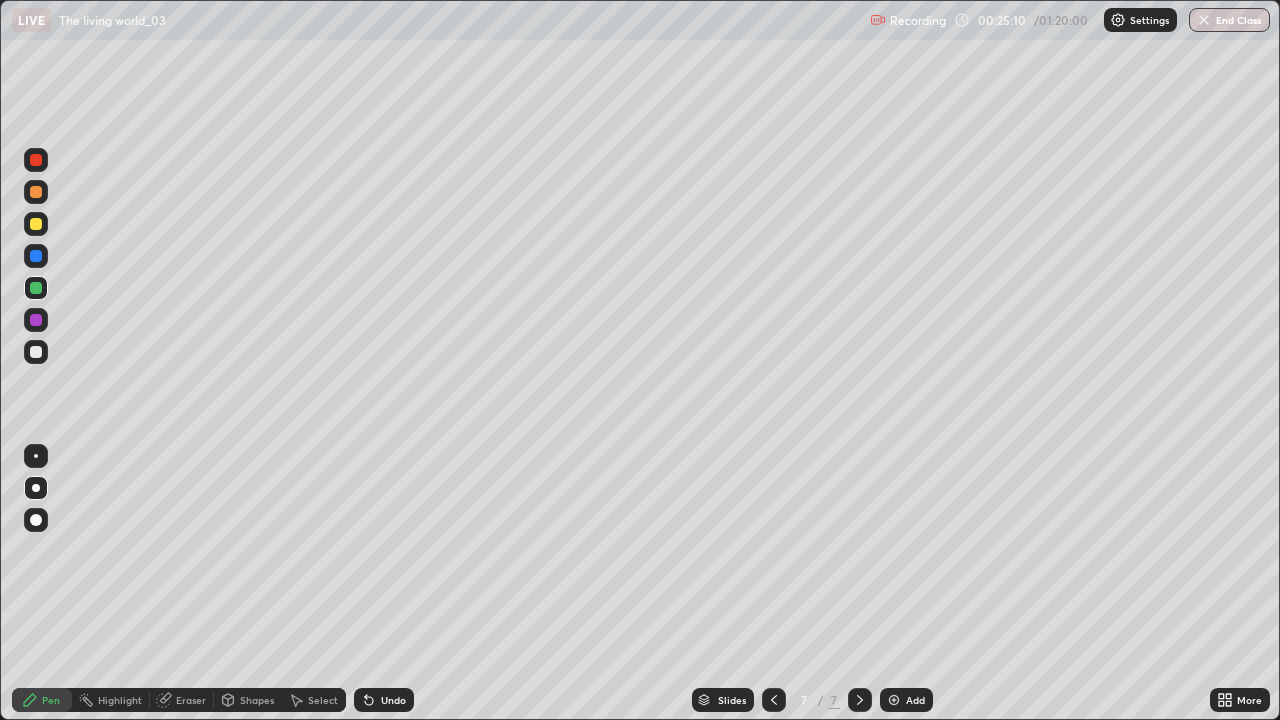 click 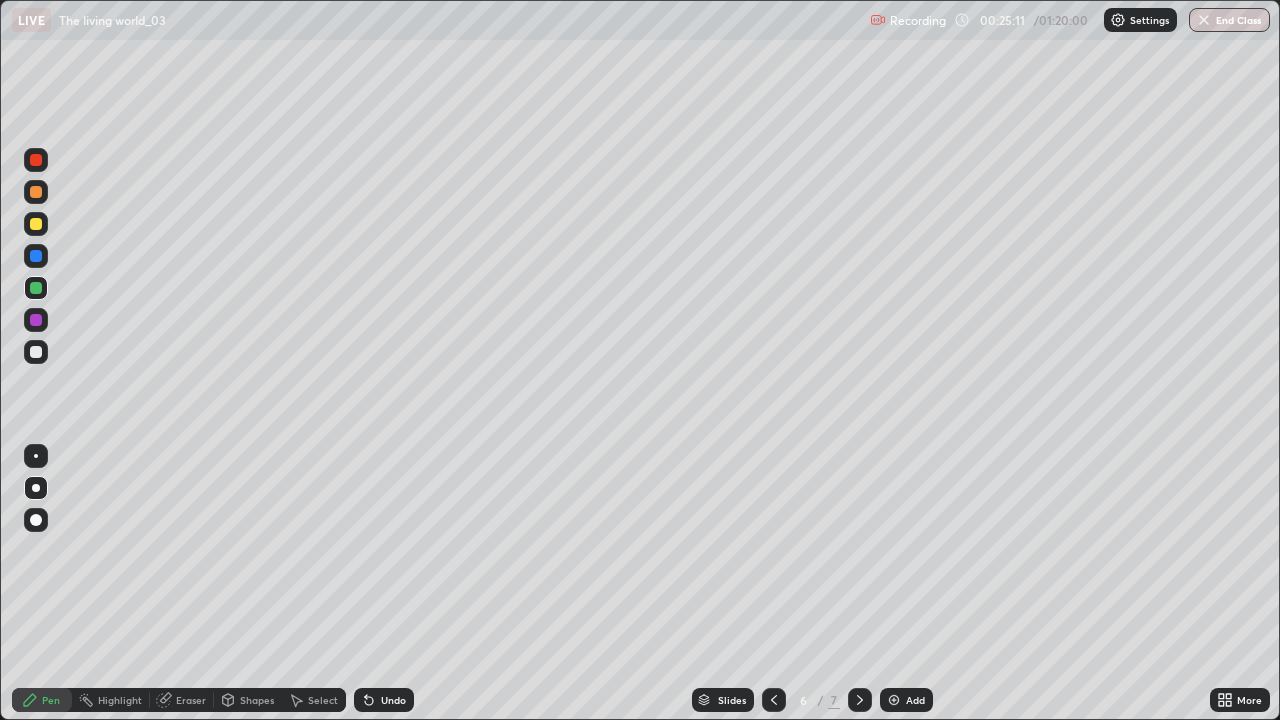 click 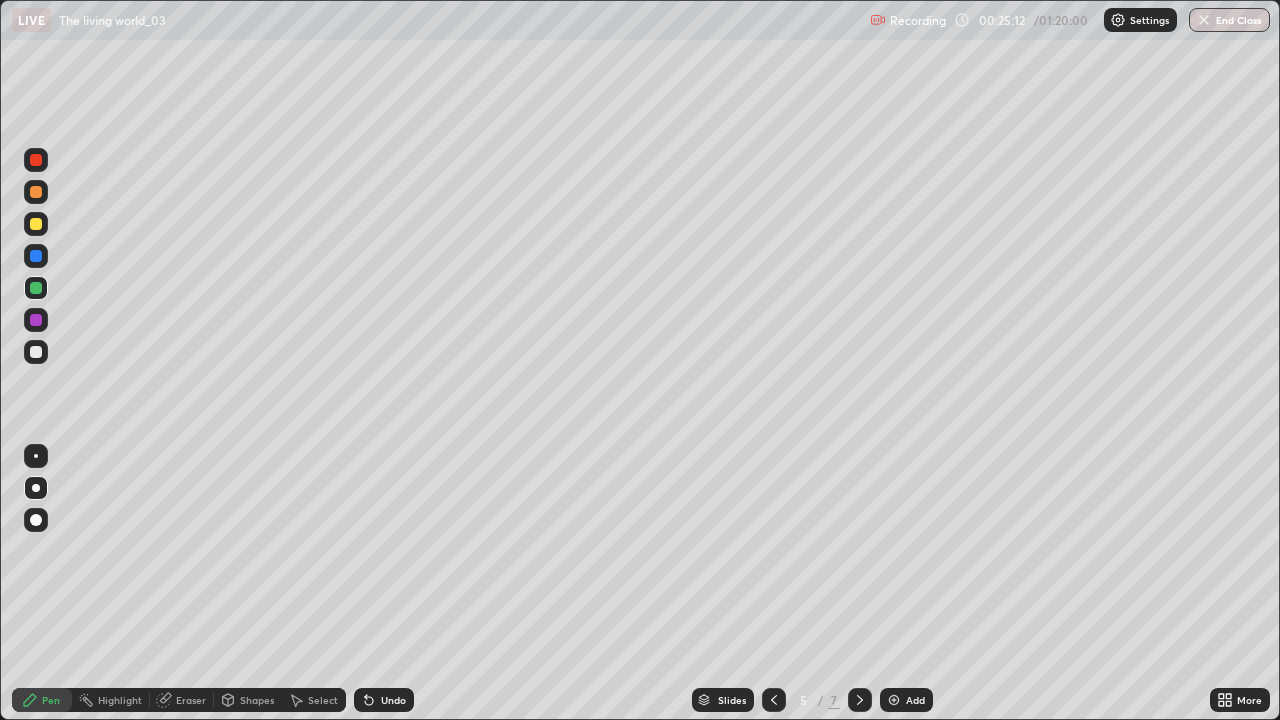 click at bounding box center (774, 700) 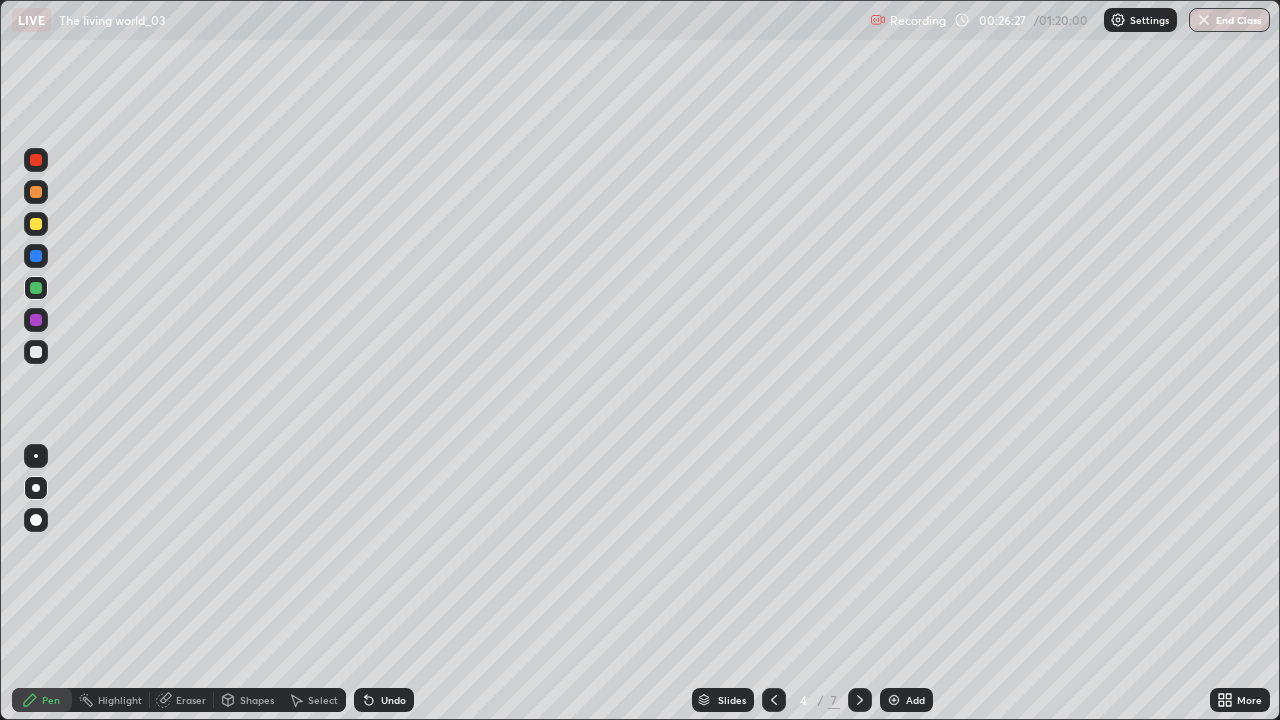 click at bounding box center [860, 700] 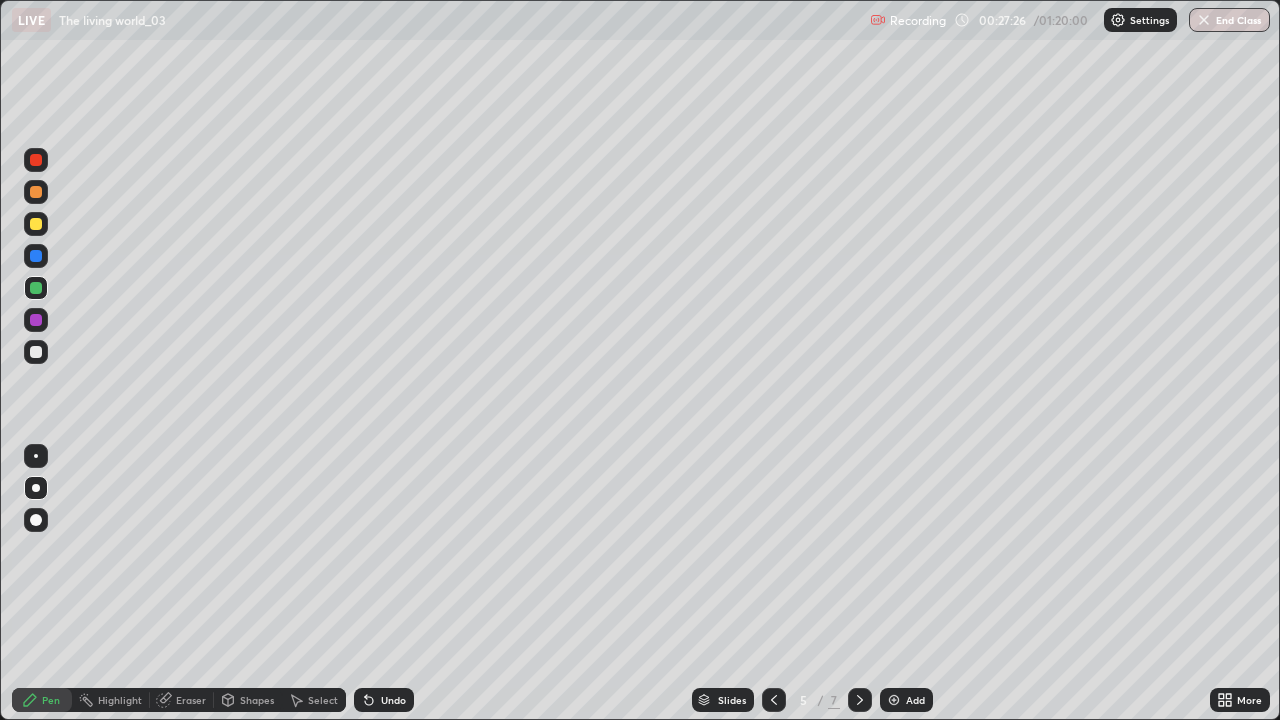 click 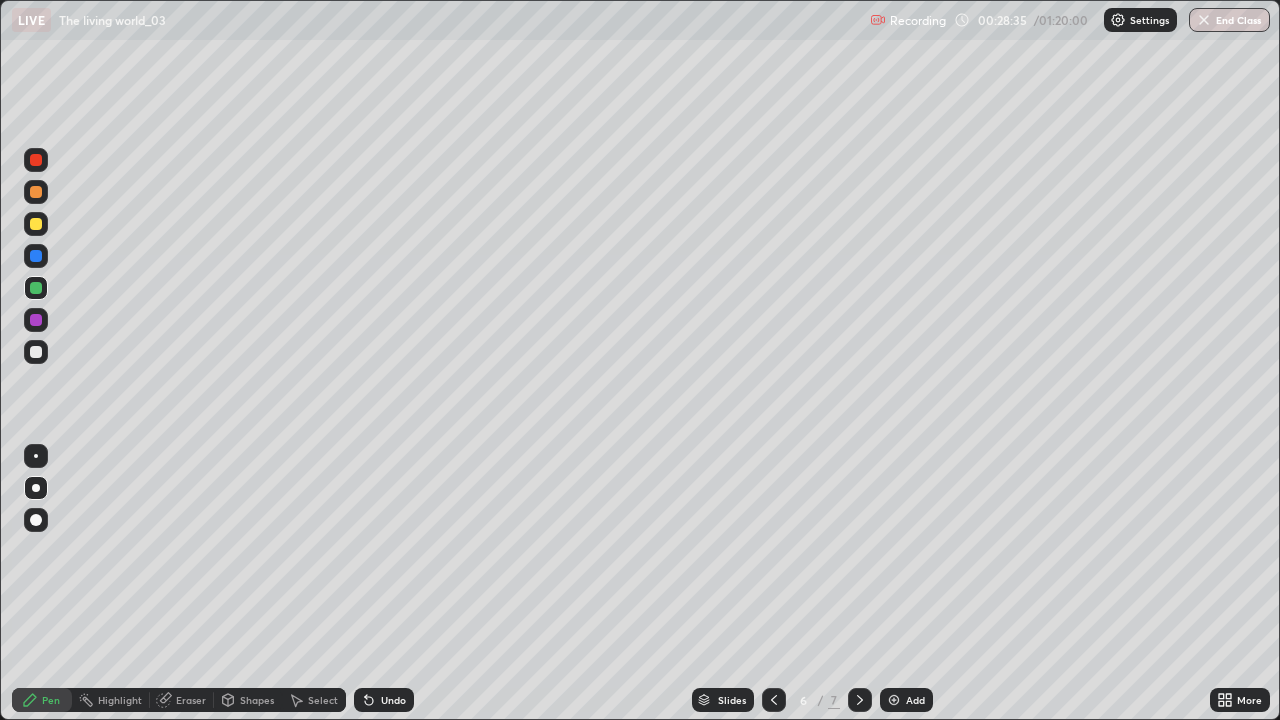 click 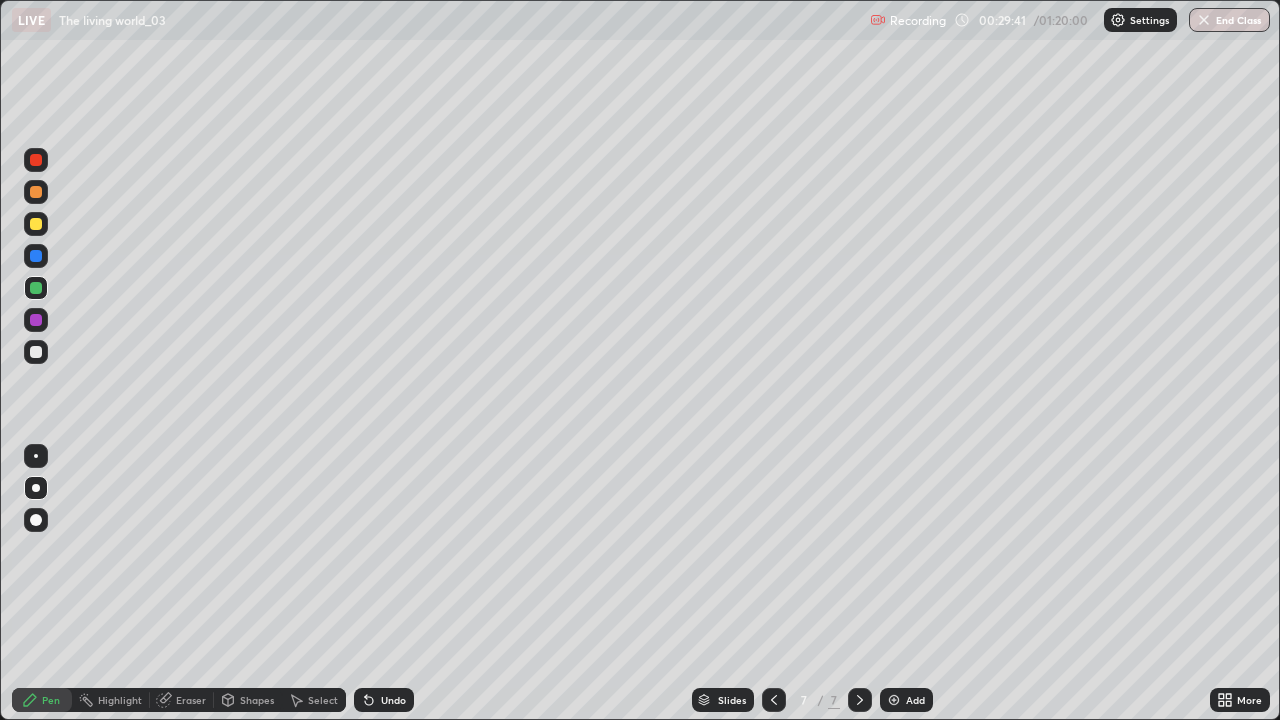 click at bounding box center (36, 320) 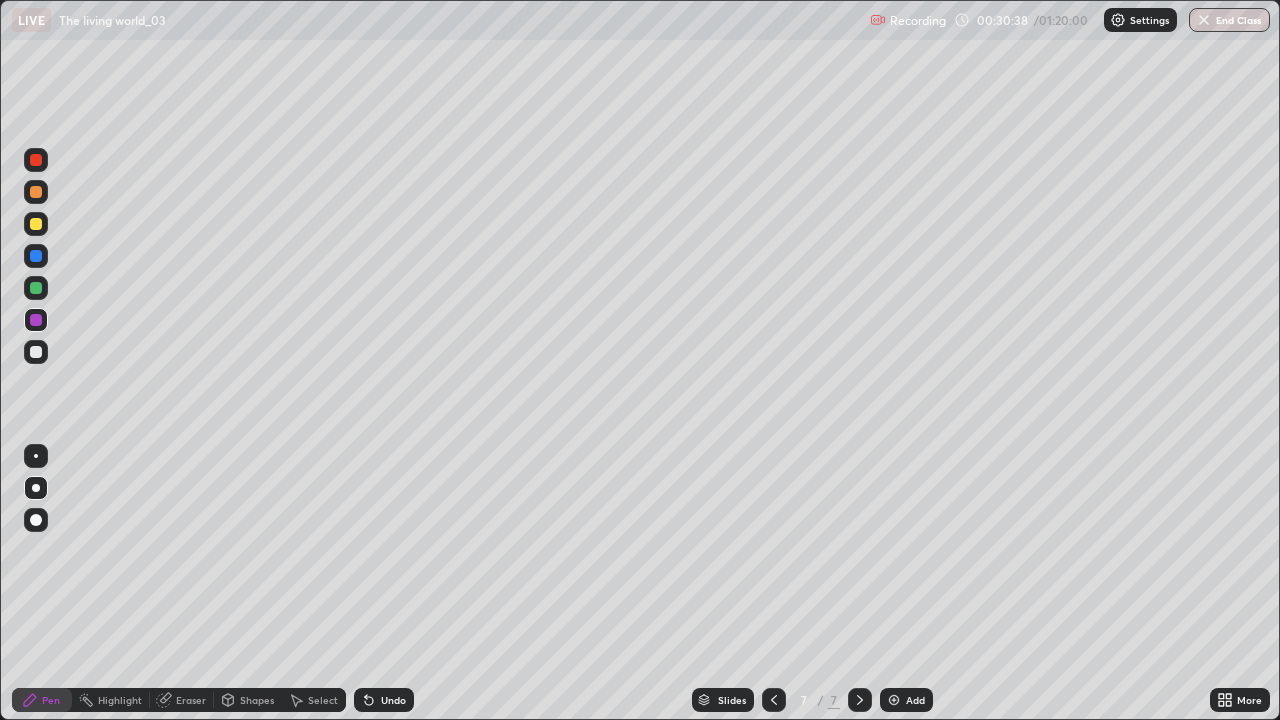 click at bounding box center (894, 700) 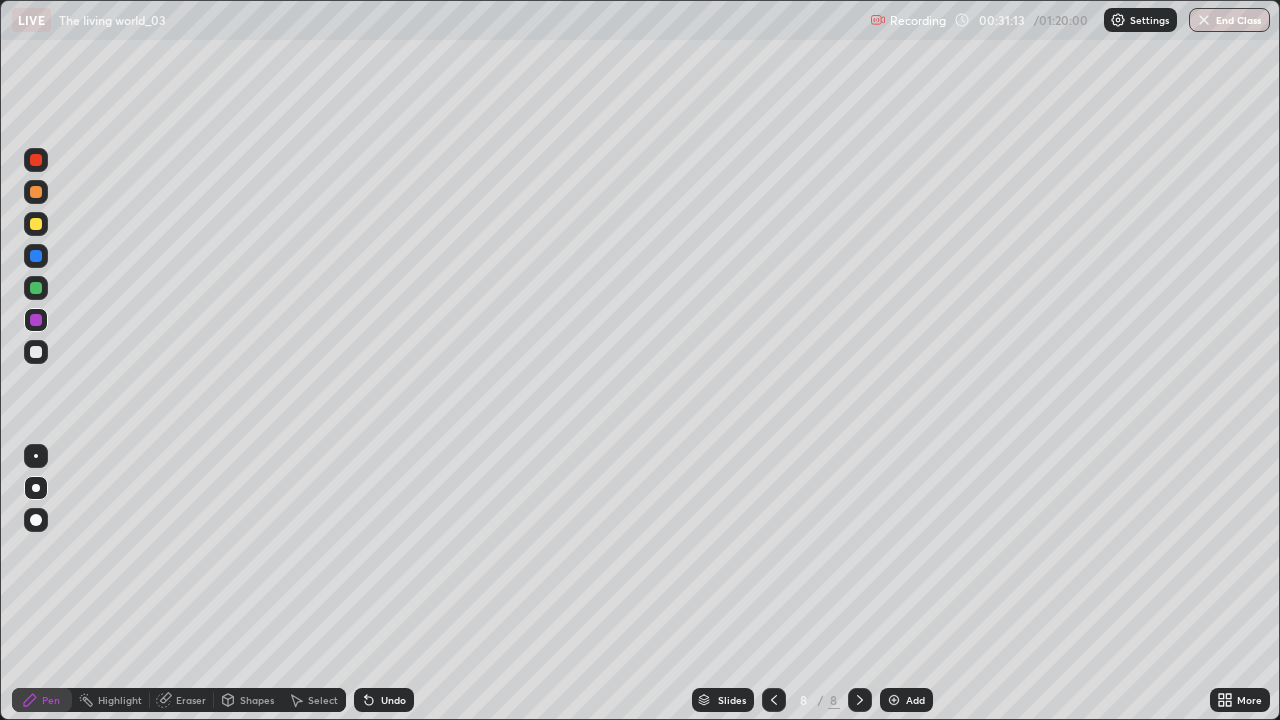 click at bounding box center (36, 288) 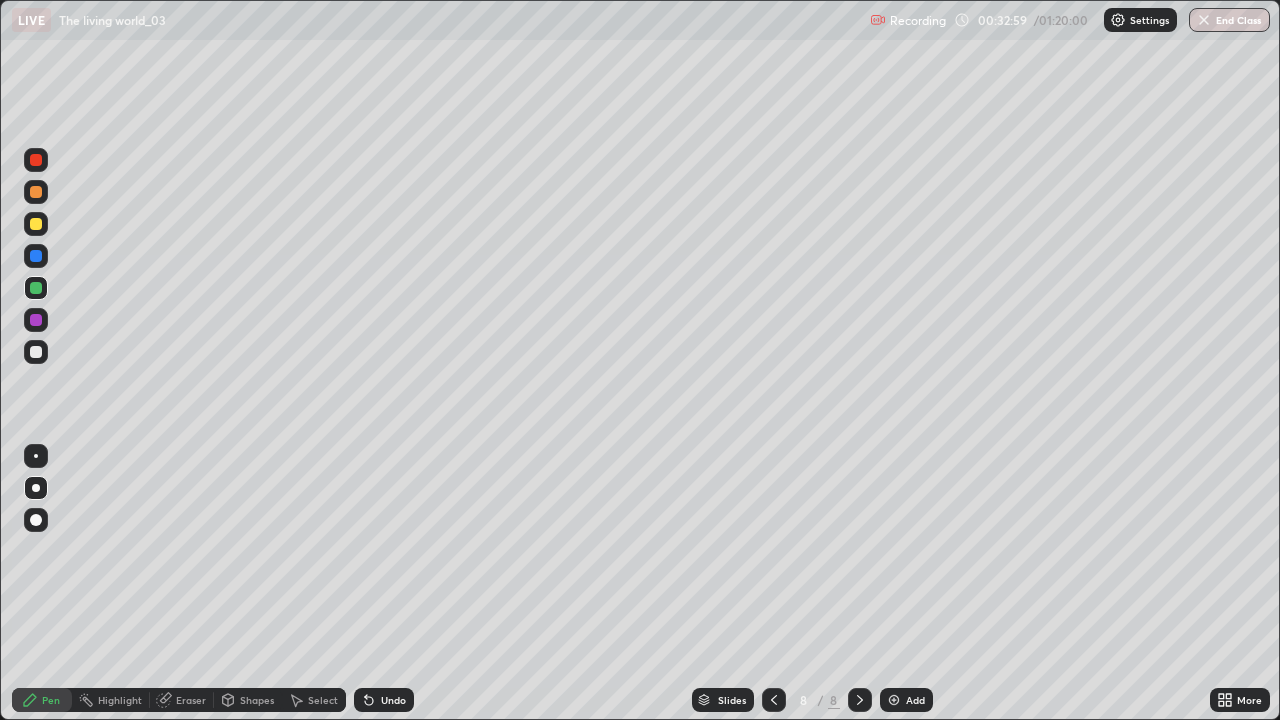 click on "Eraser" at bounding box center [191, 700] 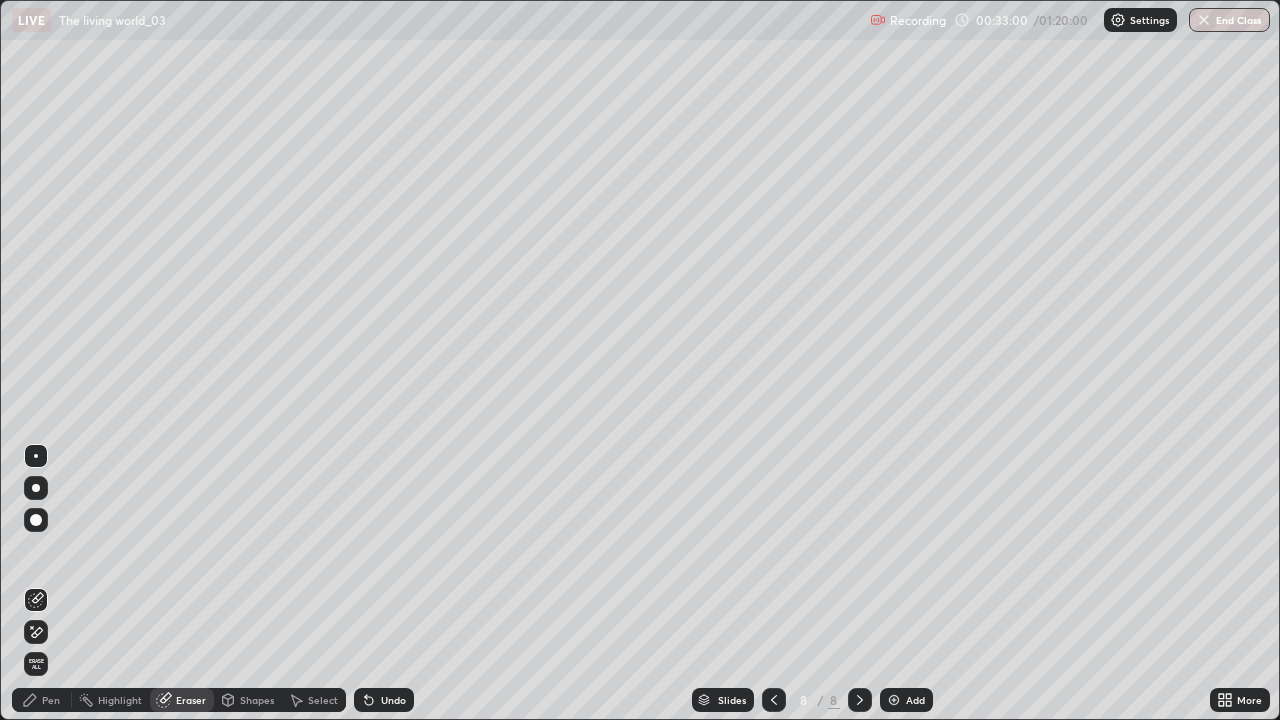 click on "Erase all" at bounding box center [36, 664] 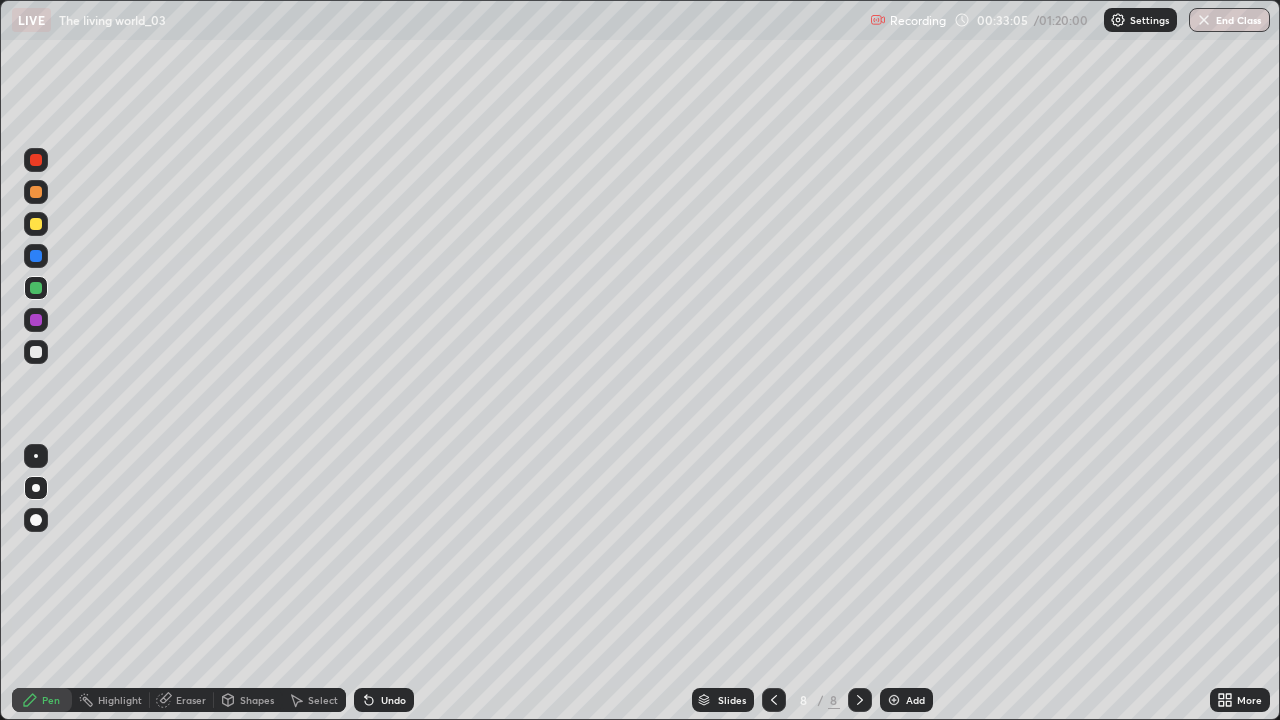 click at bounding box center (36, 224) 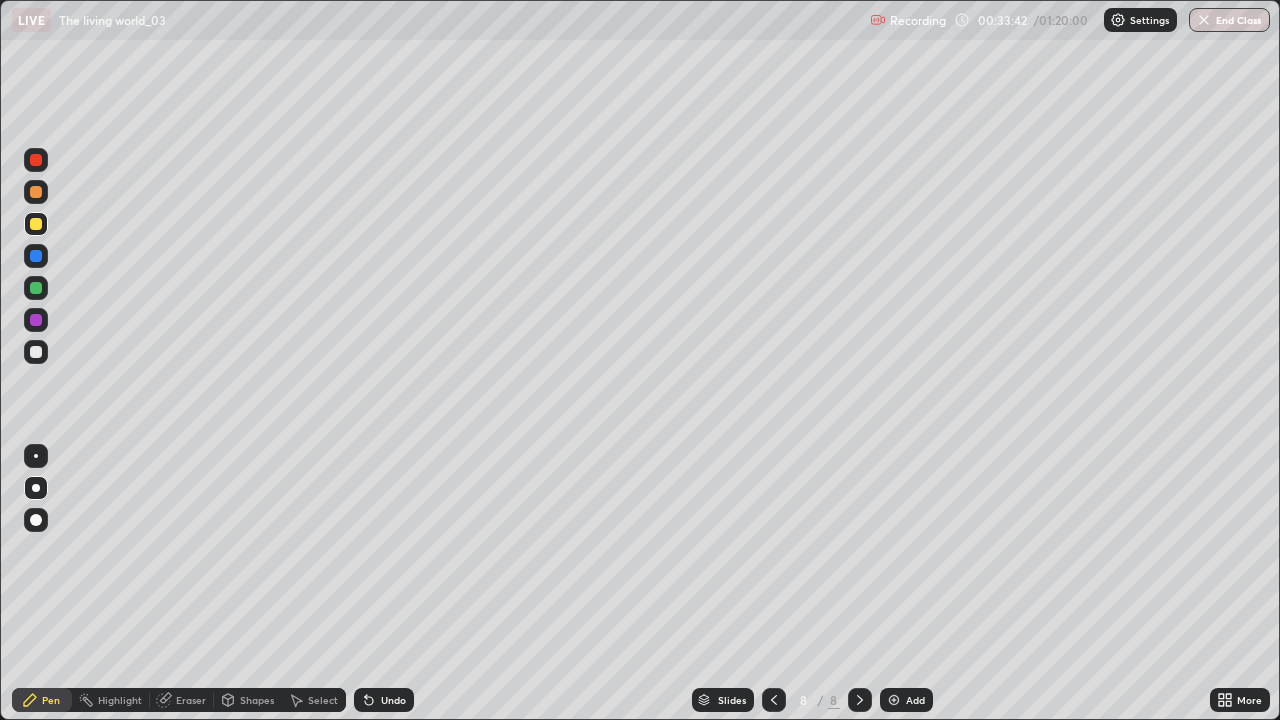 click at bounding box center (36, 160) 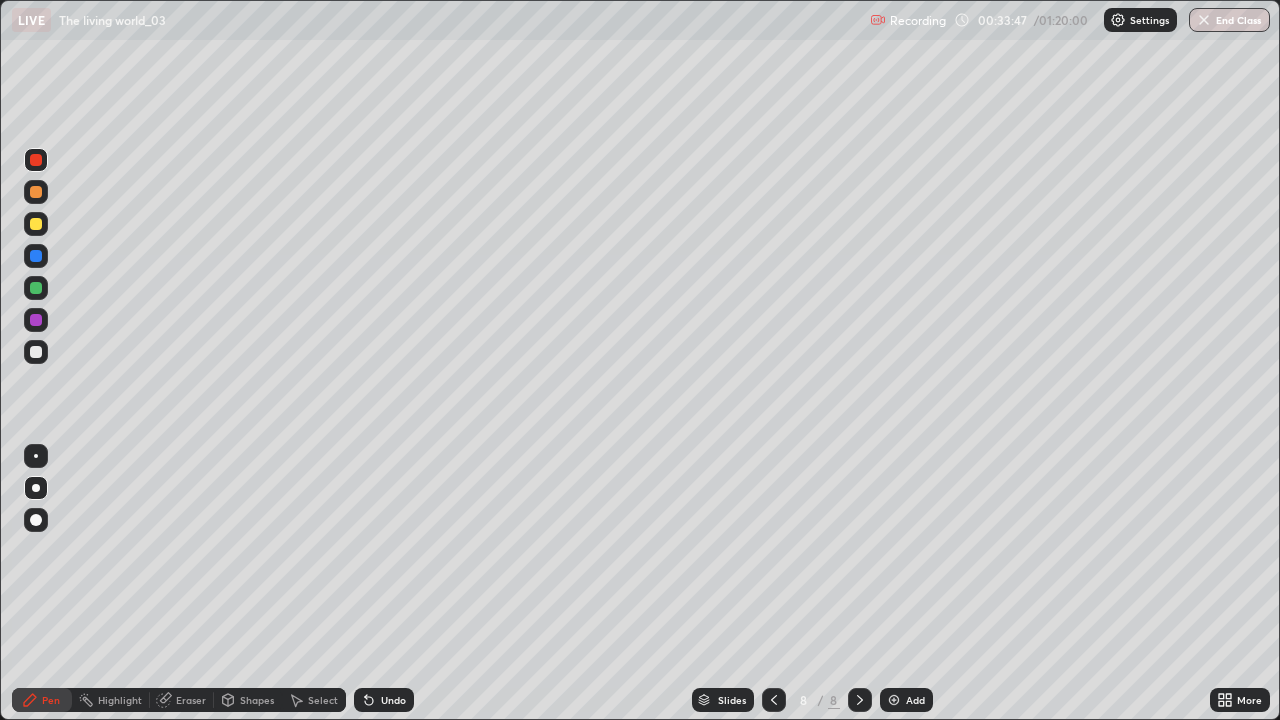 click on "LIVE The living world_03" at bounding box center [437, 20] 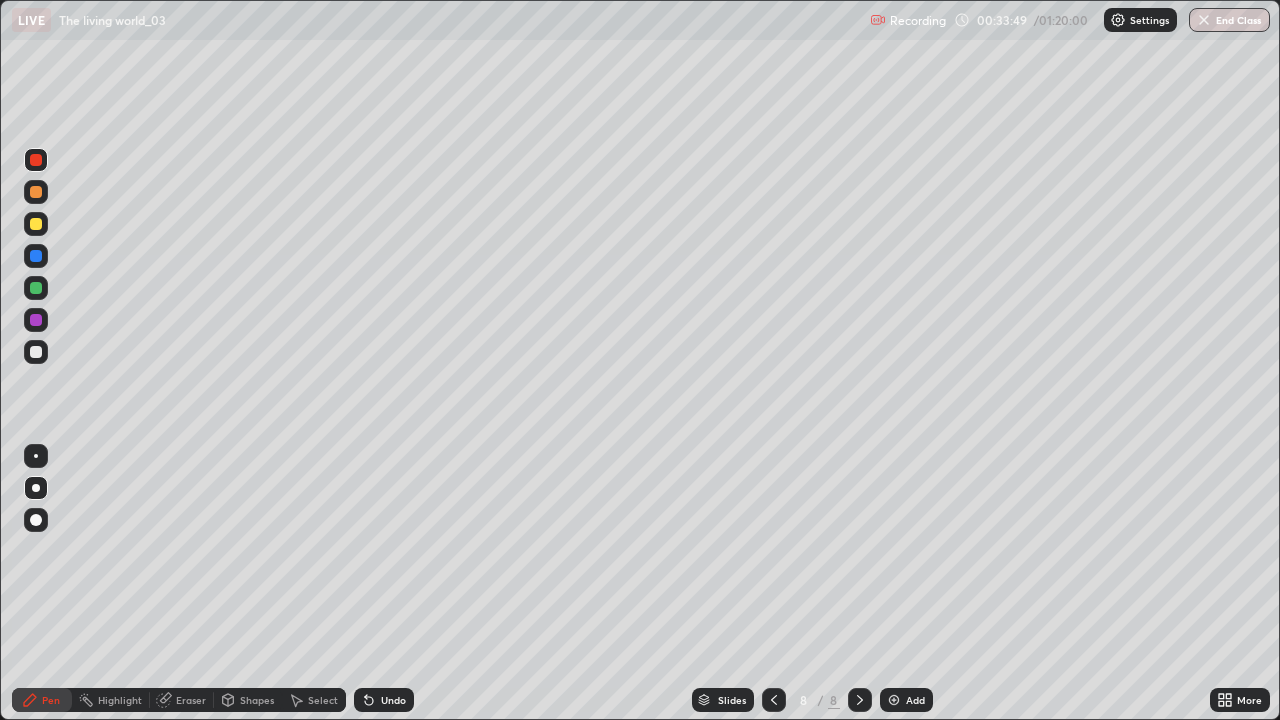 click on "LIVE The living world_03" at bounding box center (437, 20) 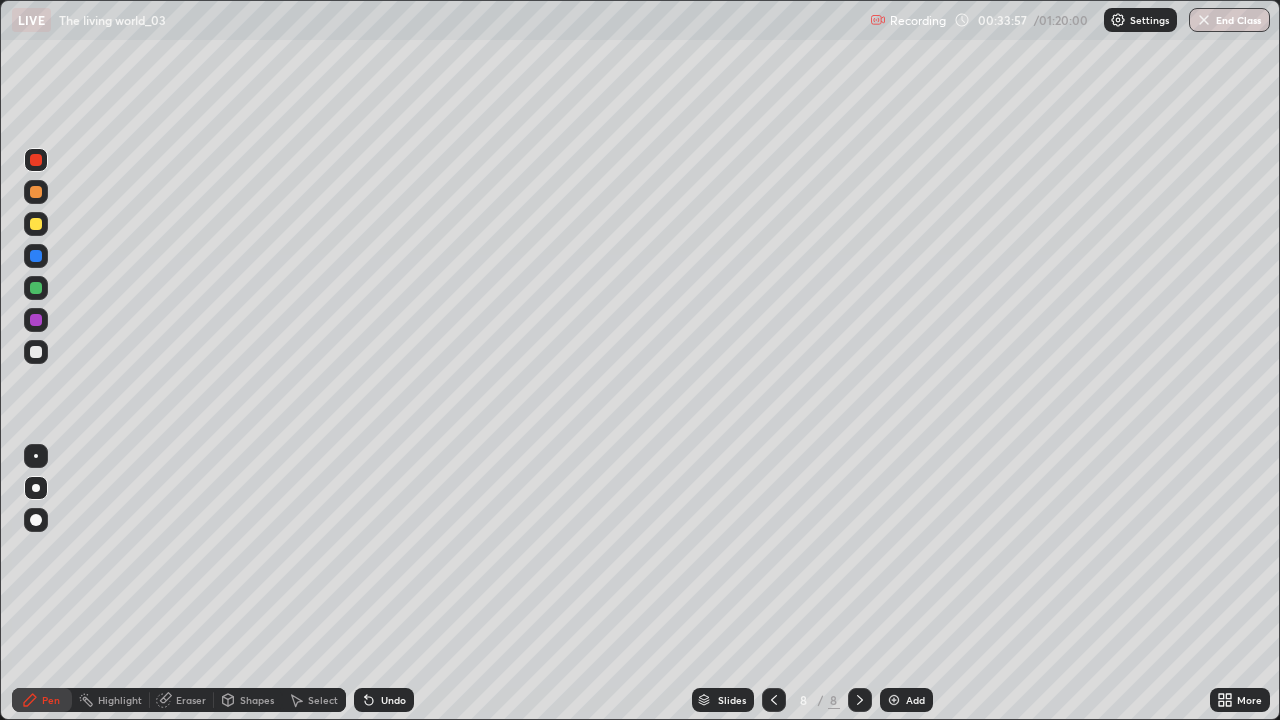 click at bounding box center (36, 192) 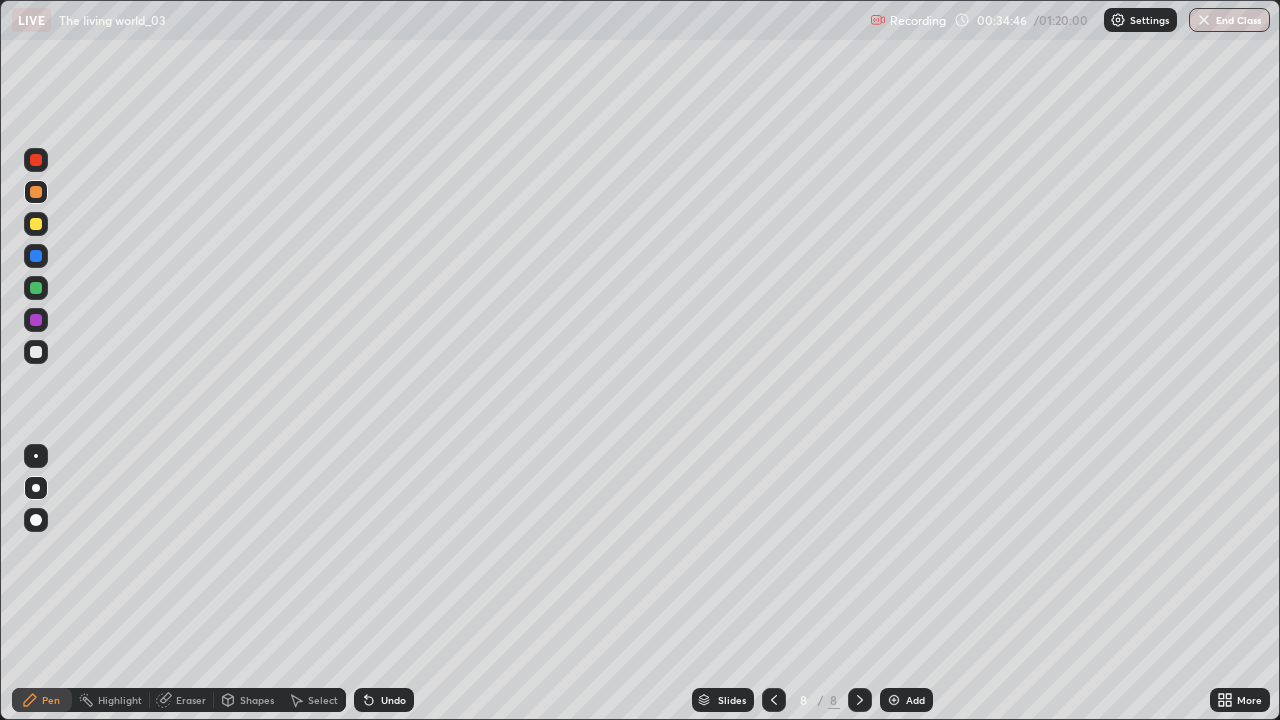 click at bounding box center [36, 224] 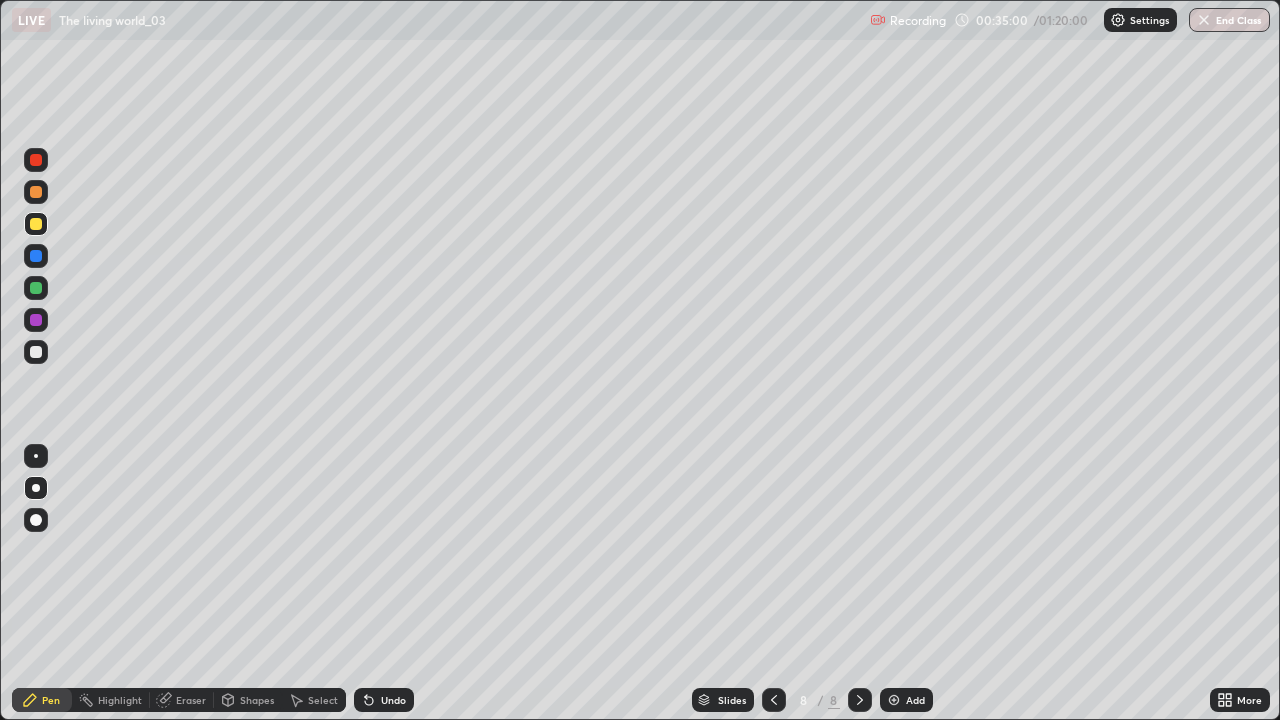 click at bounding box center [36, 288] 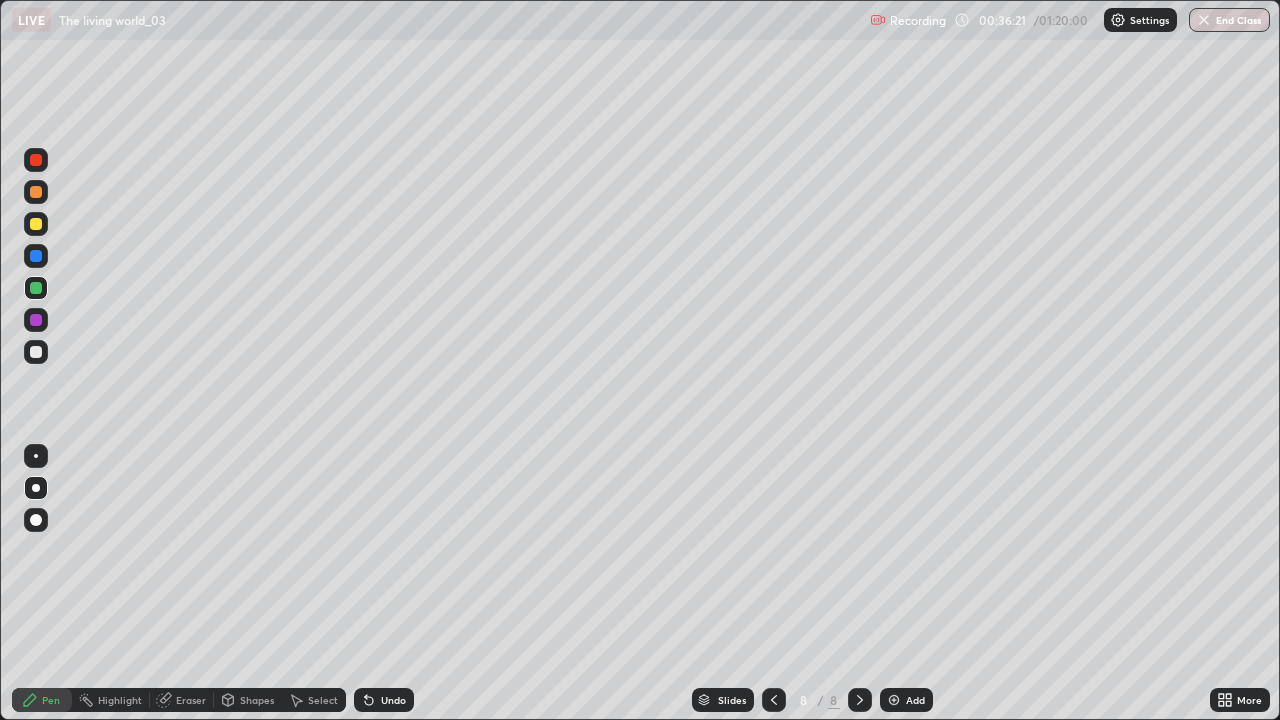 click at bounding box center (36, 320) 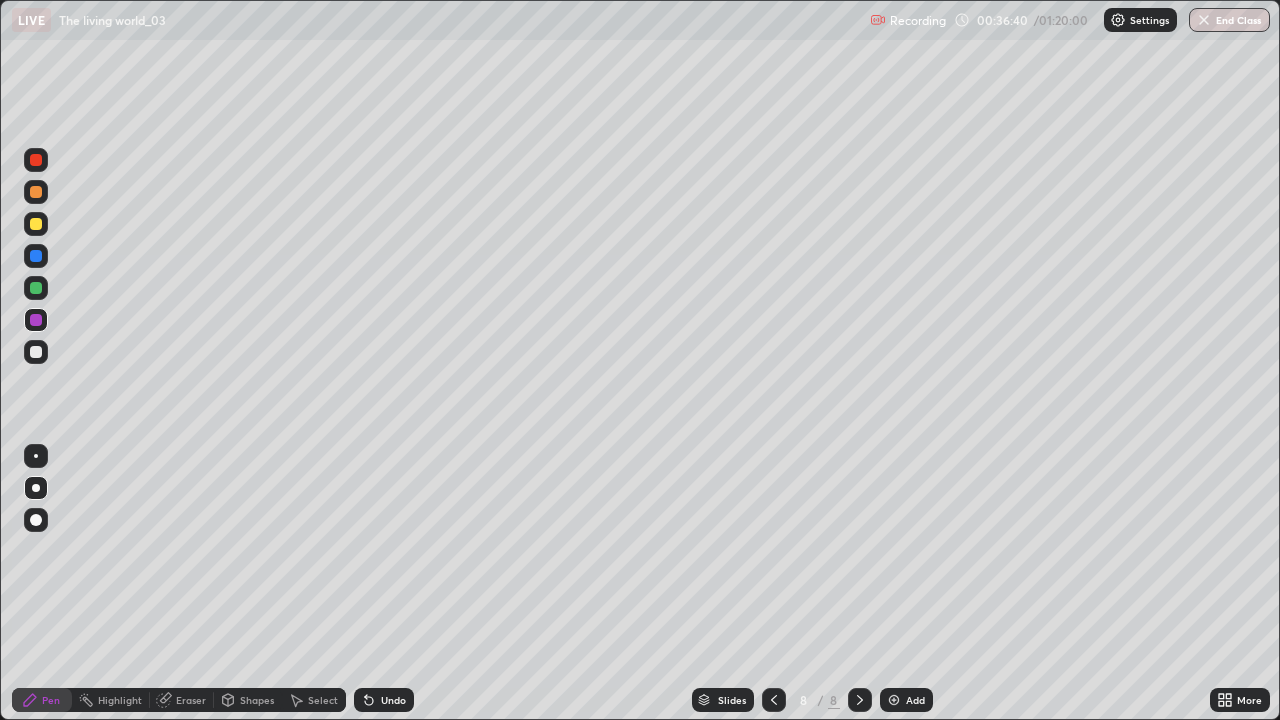 click at bounding box center (894, 700) 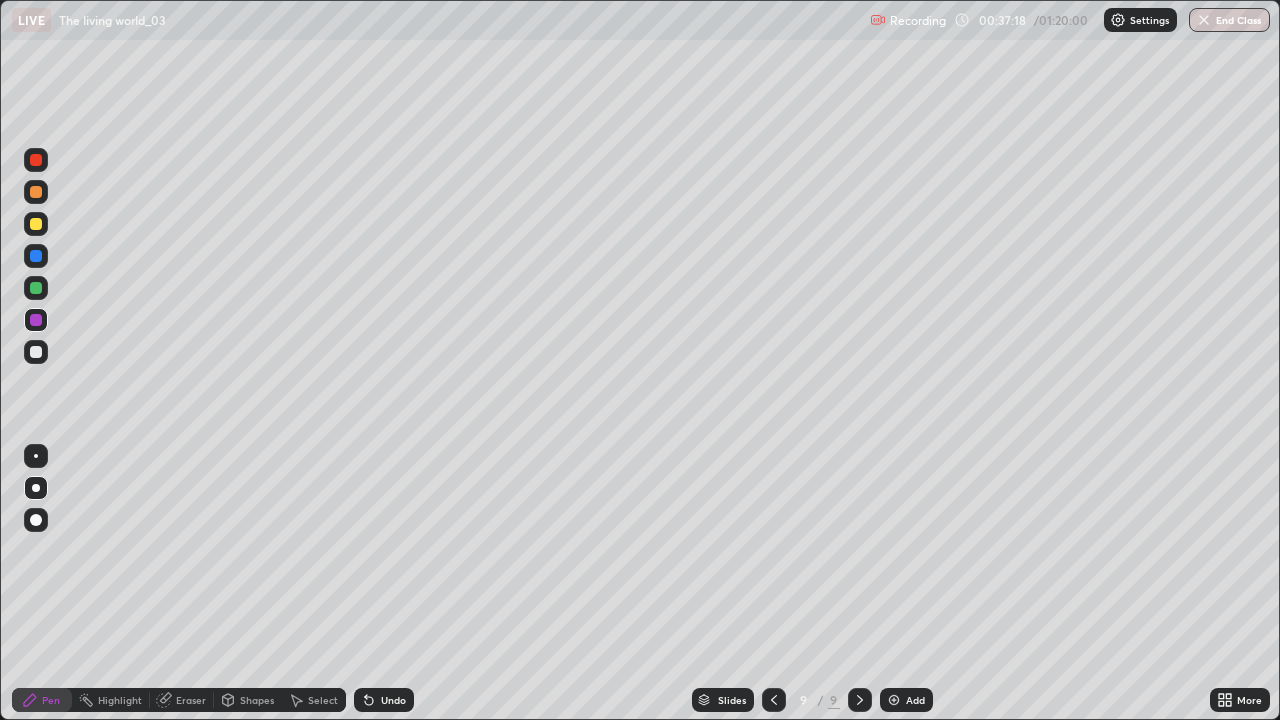 click at bounding box center [36, 192] 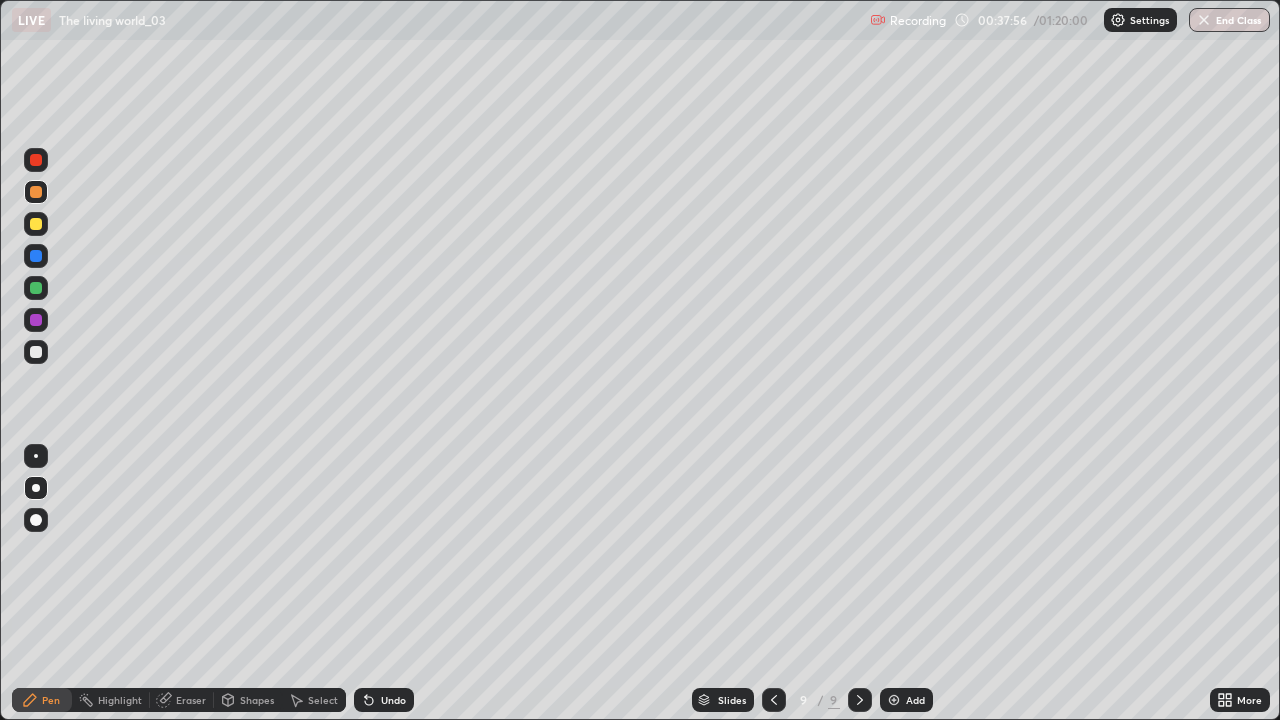 click at bounding box center (36, 352) 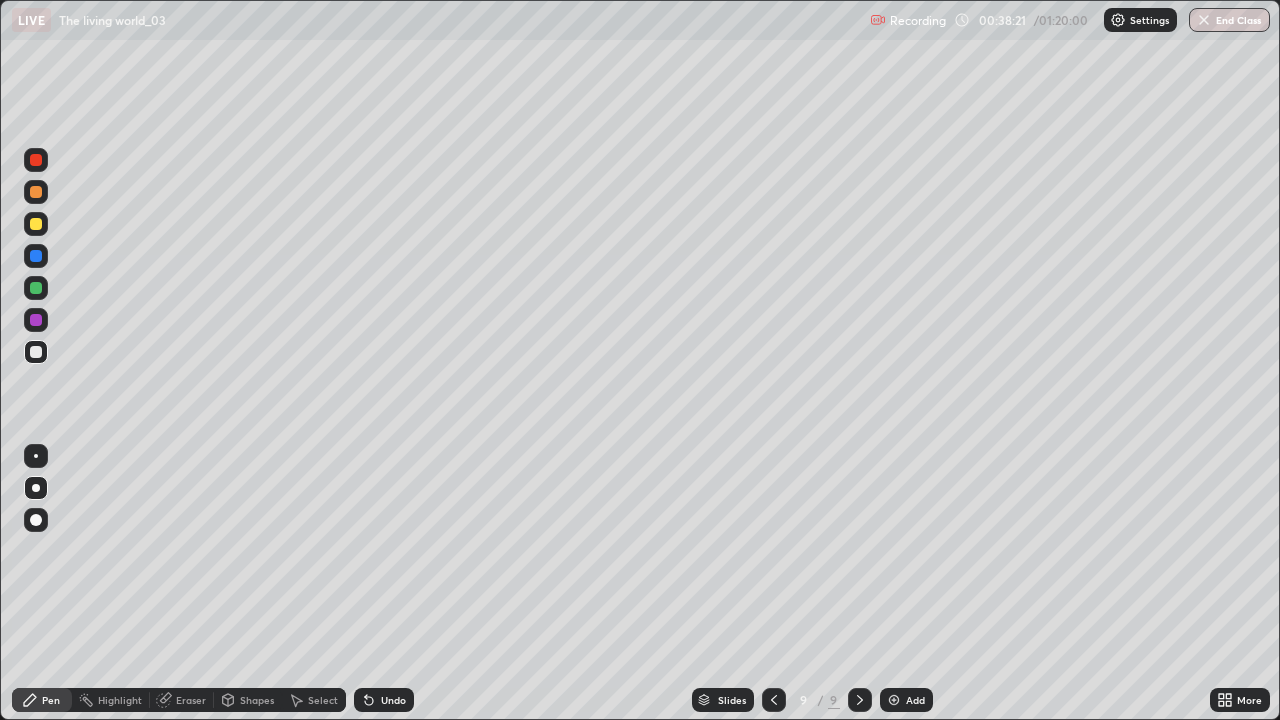click at bounding box center (36, 288) 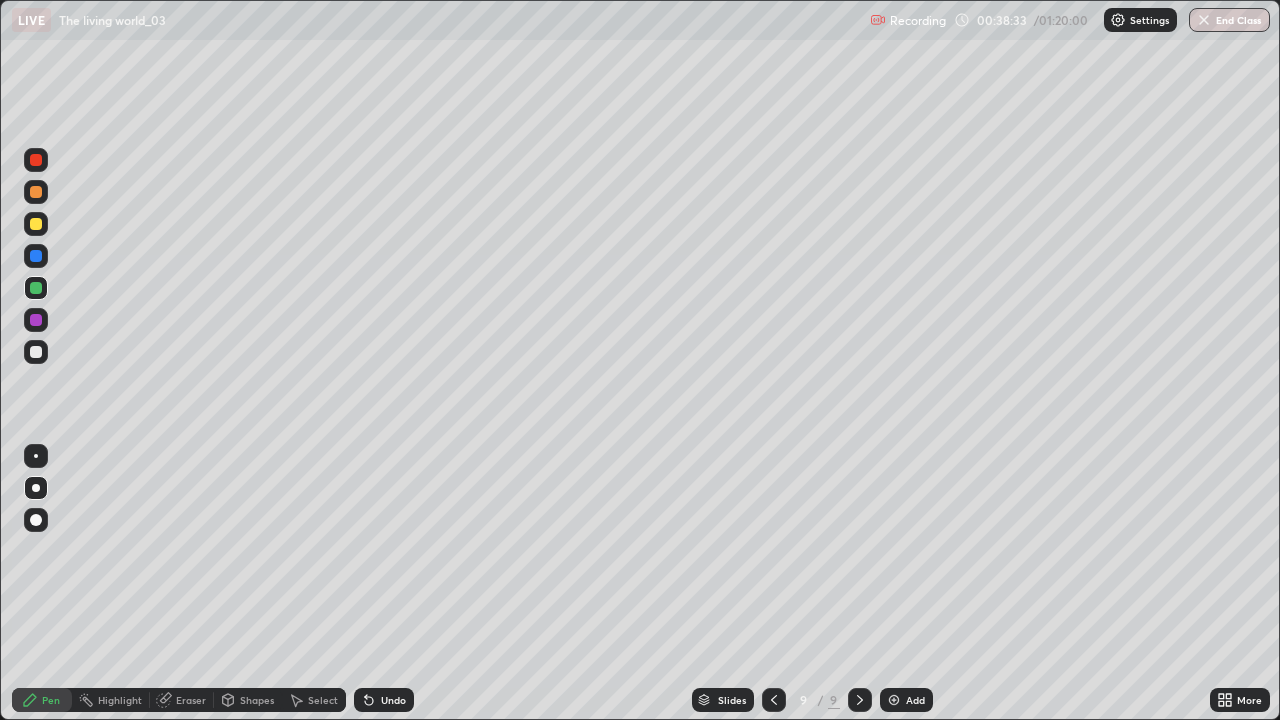 click at bounding box center [36, 160] 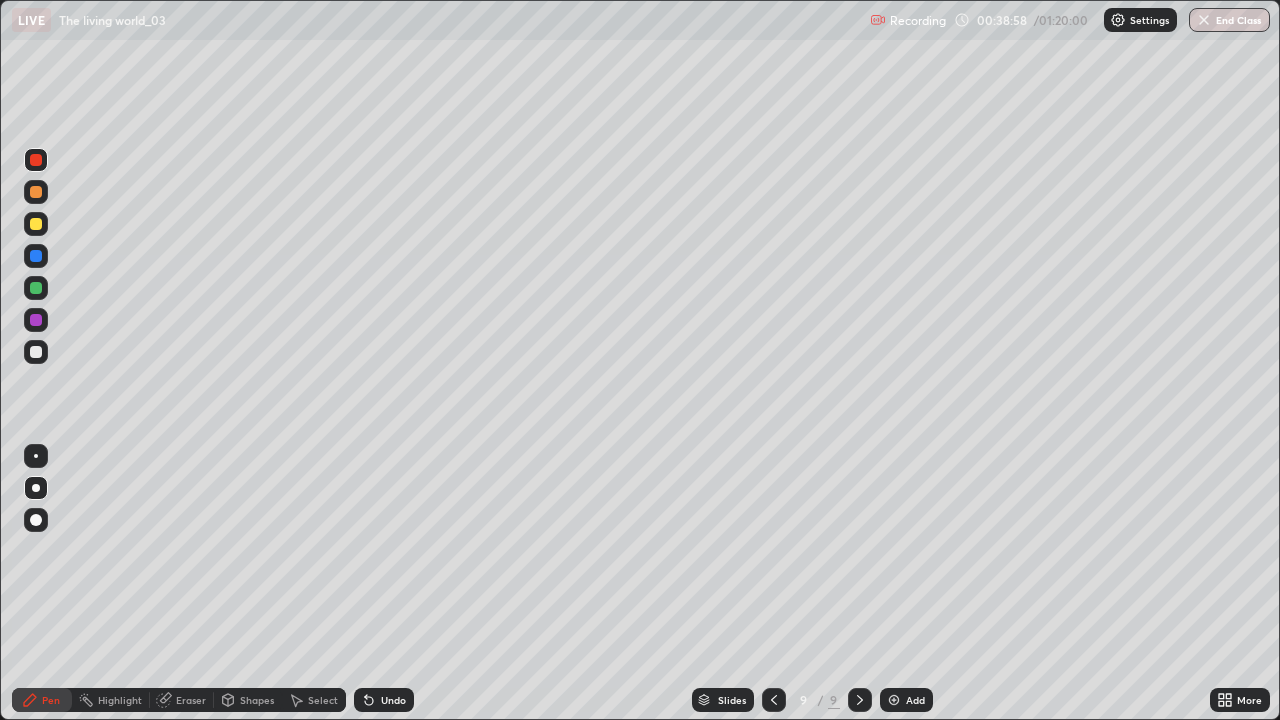 click at bounding box center (36, 192) 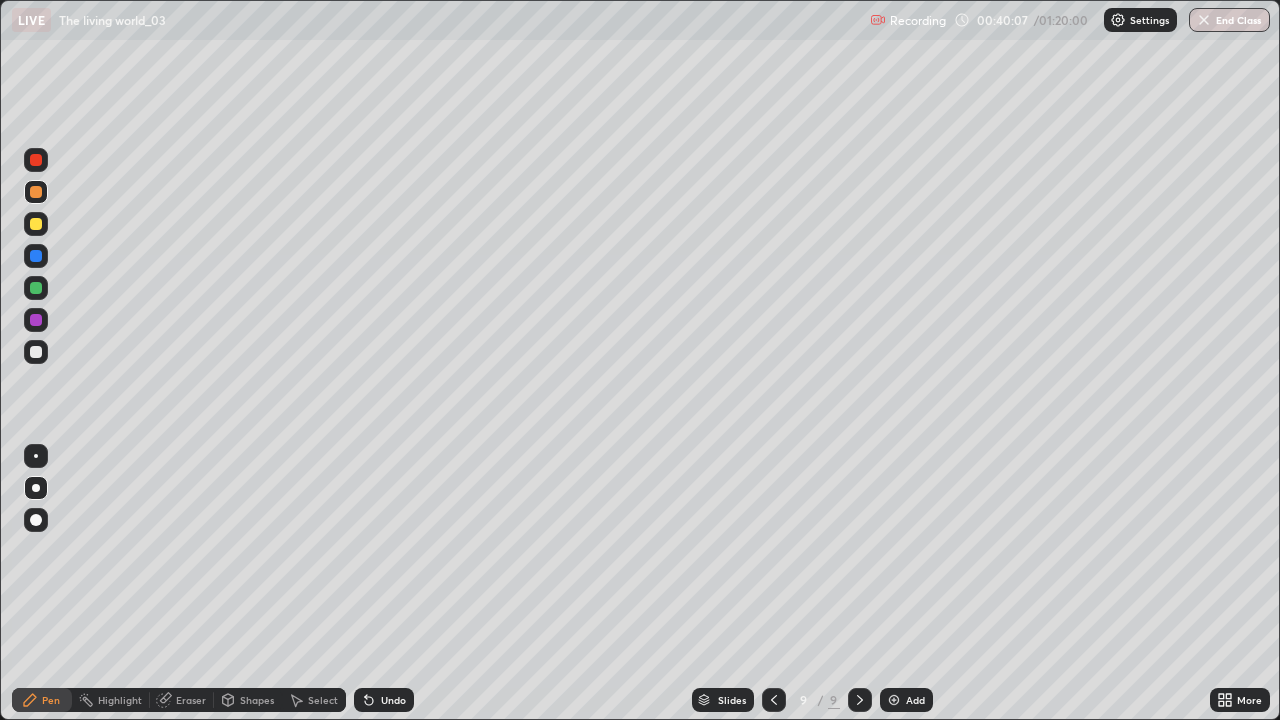 click 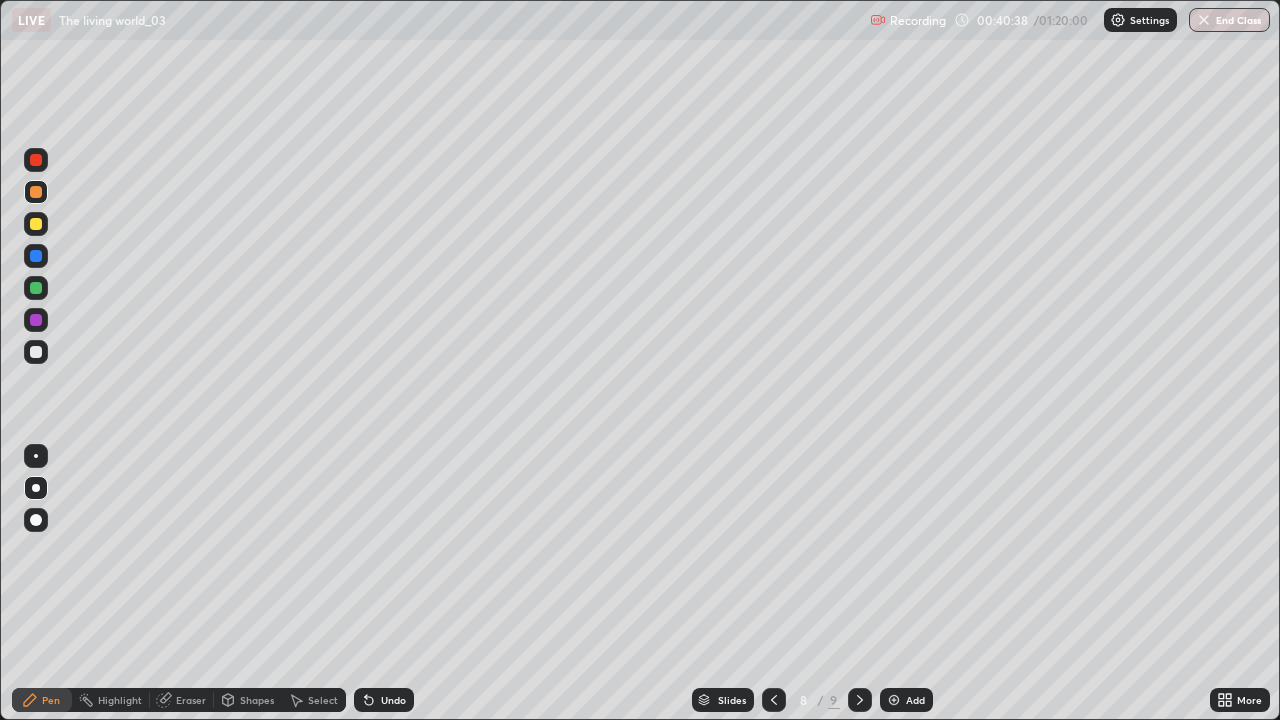 click 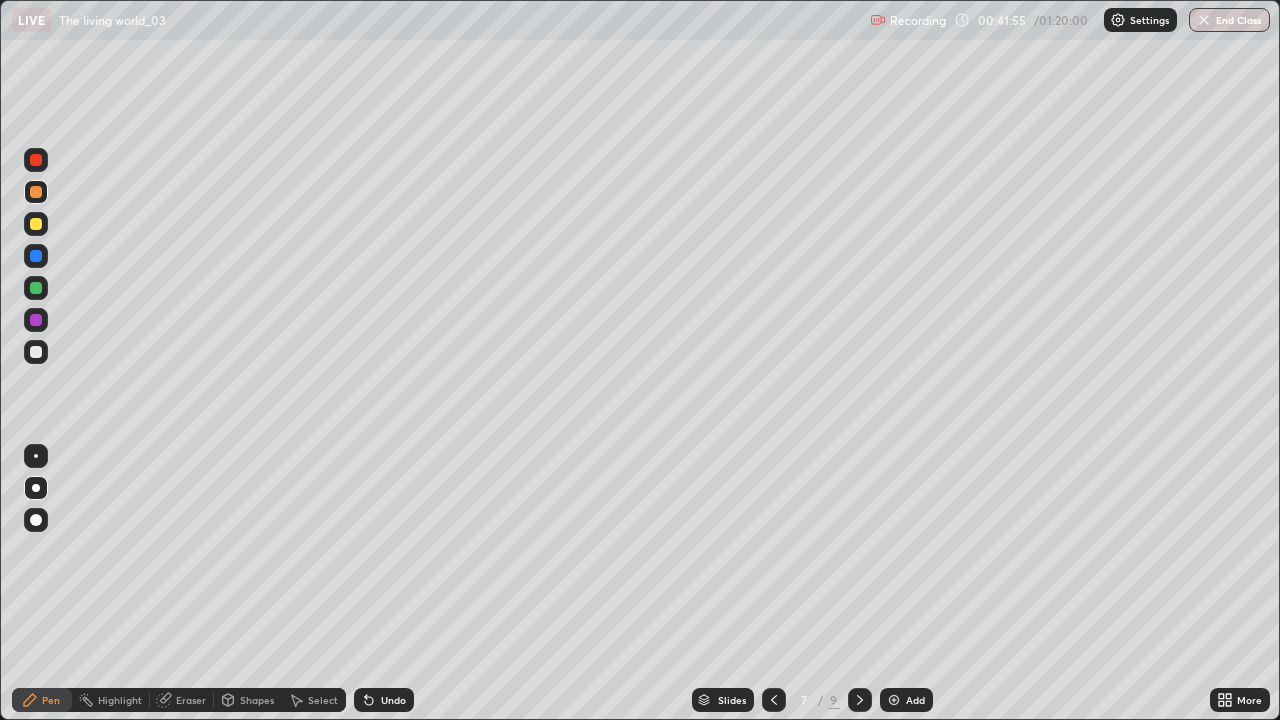 click 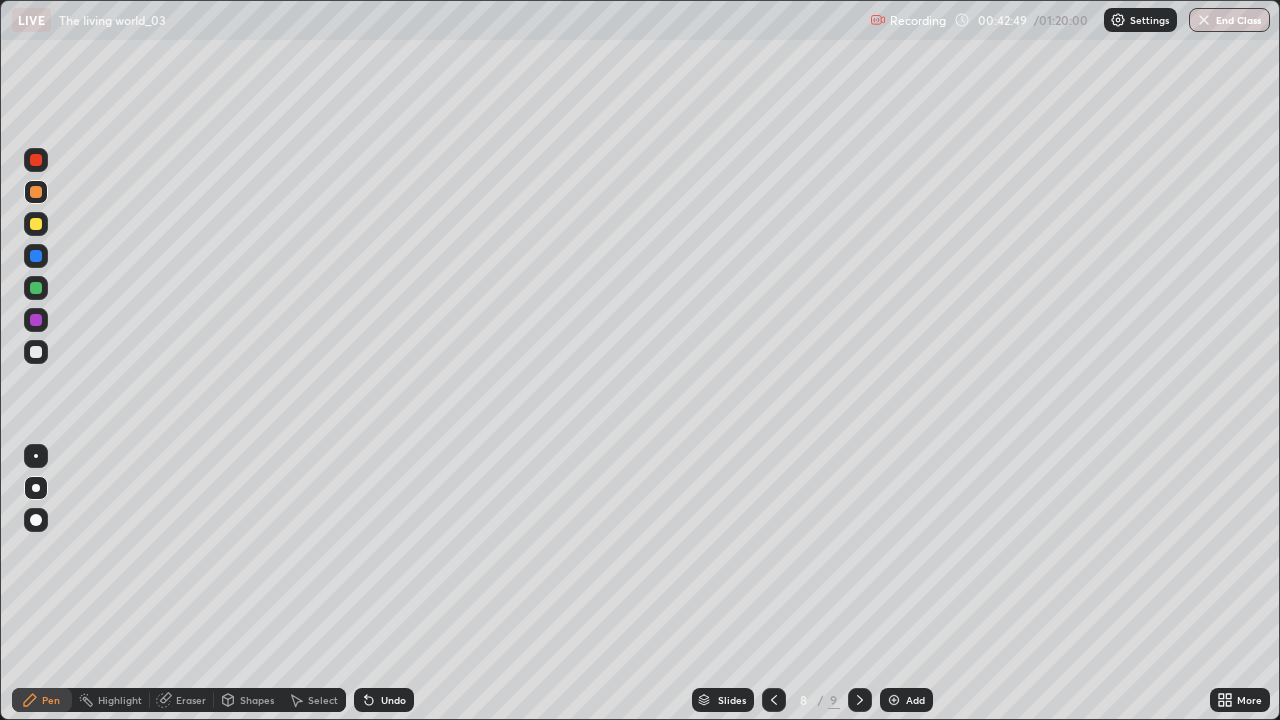 click 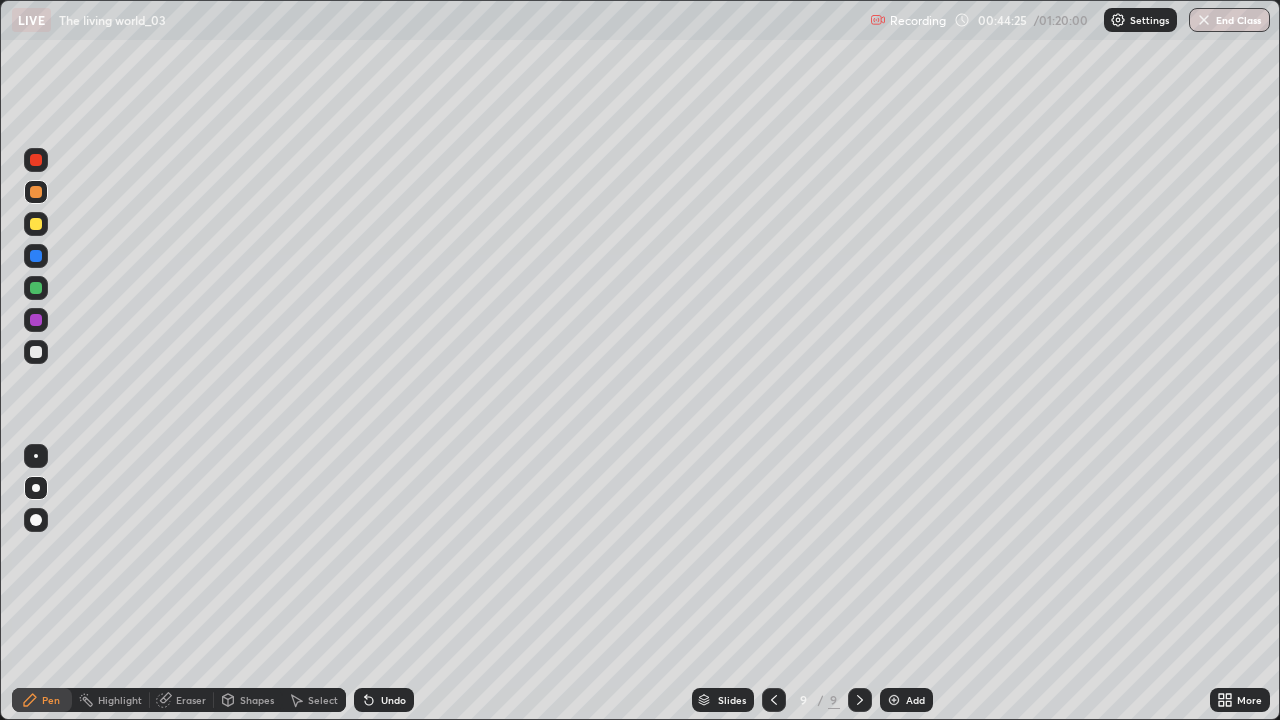 click at bounding box center (894, 700) 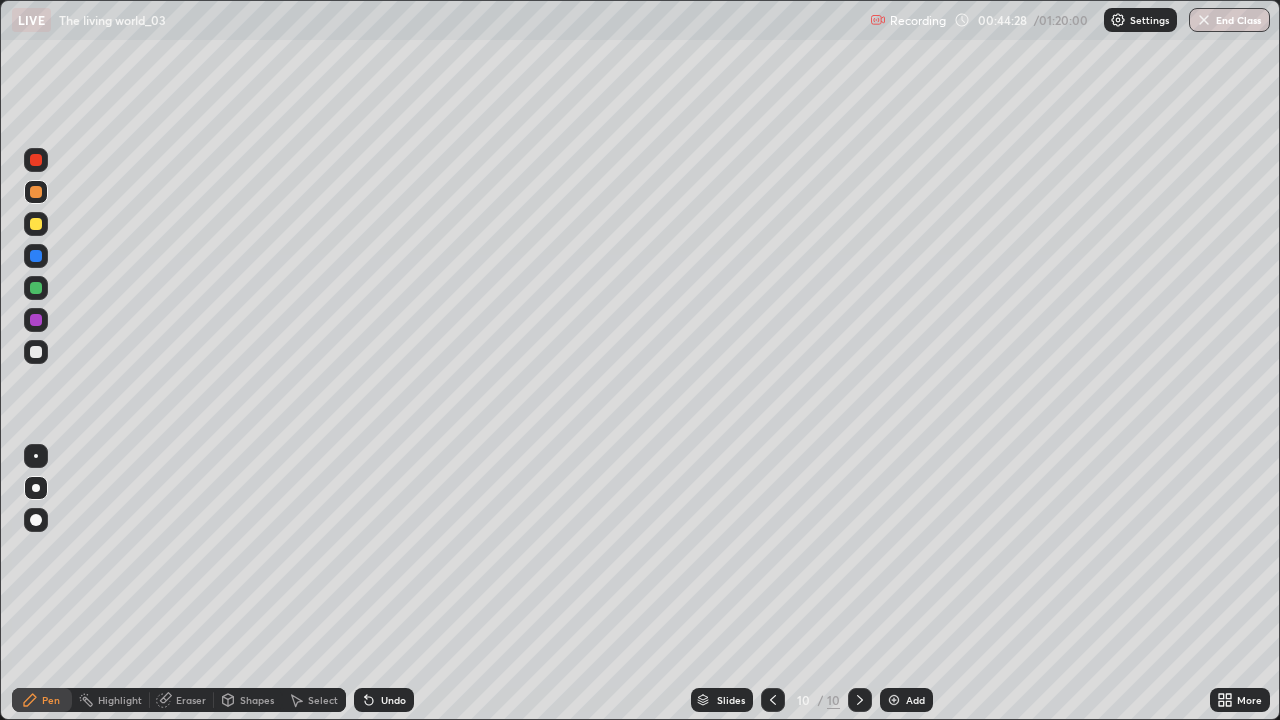 click at bounding box center [36, 160] 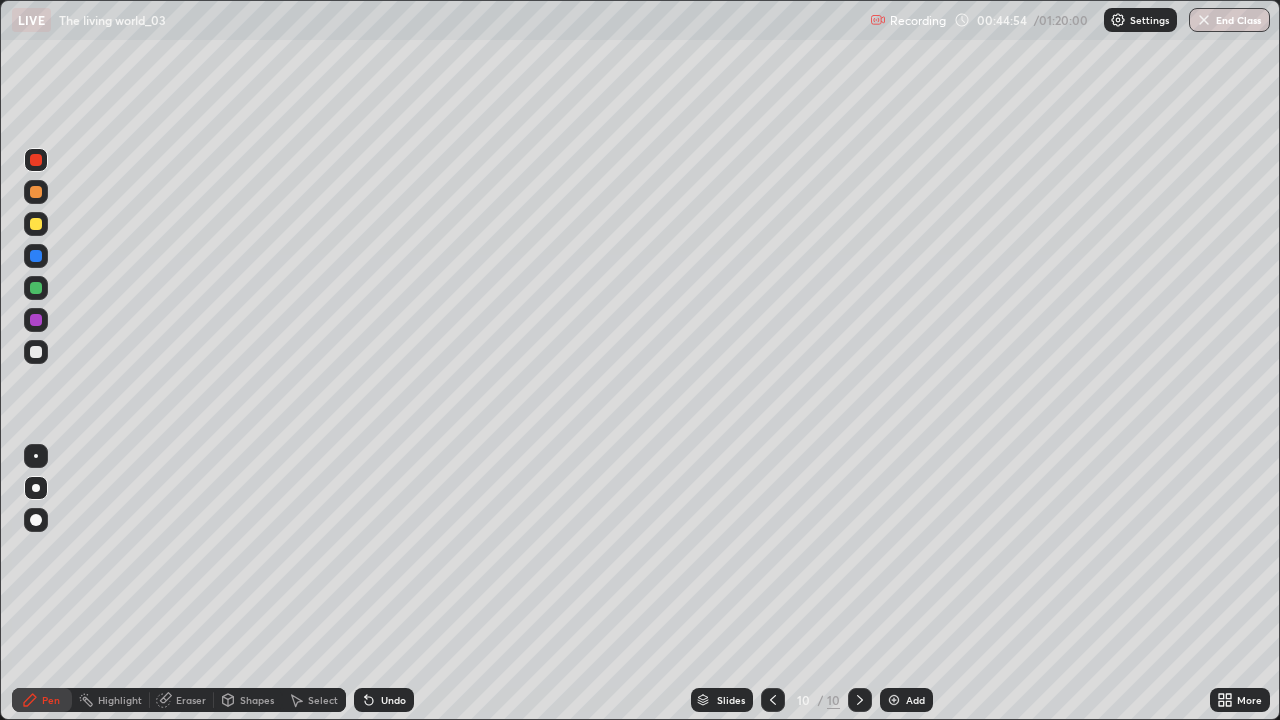 click at bounding box center [36, 320] 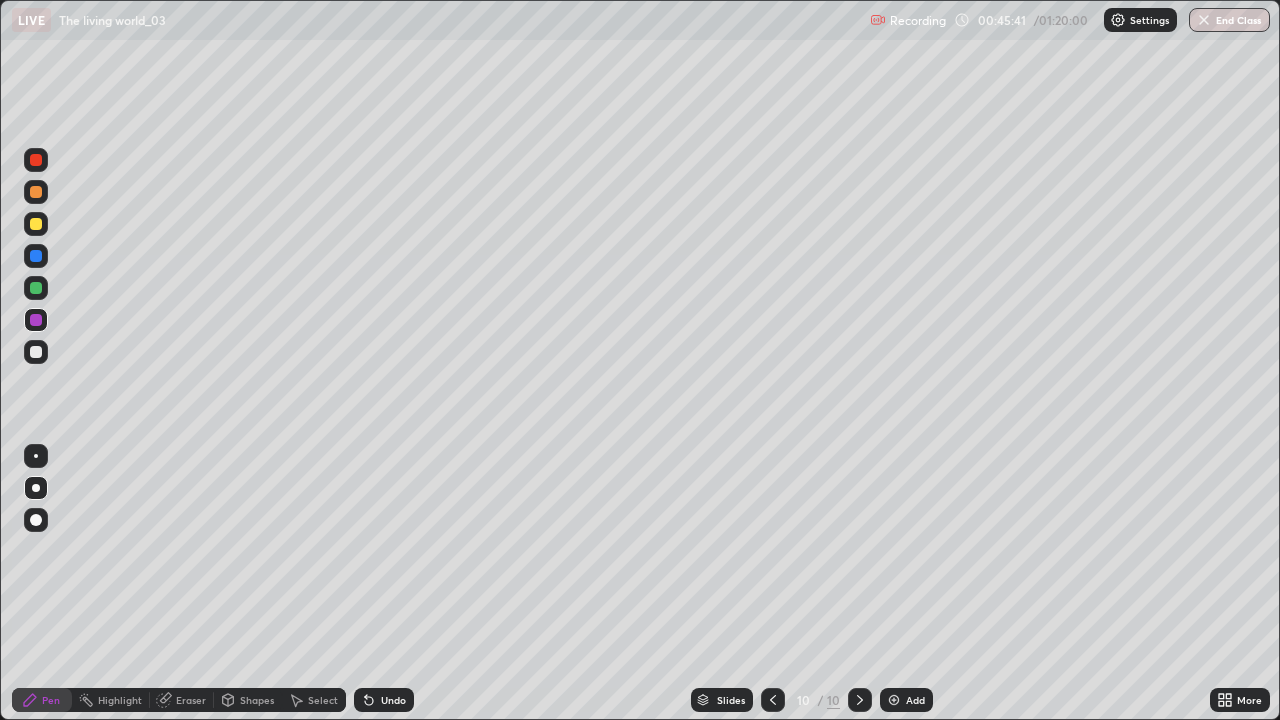 click at bounding box center (36, 192) 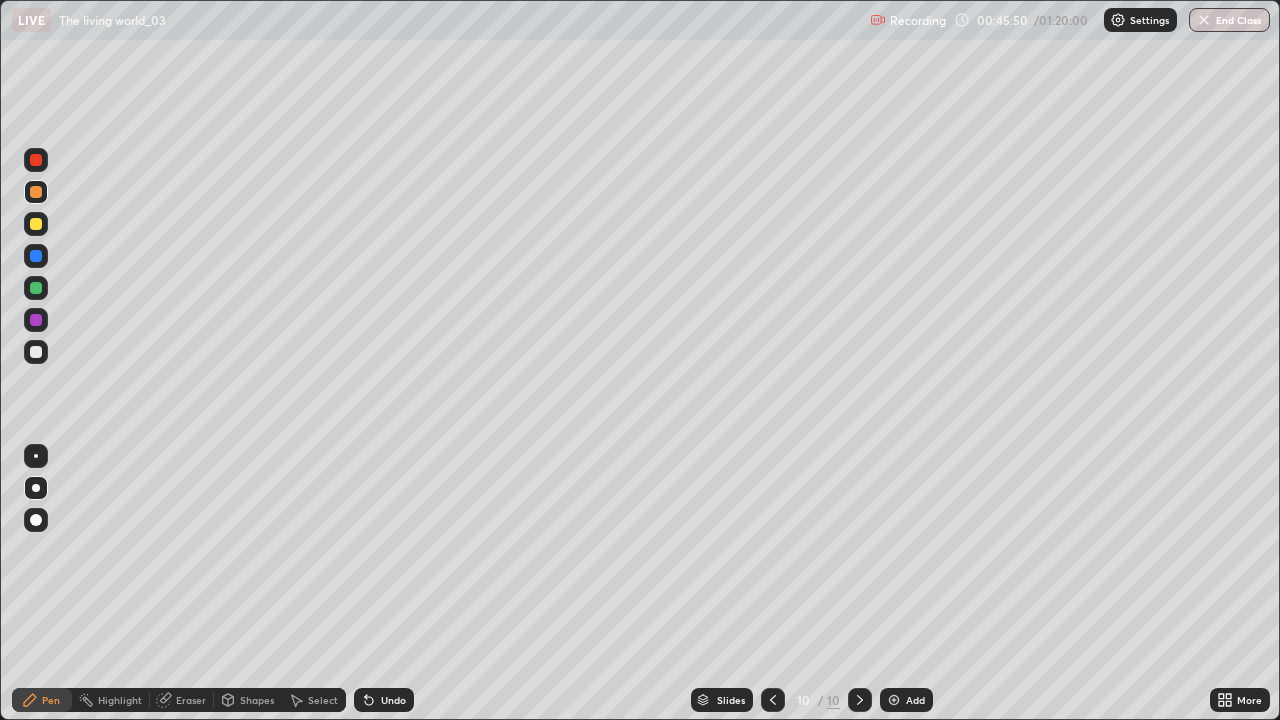 click on "Undo" at bounding box center [393, 700] 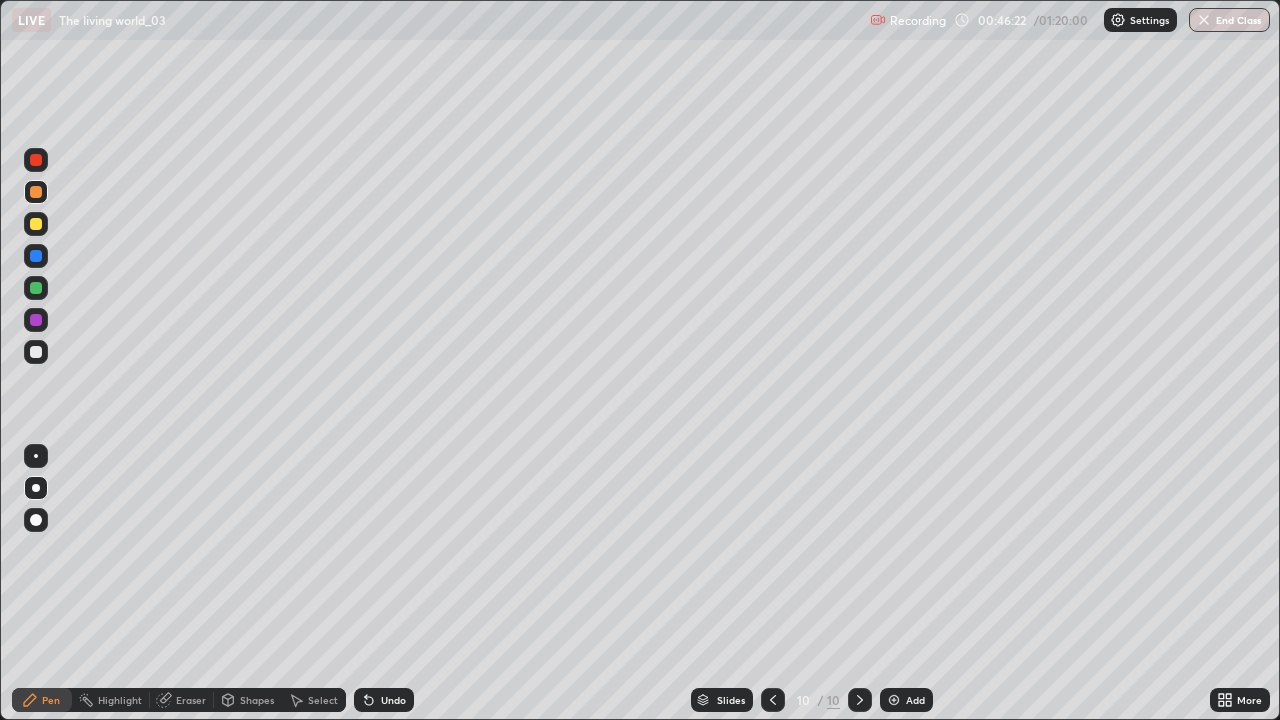 click at bounding box center [36, 224] 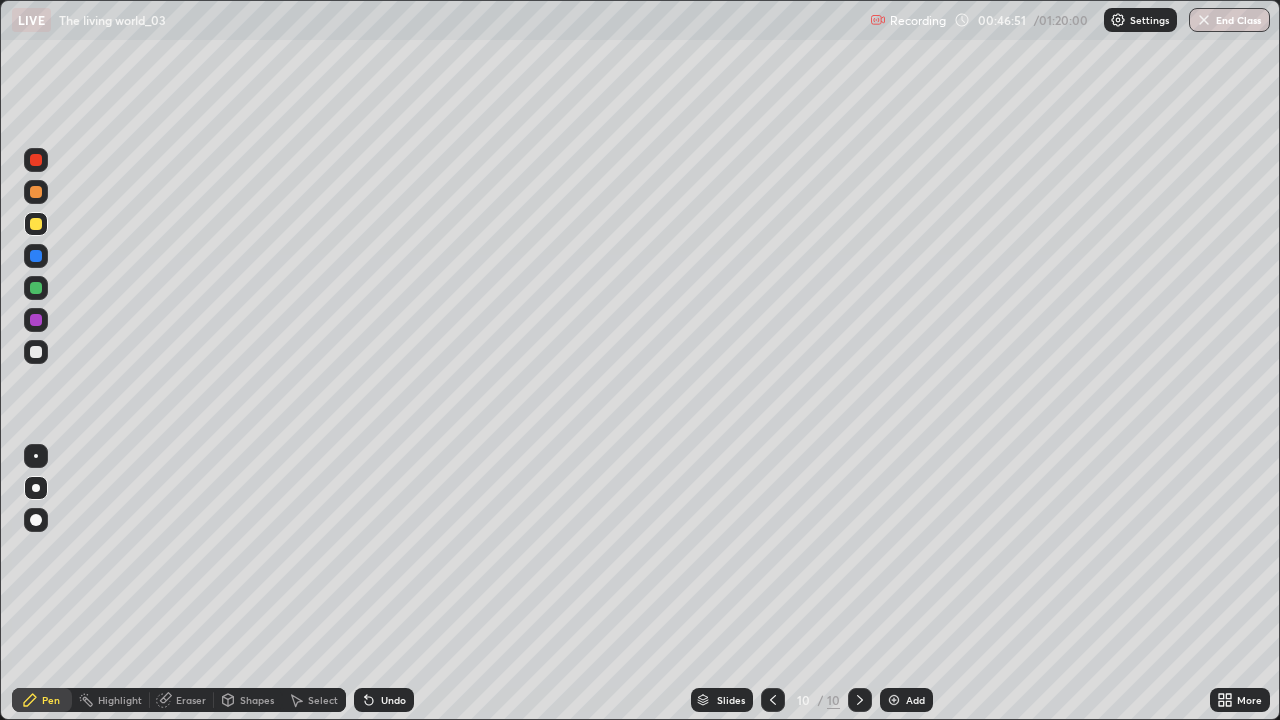 click at bounding box center [36, 256] 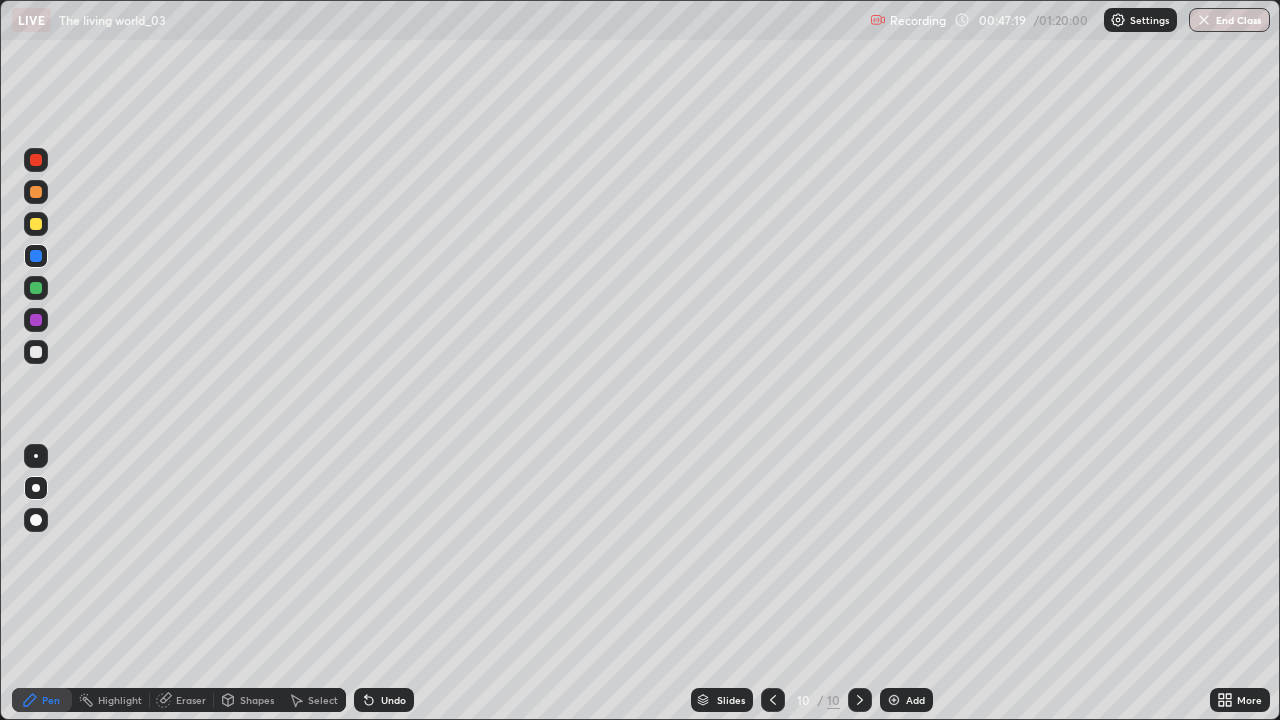 click at bounding box center (36, 320) 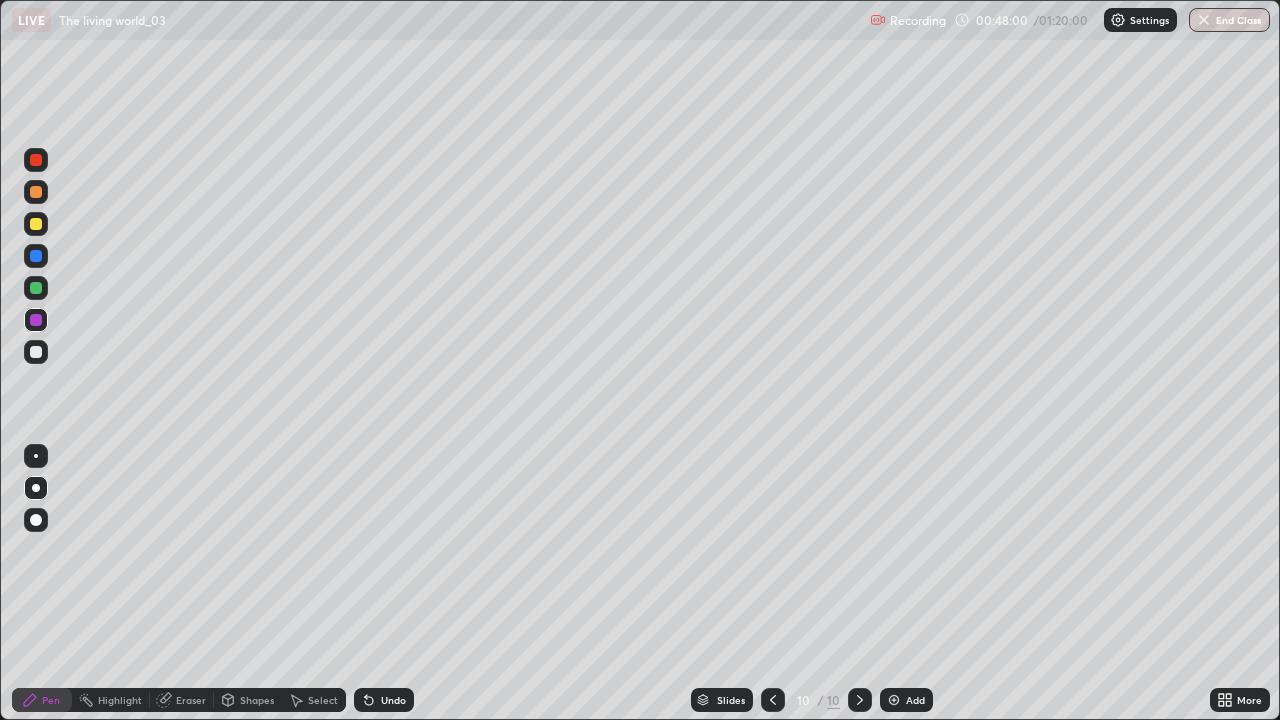 click at bounding box center (36, 224) 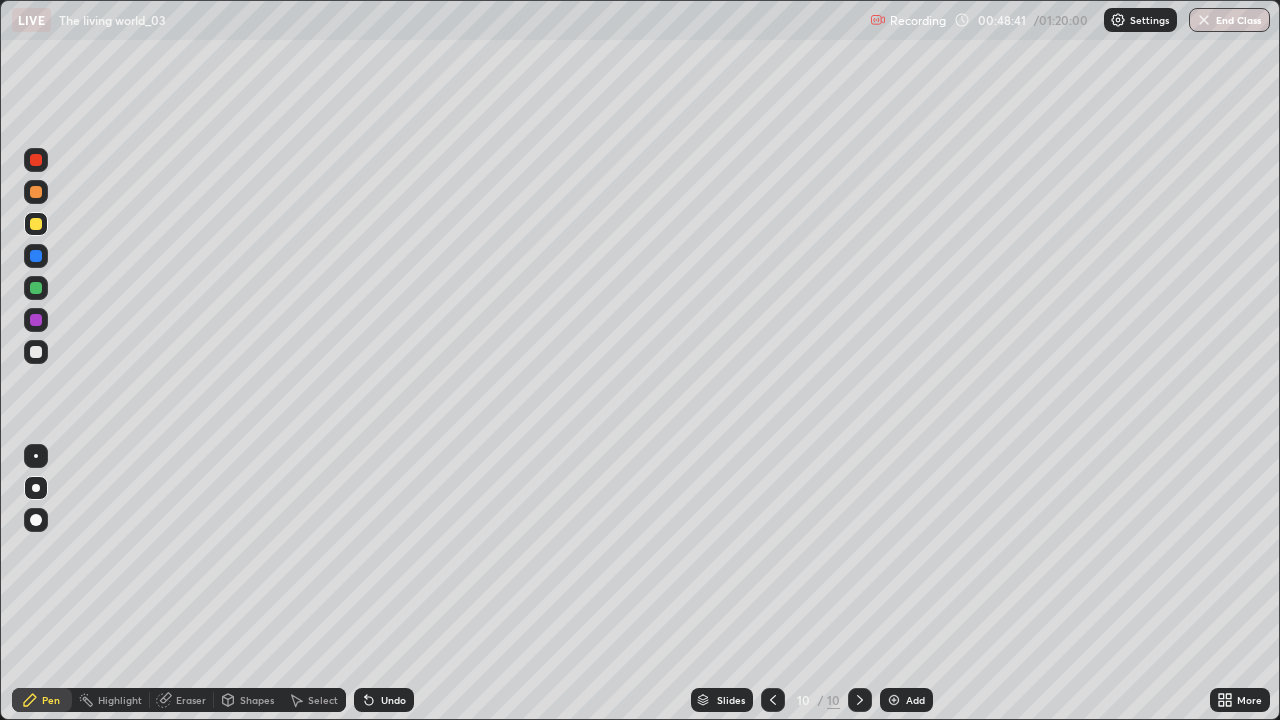 click 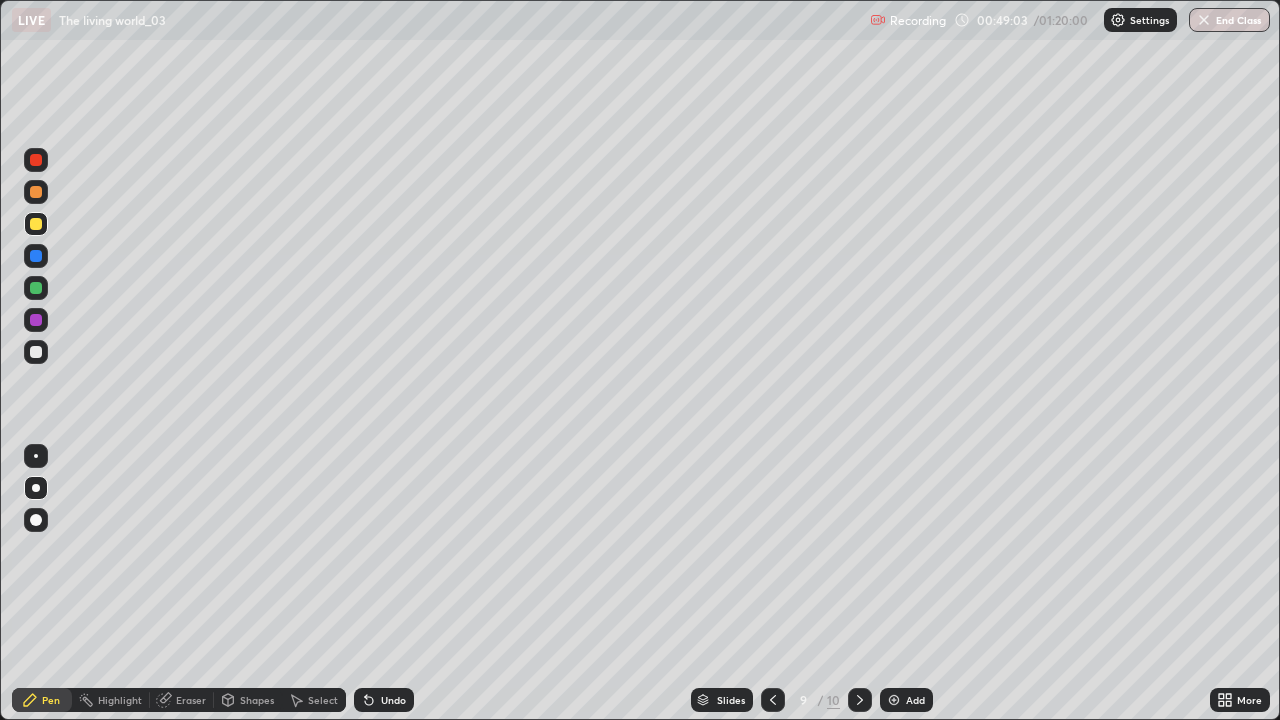 click 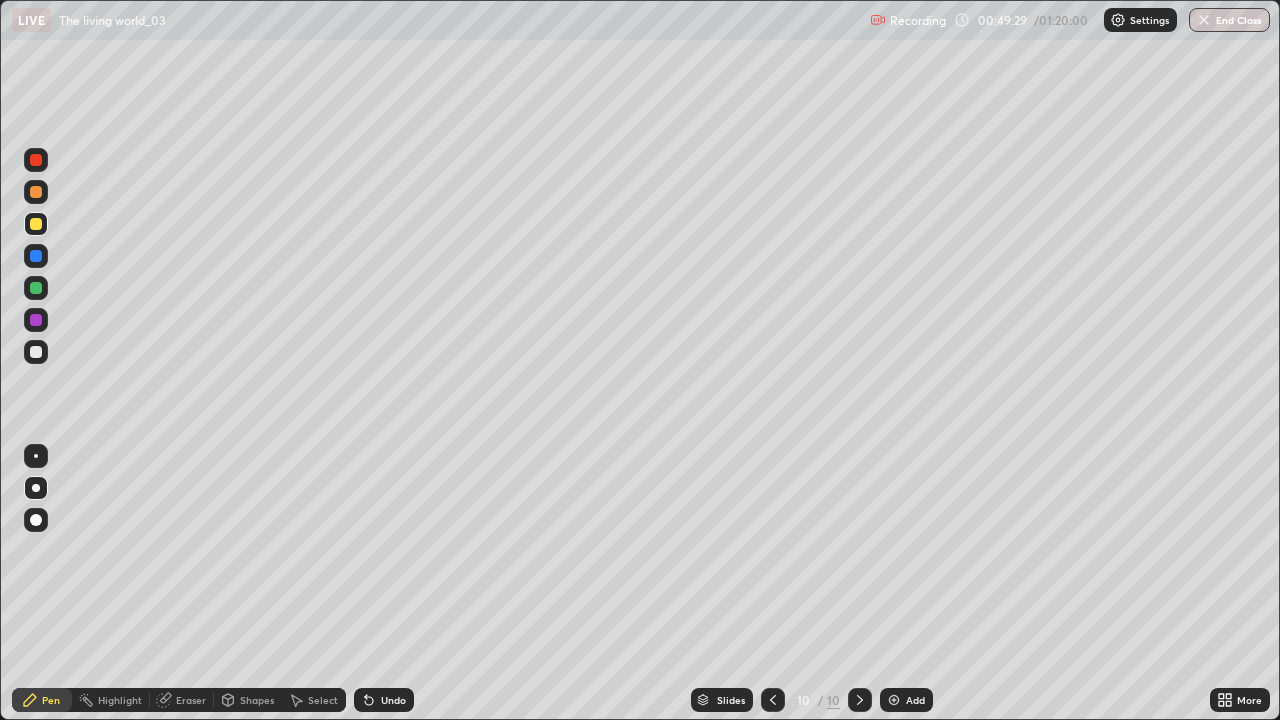 click at bounding box center (894, 700) 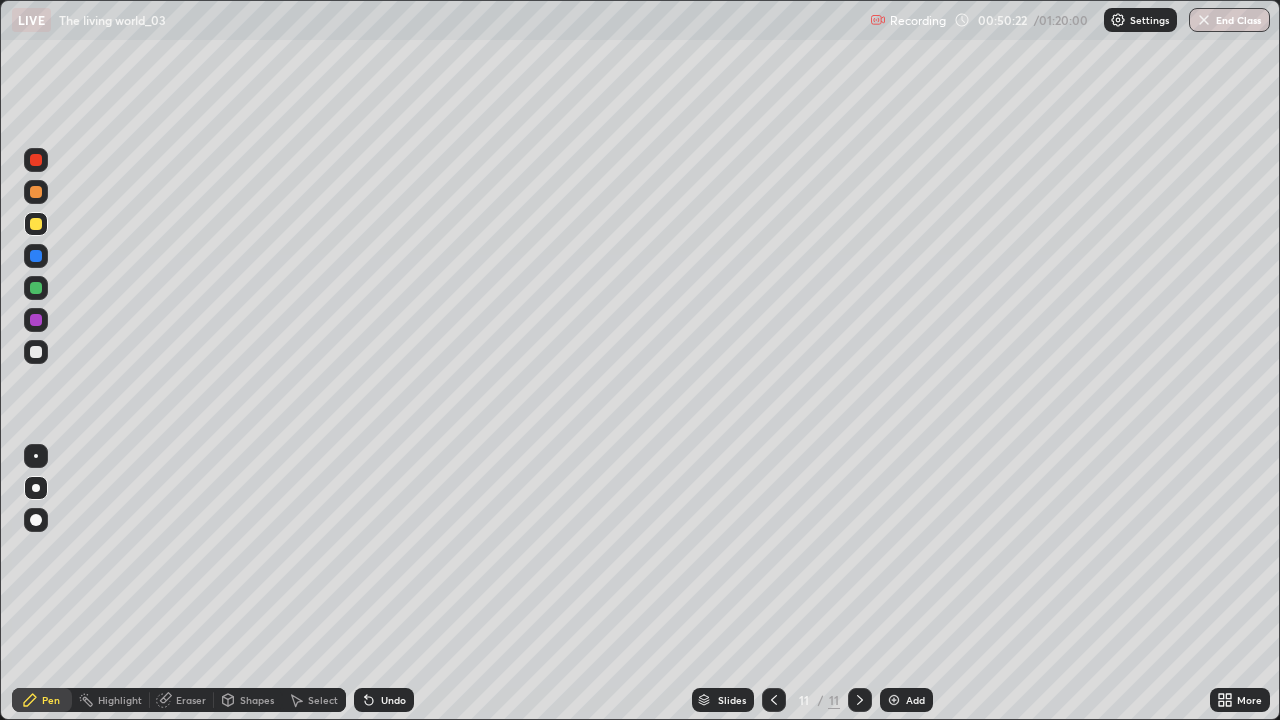 click at bounding box center (36, 352) 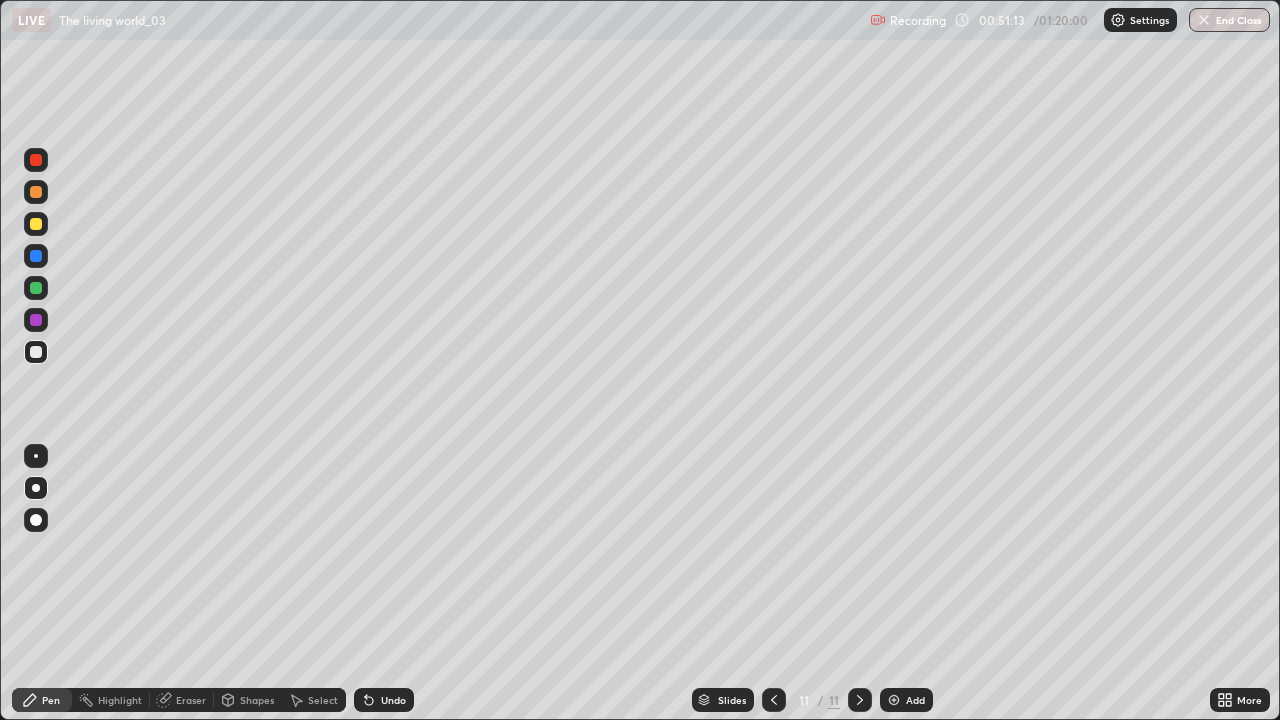 click at bounding box center (36, 256) 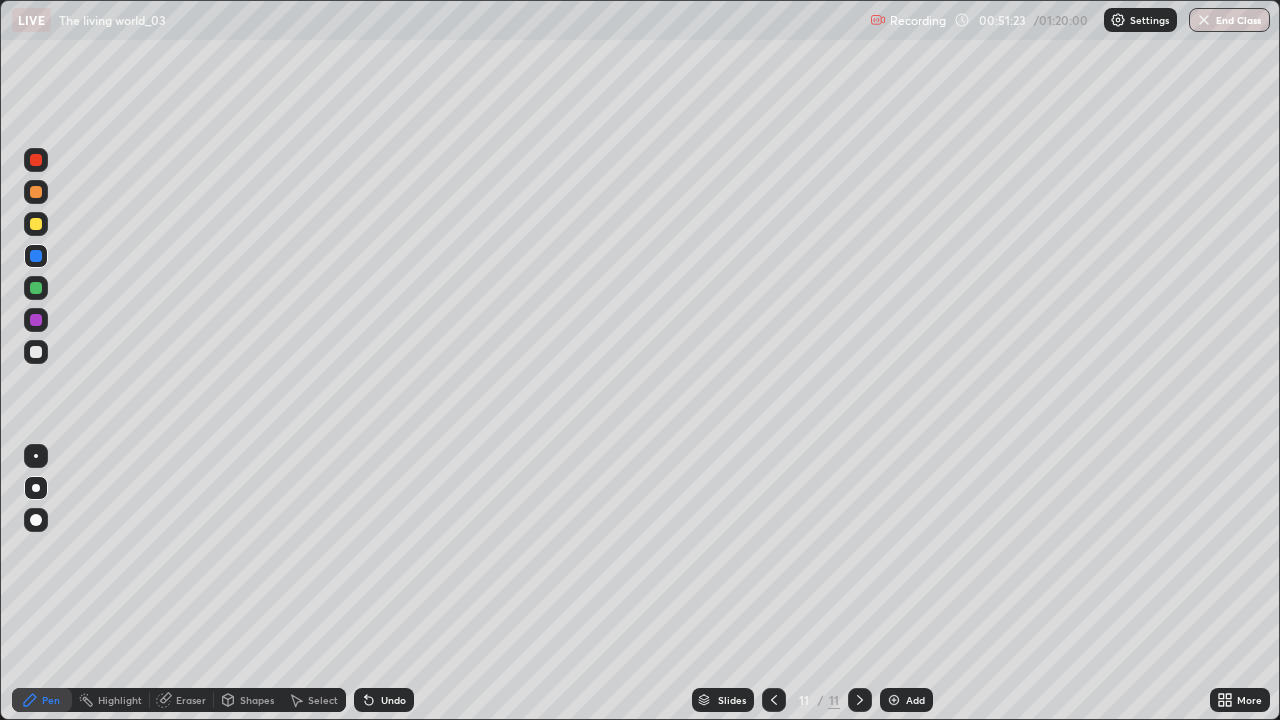 click at bounding box center [36, 192] 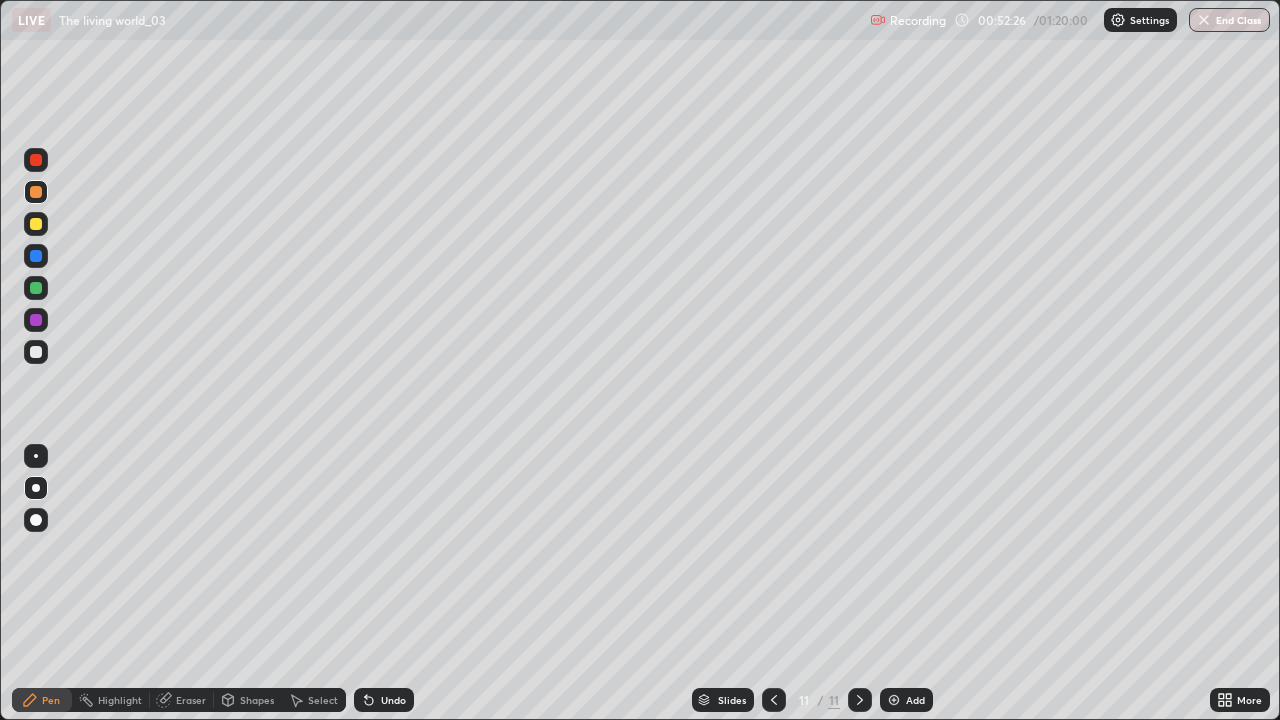 click at bounding box center [36, 352] 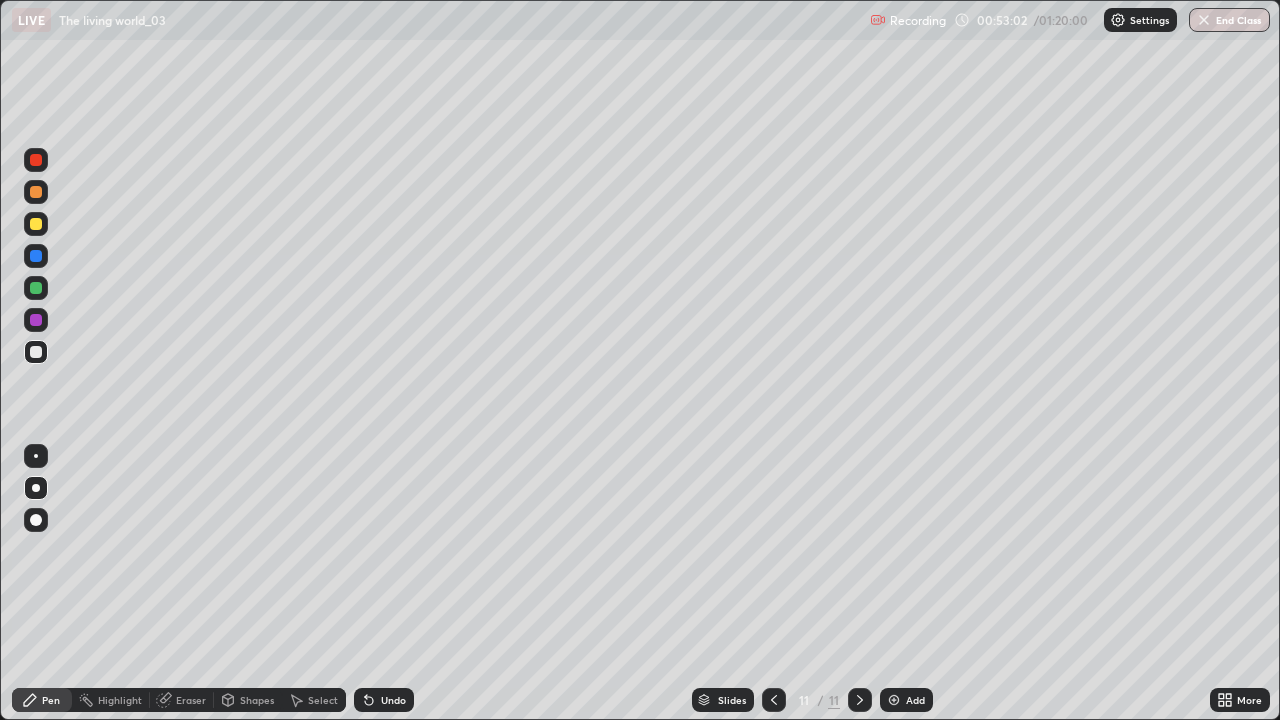 click at bounding box center (36, 320) 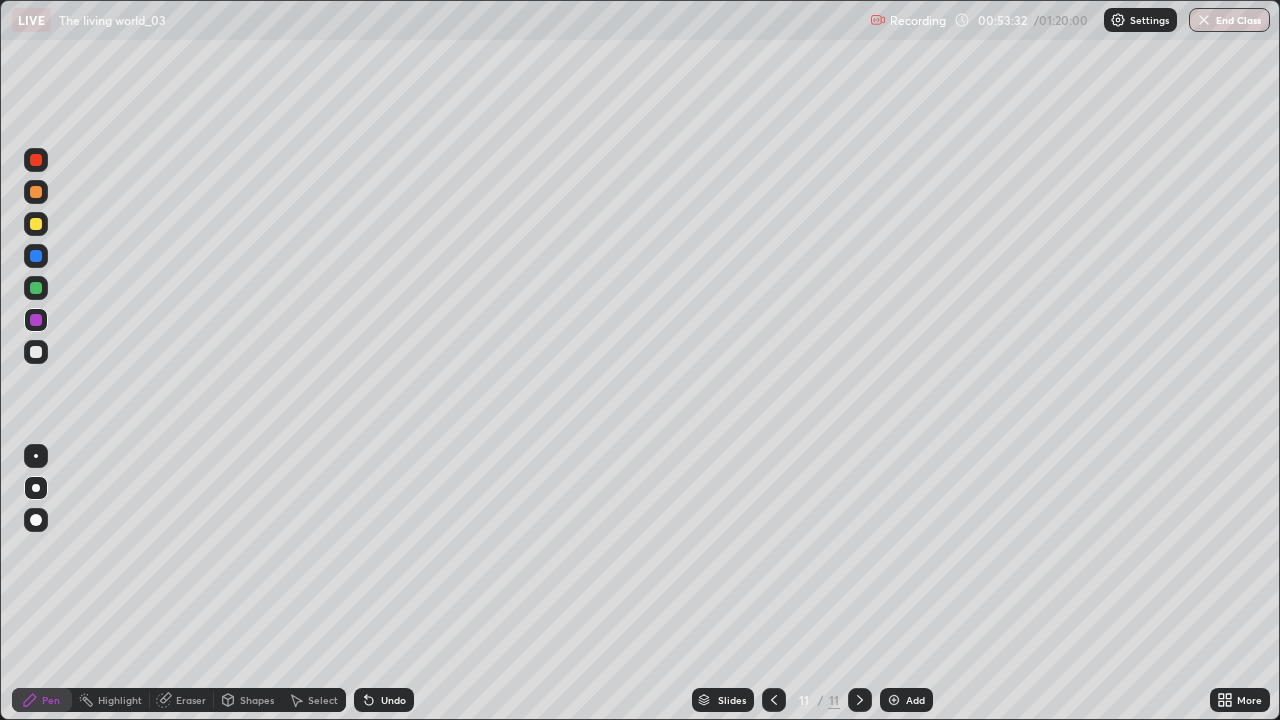 click at bounding box center (774, 700) 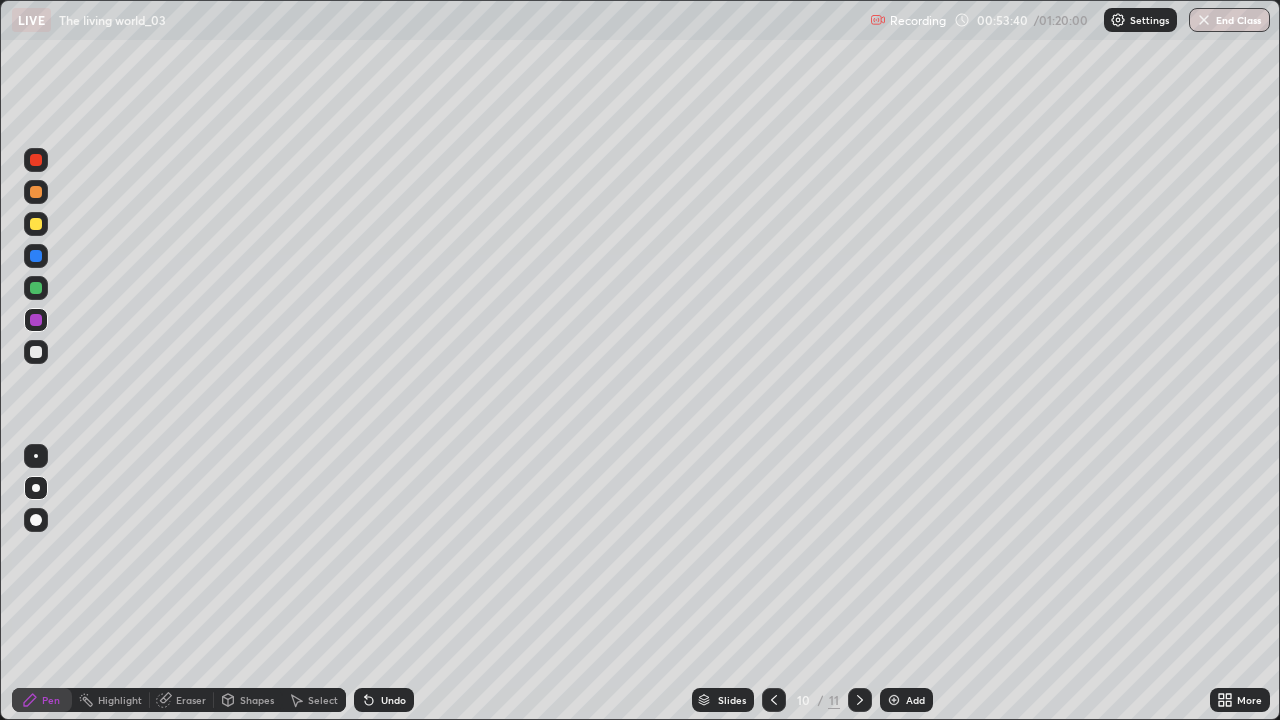 click at bounding box center [860, 700] 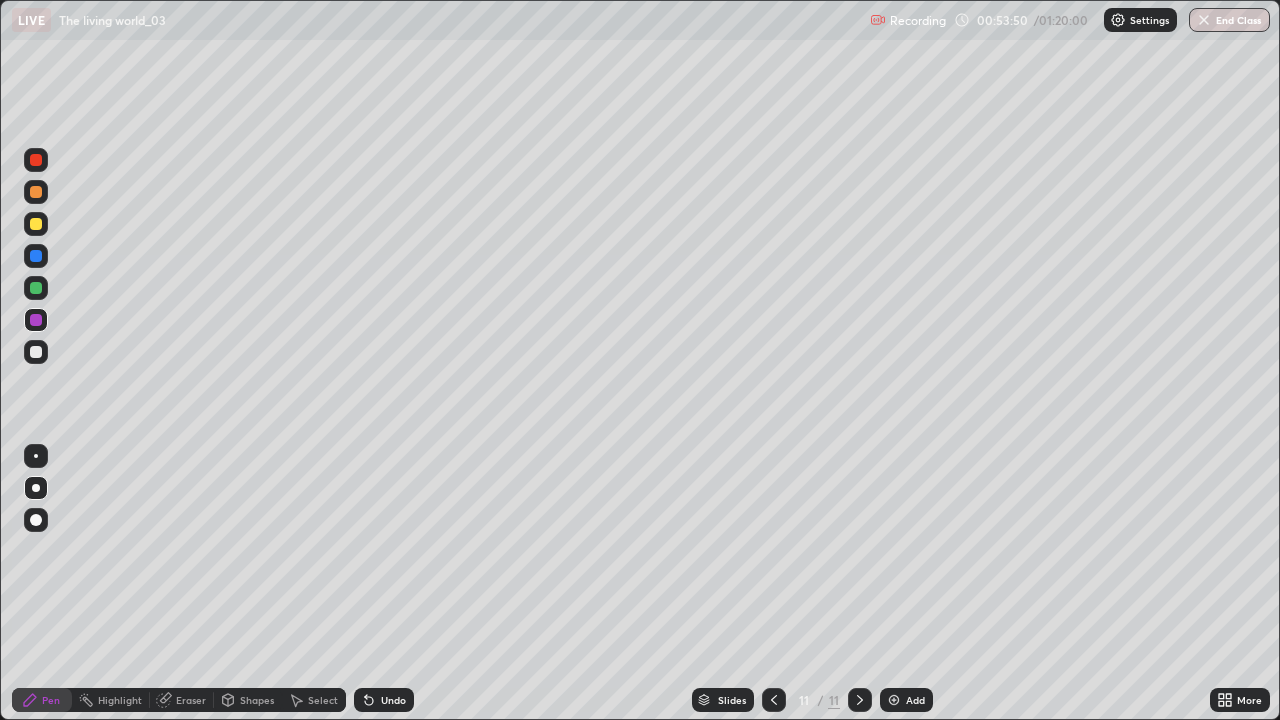 click on "11" at bounding box center [804, 700] 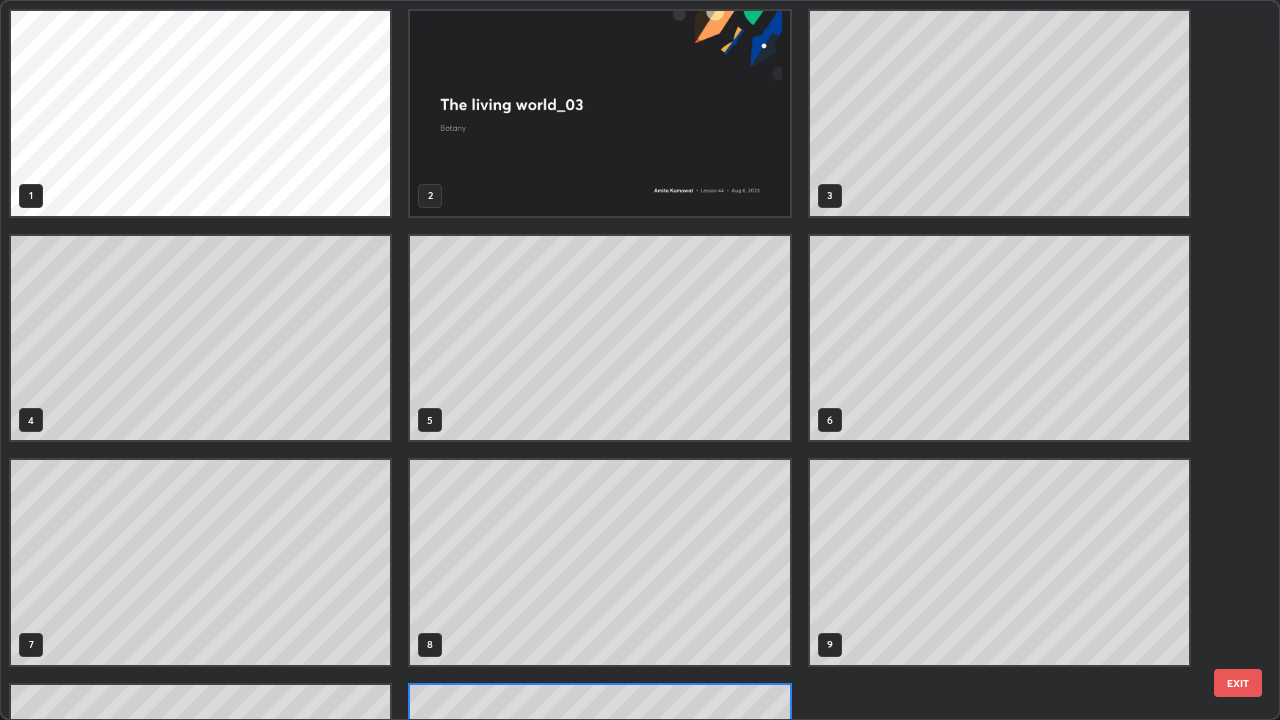 scroll, scrollTop: 180, scrollLeft: 0, axis: vertical 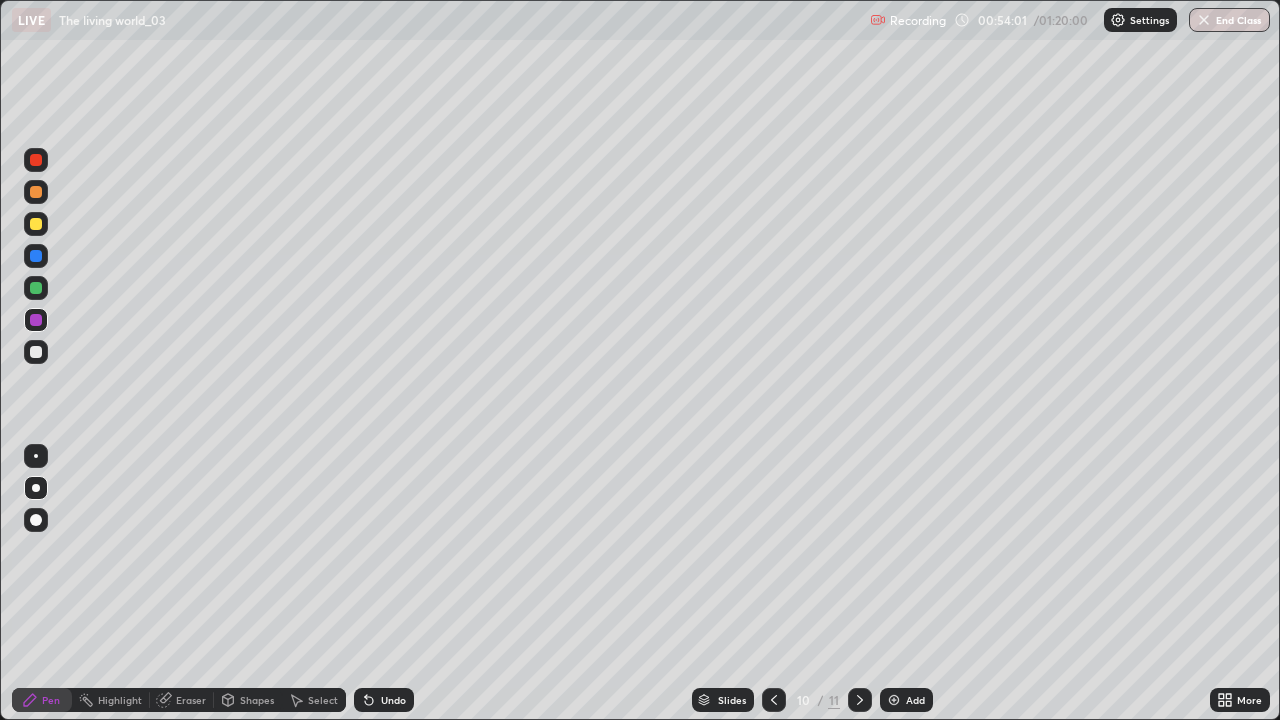click at bounding box center (860, 700) 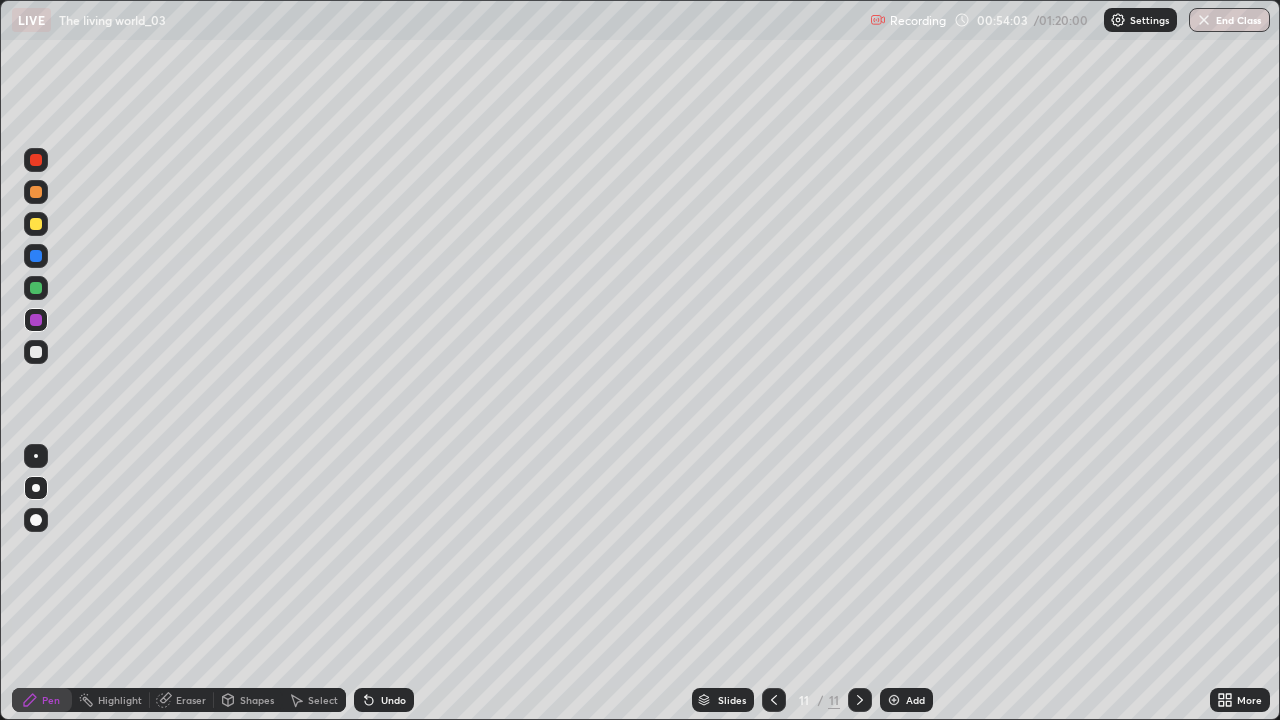 click at bounding box center [774, 700] 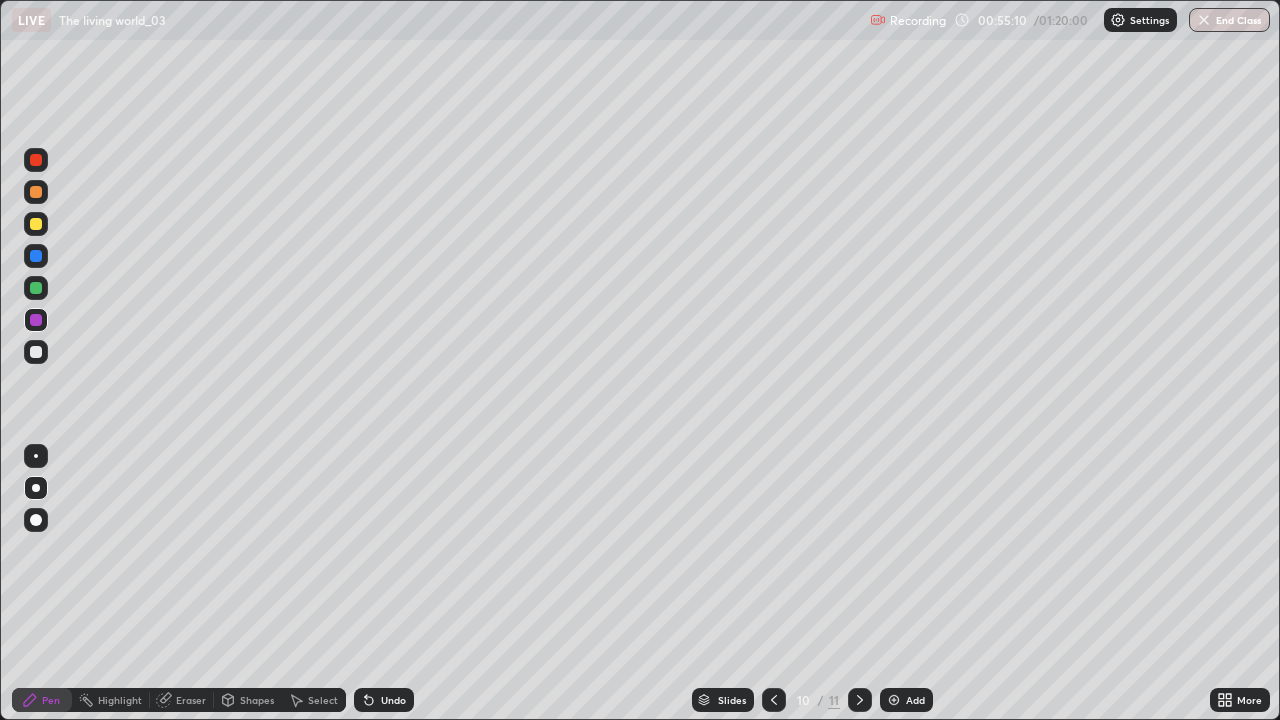 click at bounding box center [860, 700] 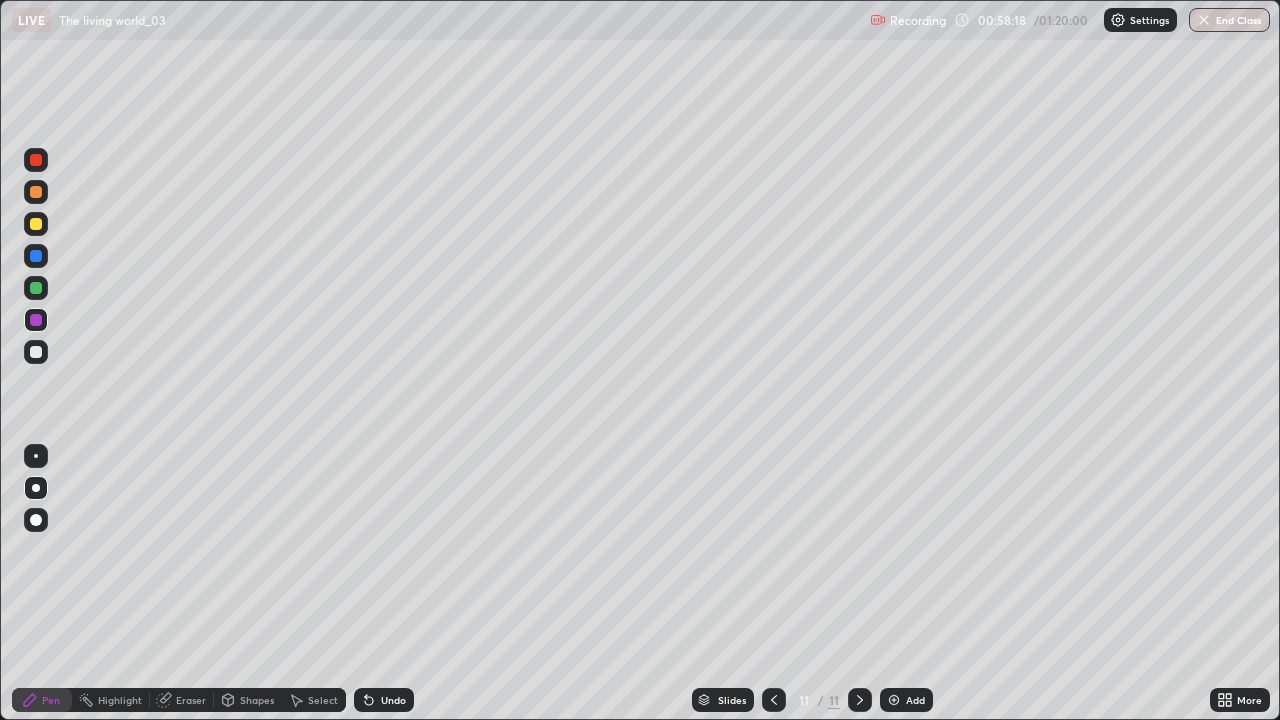 click at bounding box center (894, 700) 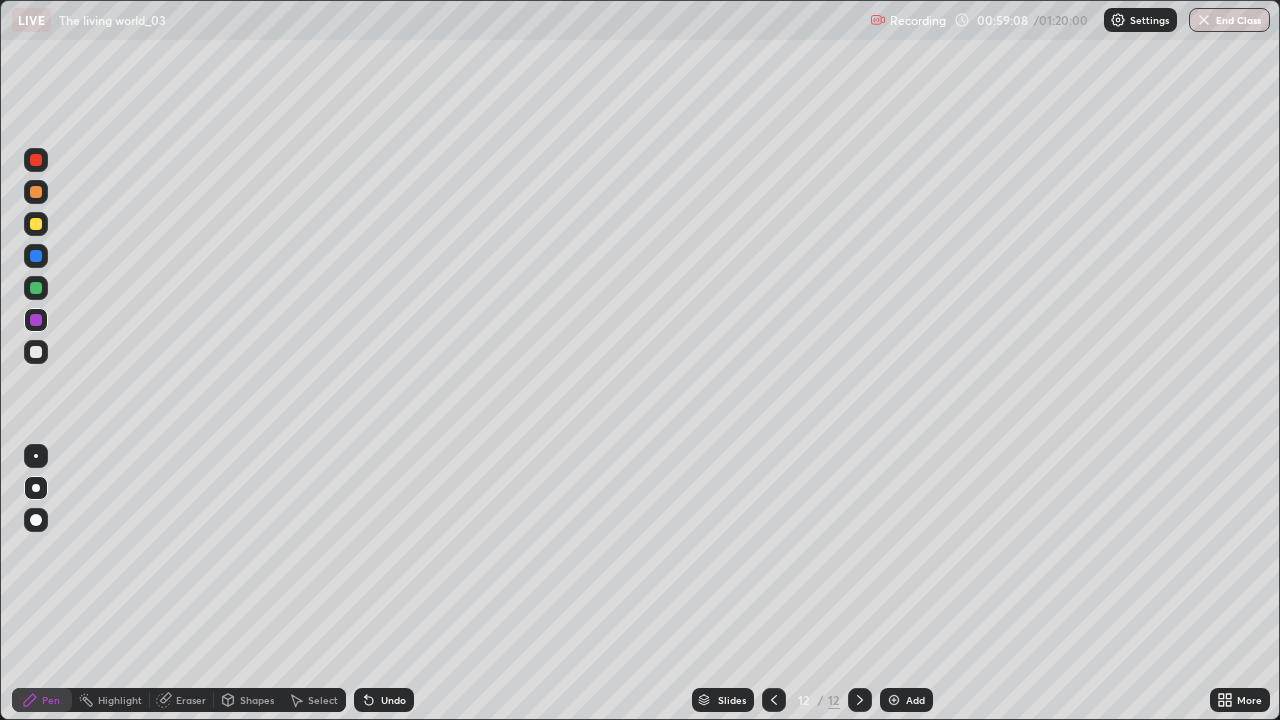 click at bounding box center [36, 288] 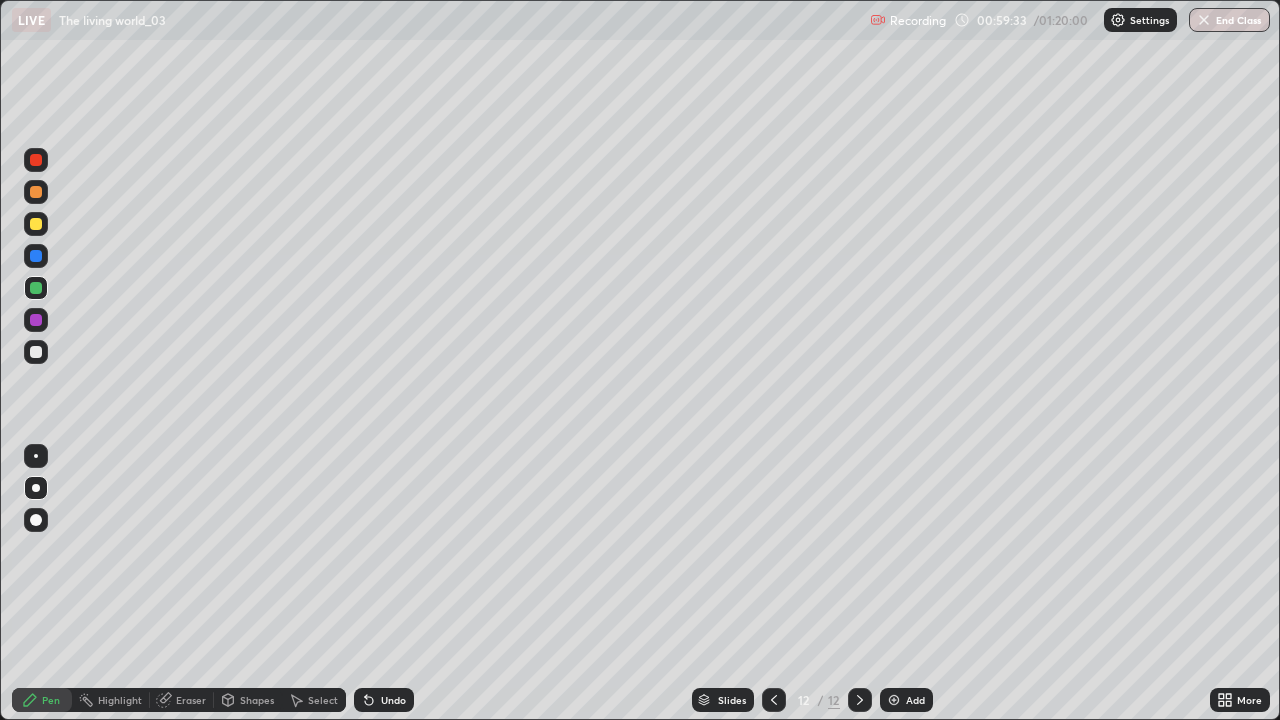 click at bounding box center (36, 256) 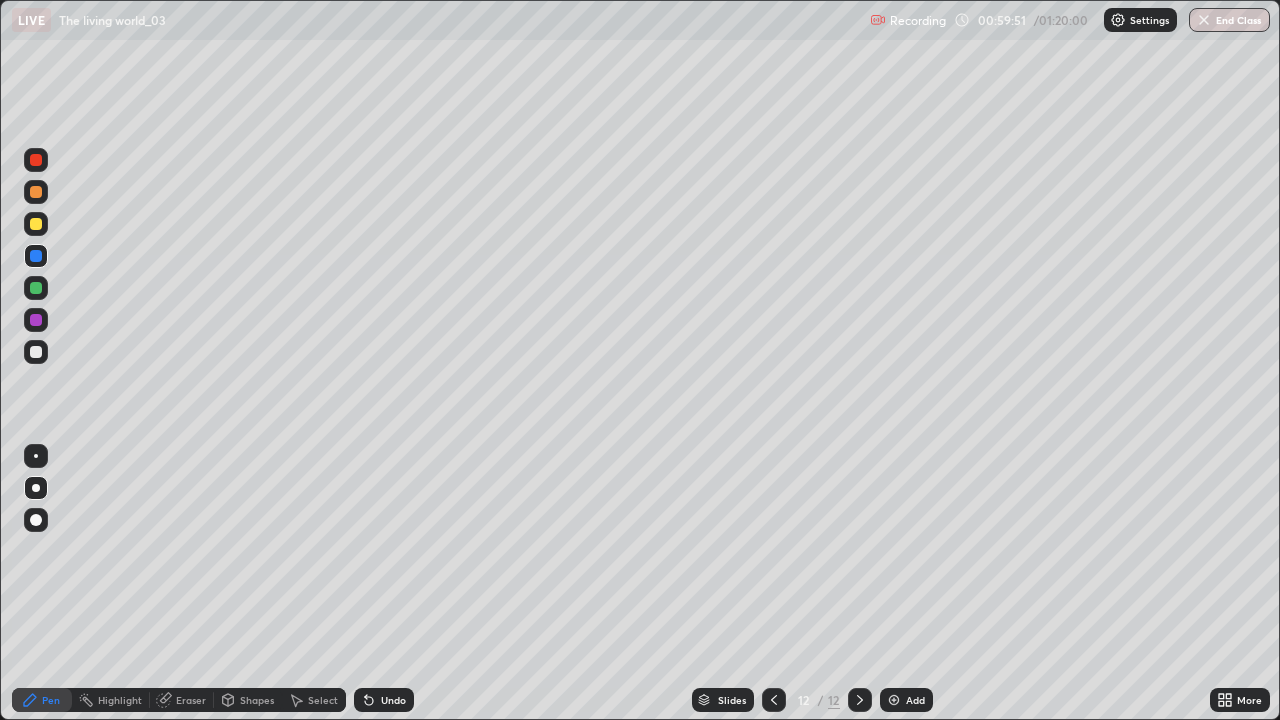 click on "Undo" at bounding box center (393, 700) 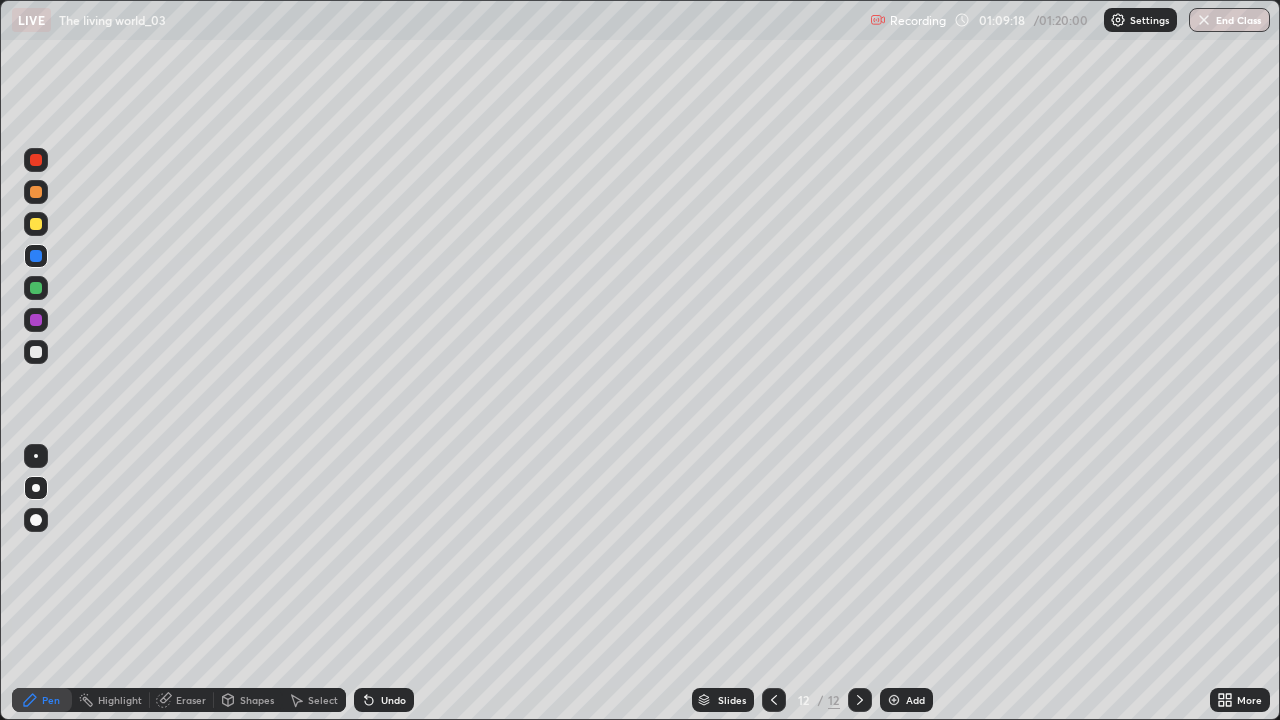 click on "End Class" at bounding box center (1229, 20) 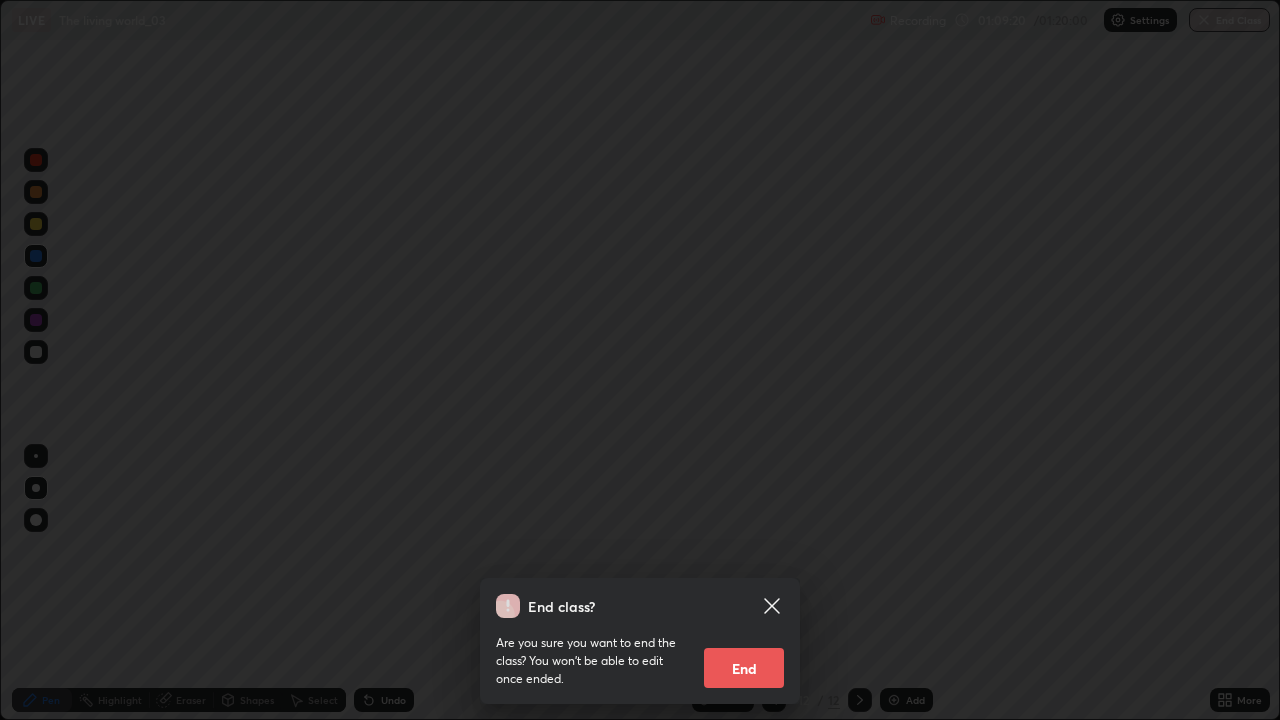 click on "End" at bounding box center (744, 668) 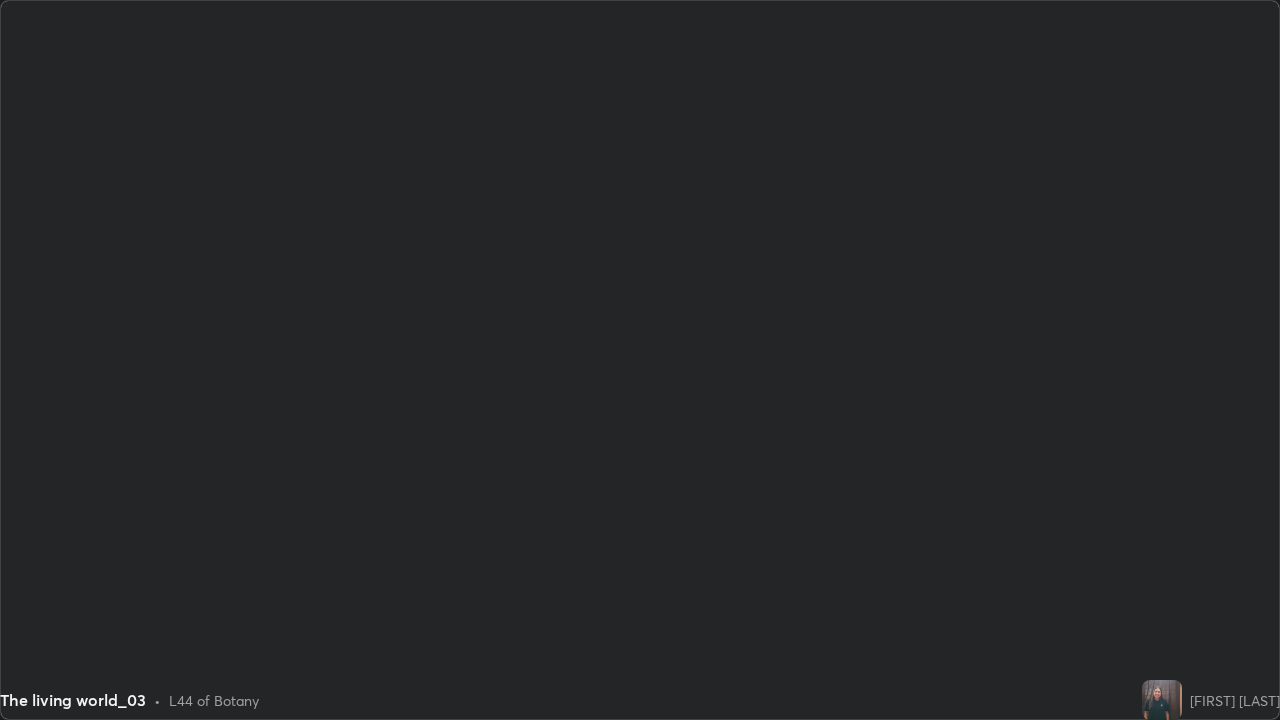 click at bounding box center [640, 360] 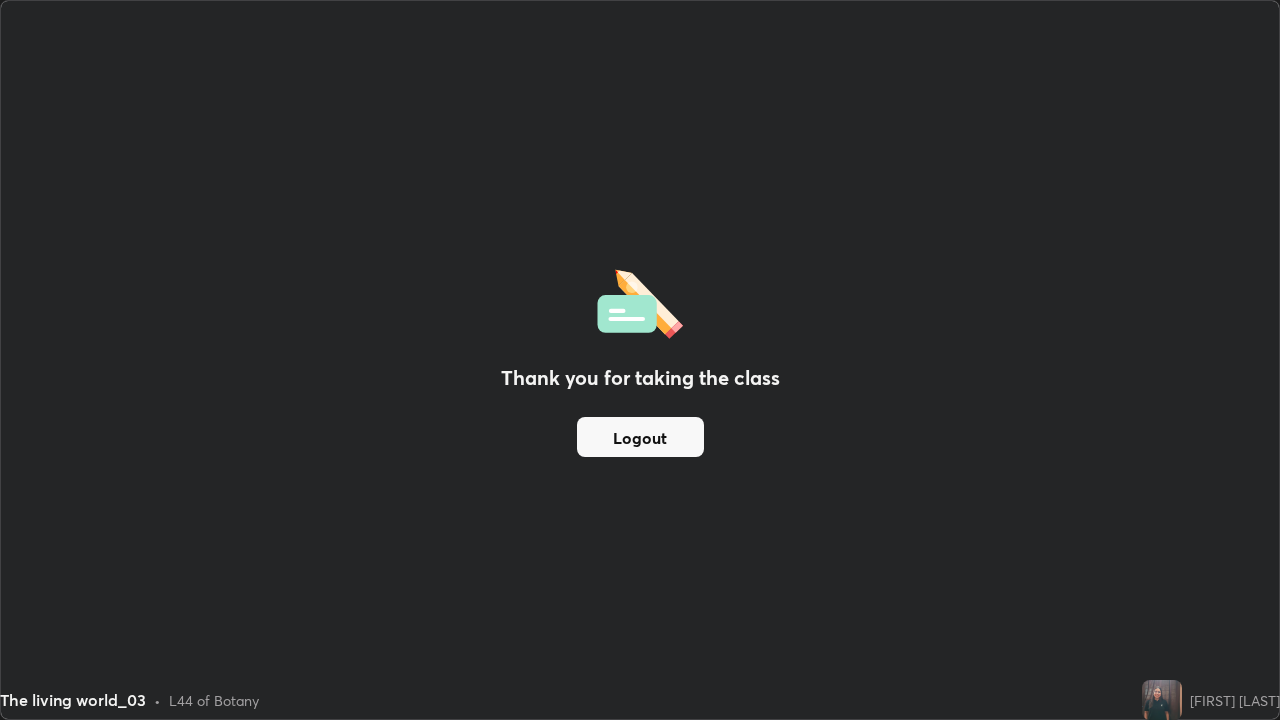 click on "Thank you for taking the class Logout" at bounding box center [640, 360] 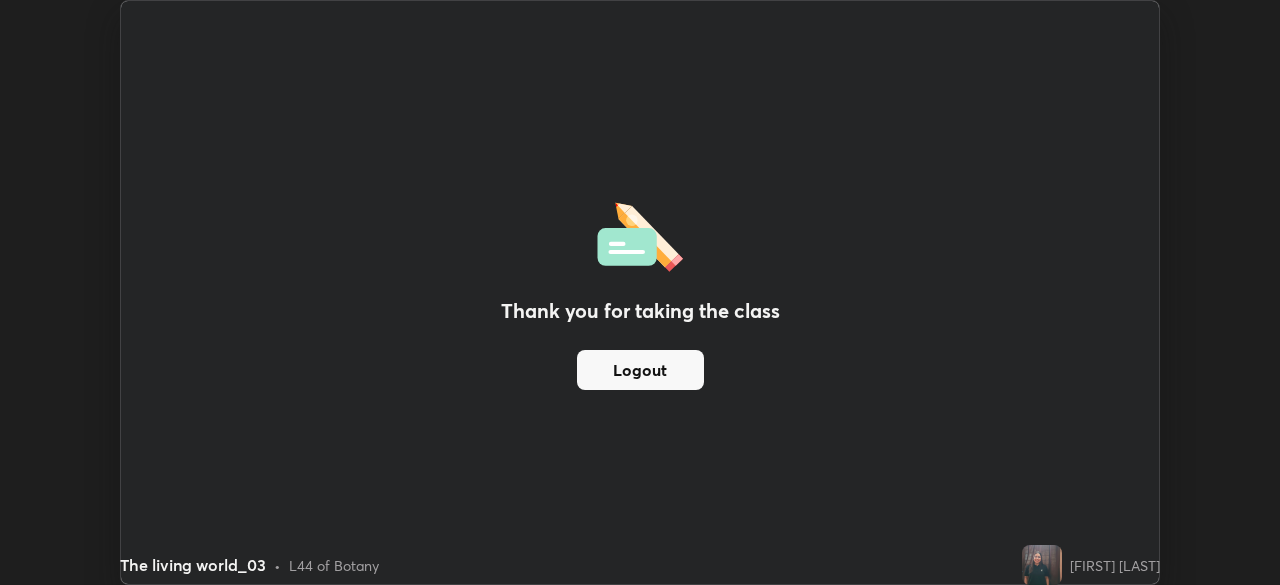 scroll, scrollTop: 585, scrollLeft: 1280, axis: both 